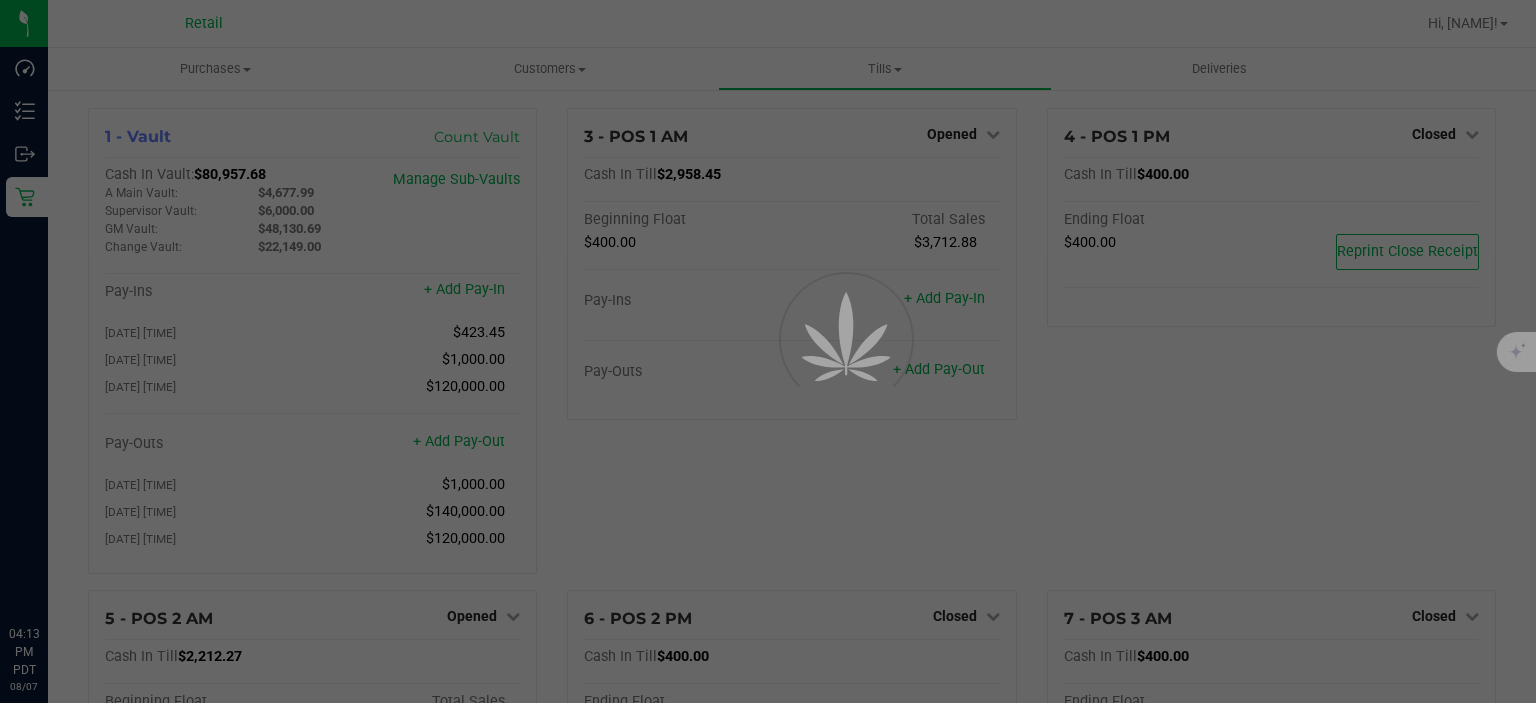 scroll, scrollTop: 0, scrollLeft: 0, axis: both 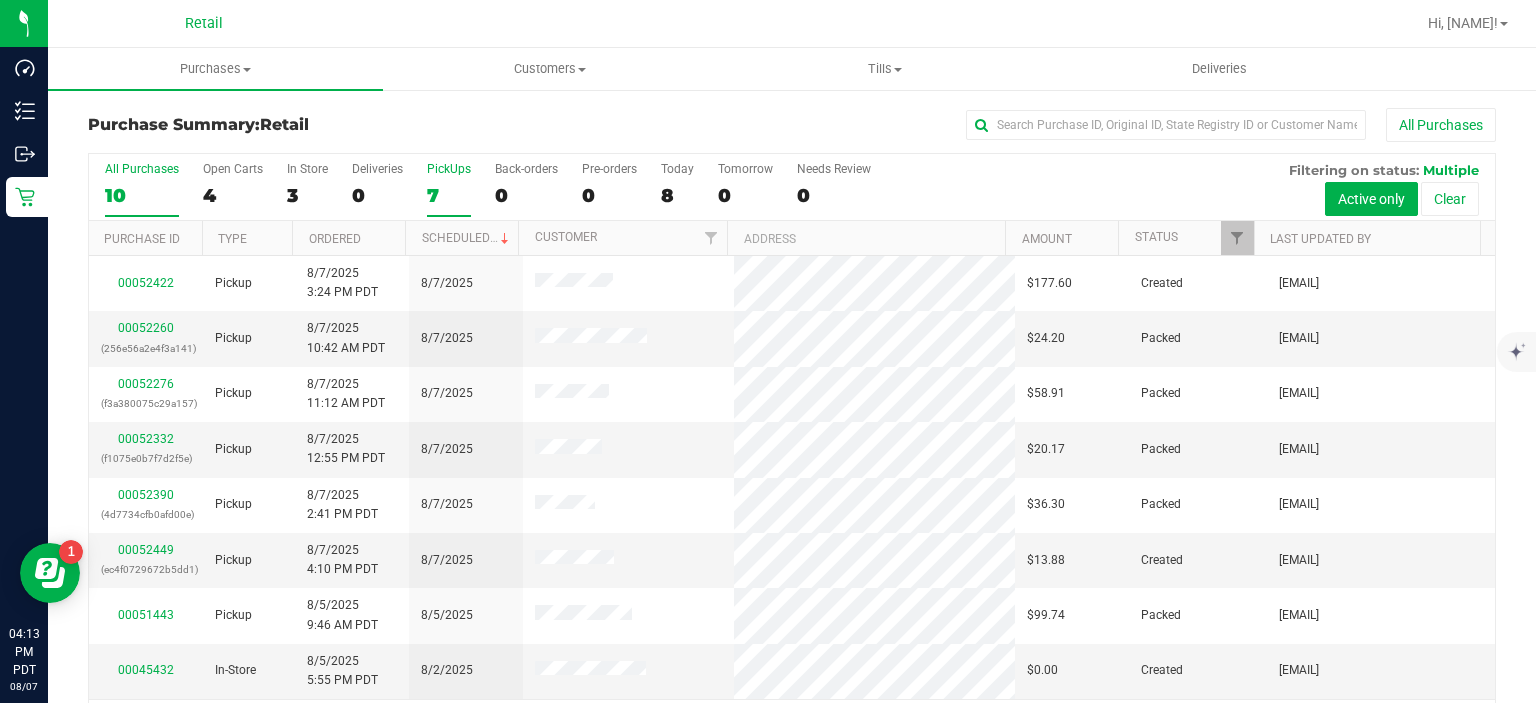 click on "PickUps" at bounding box center [449, 169] 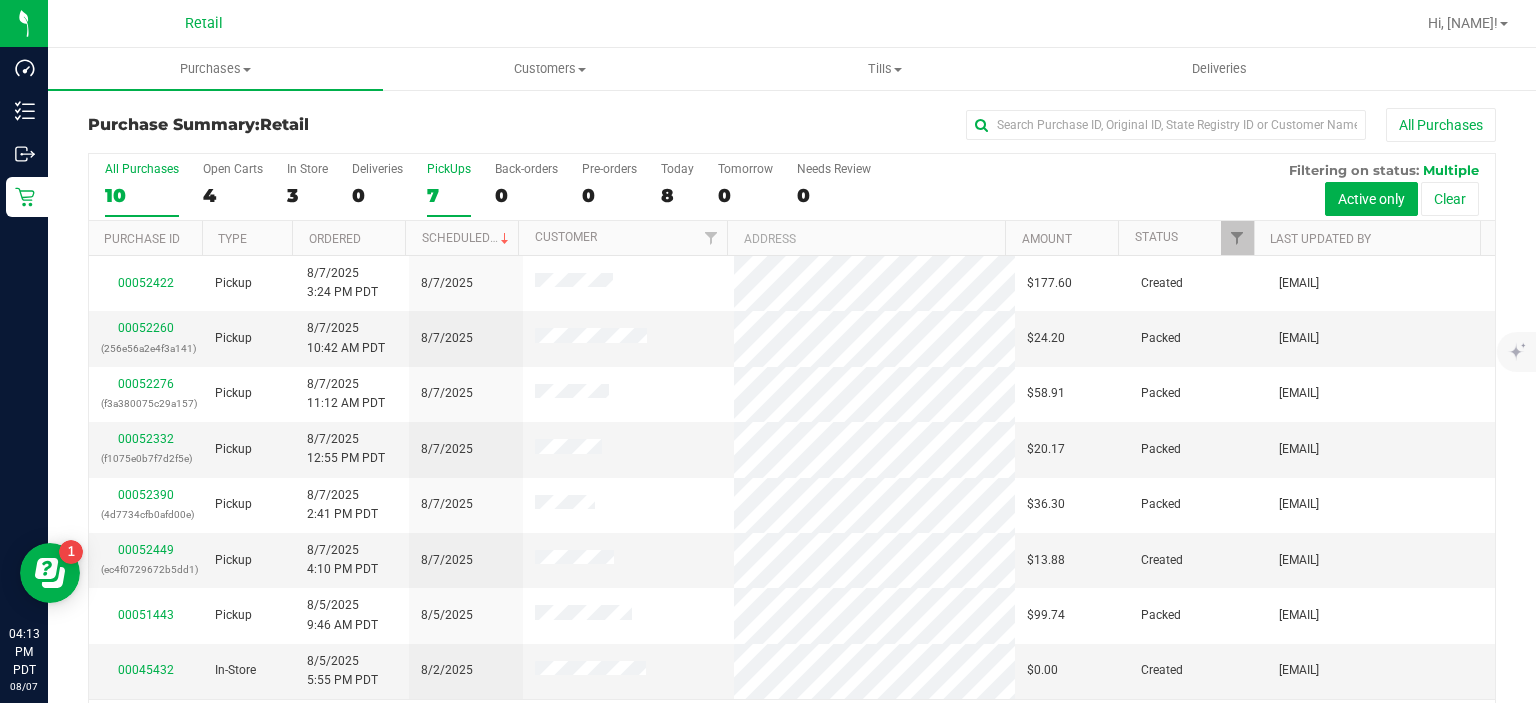 click on "PickUps
7" at bounding box center [0, 0] 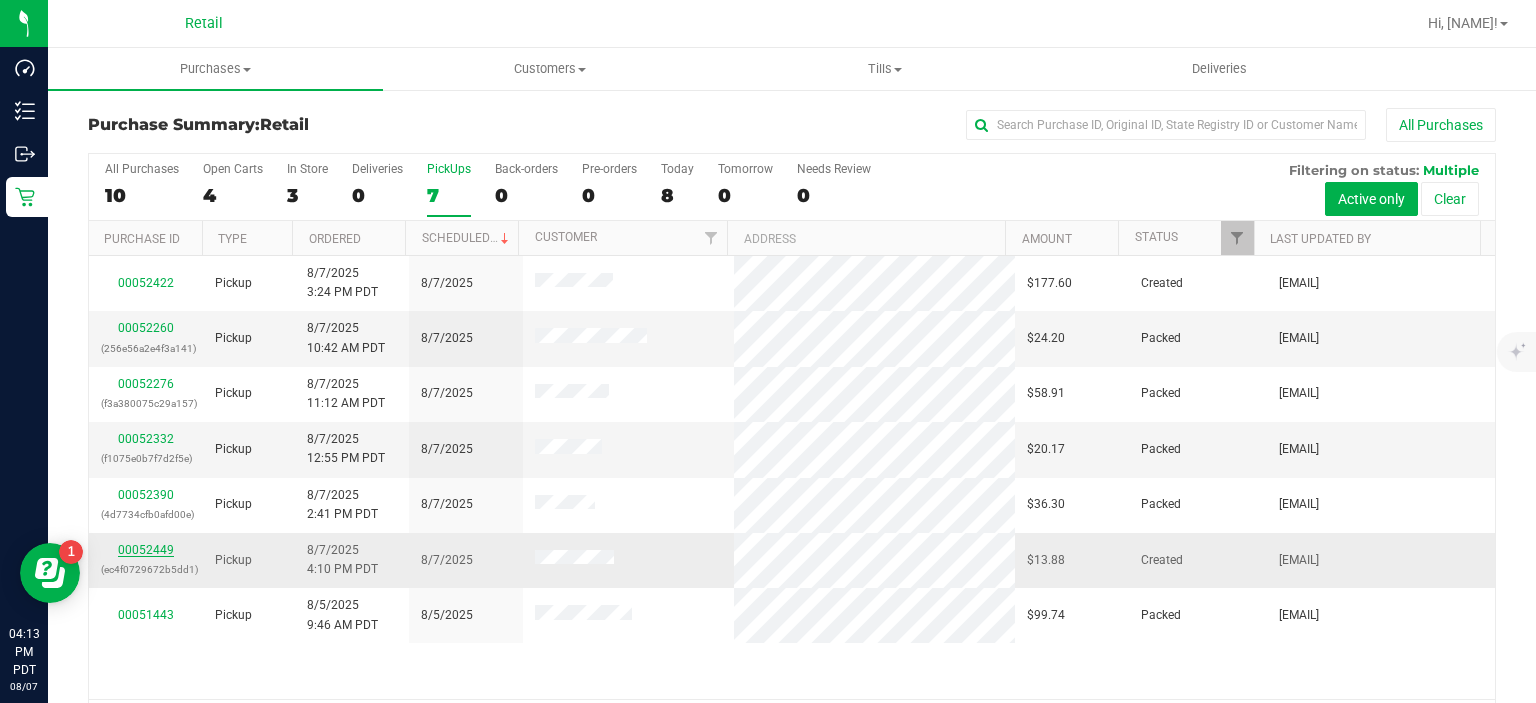 click on "00052449" at bounding box center (146, 550) 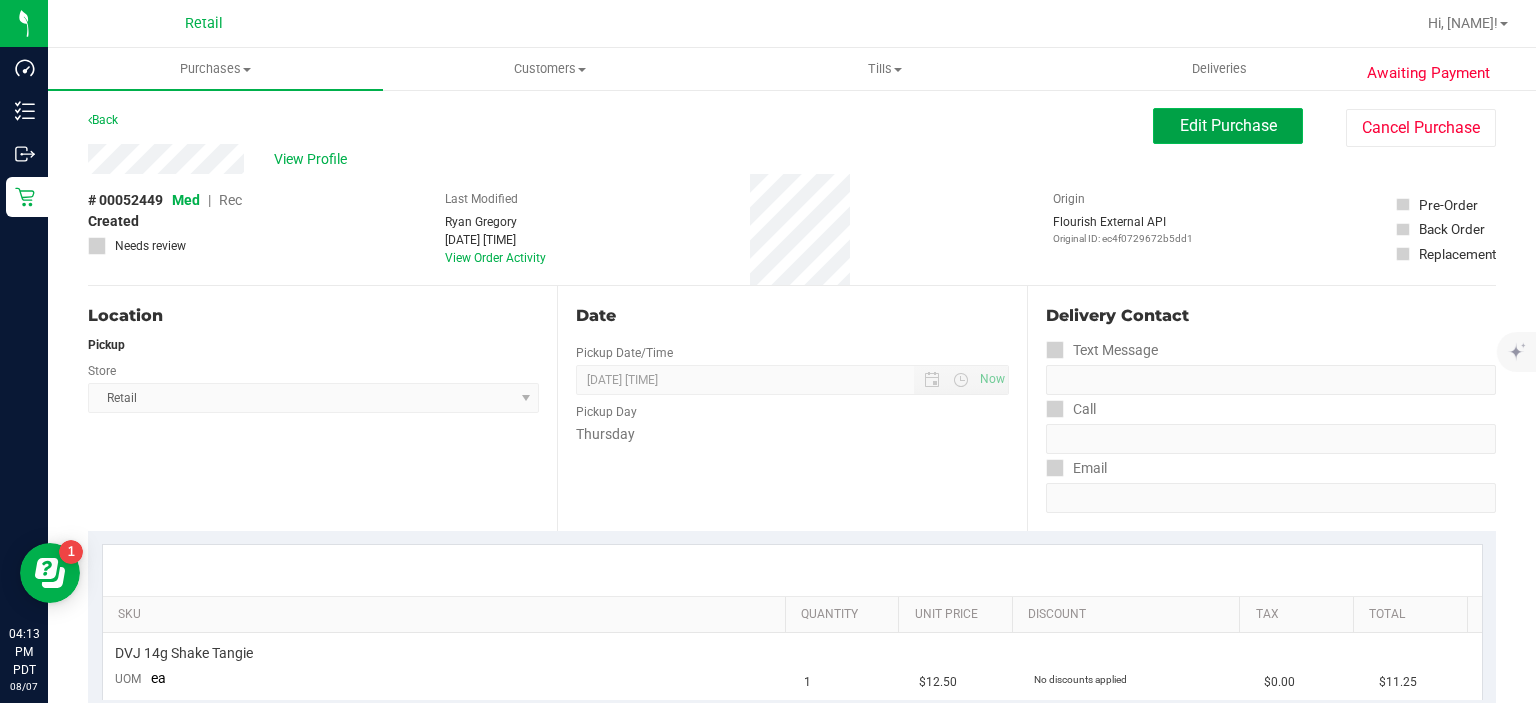 click on "Edit Purchase" at bounding box center [1228, 125] 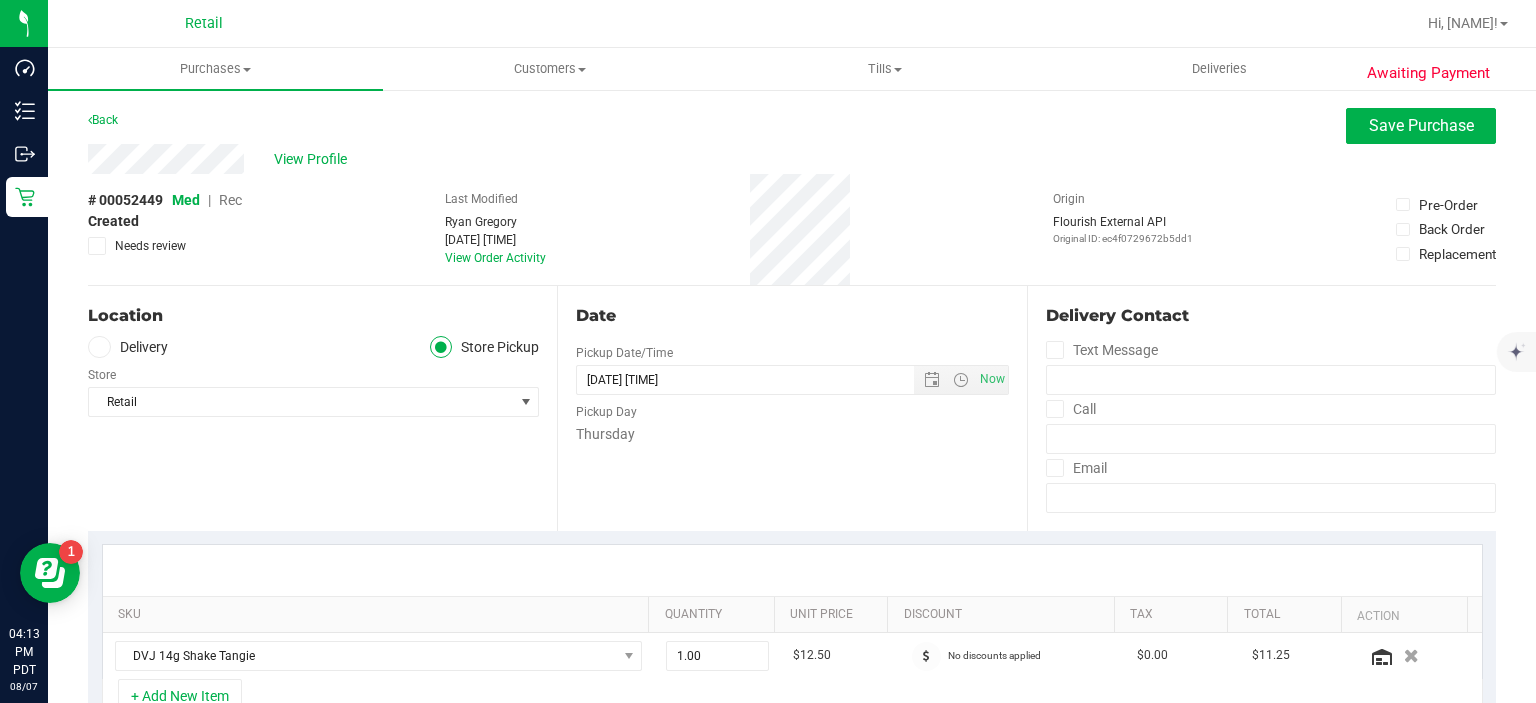 click on "Rec" at bounding box center (230, 200) 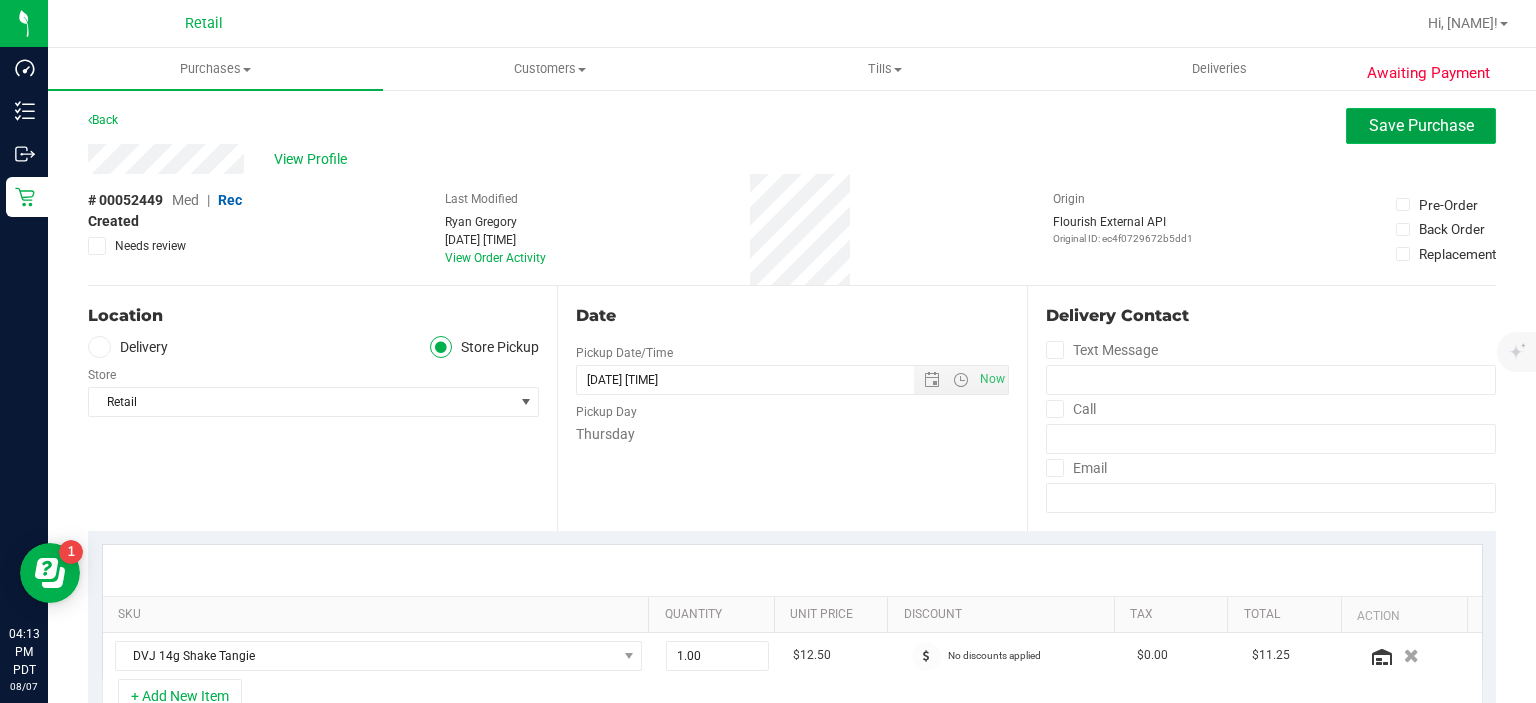 click on "Save Purchase" at bounding box center [1421, 125] 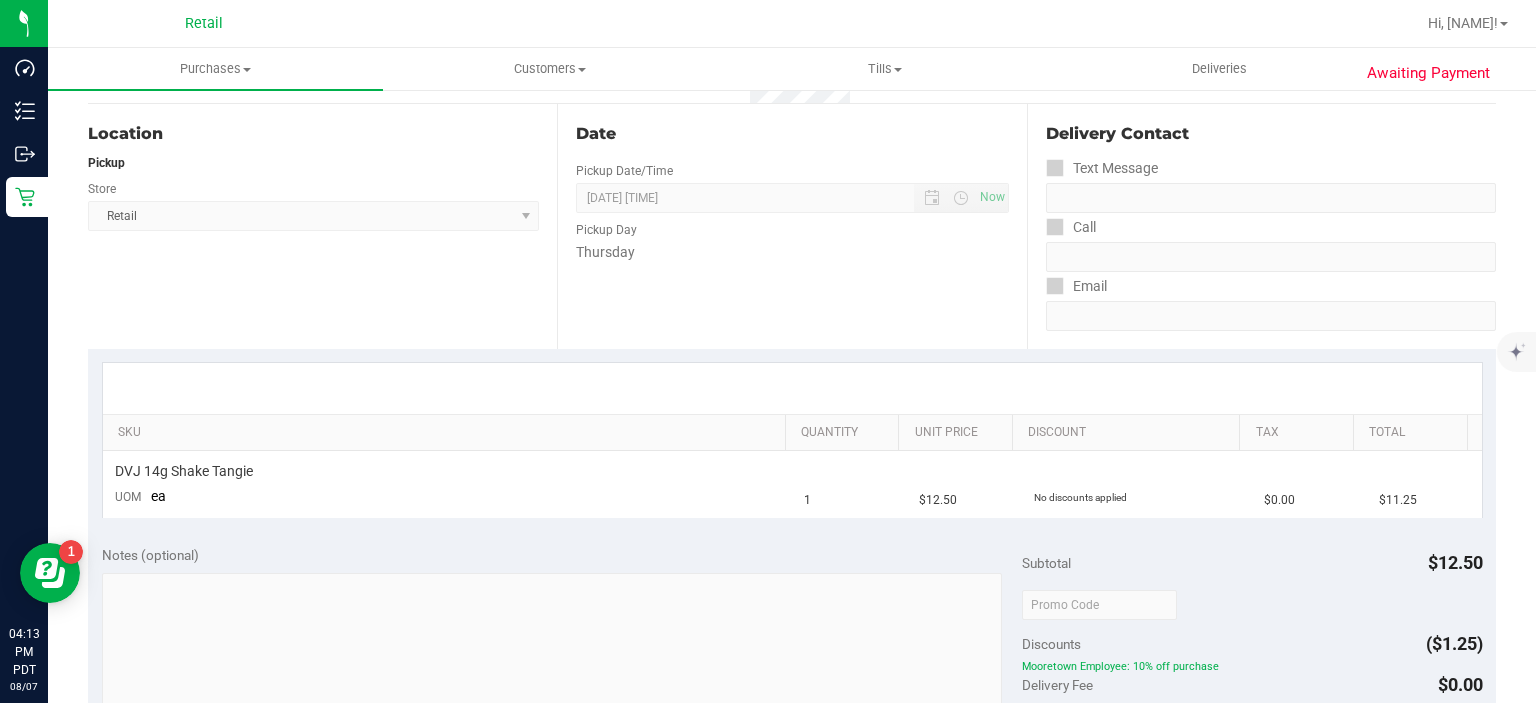 scroll, scrollTop: 452, scrollLeft: 0, axis: vertical 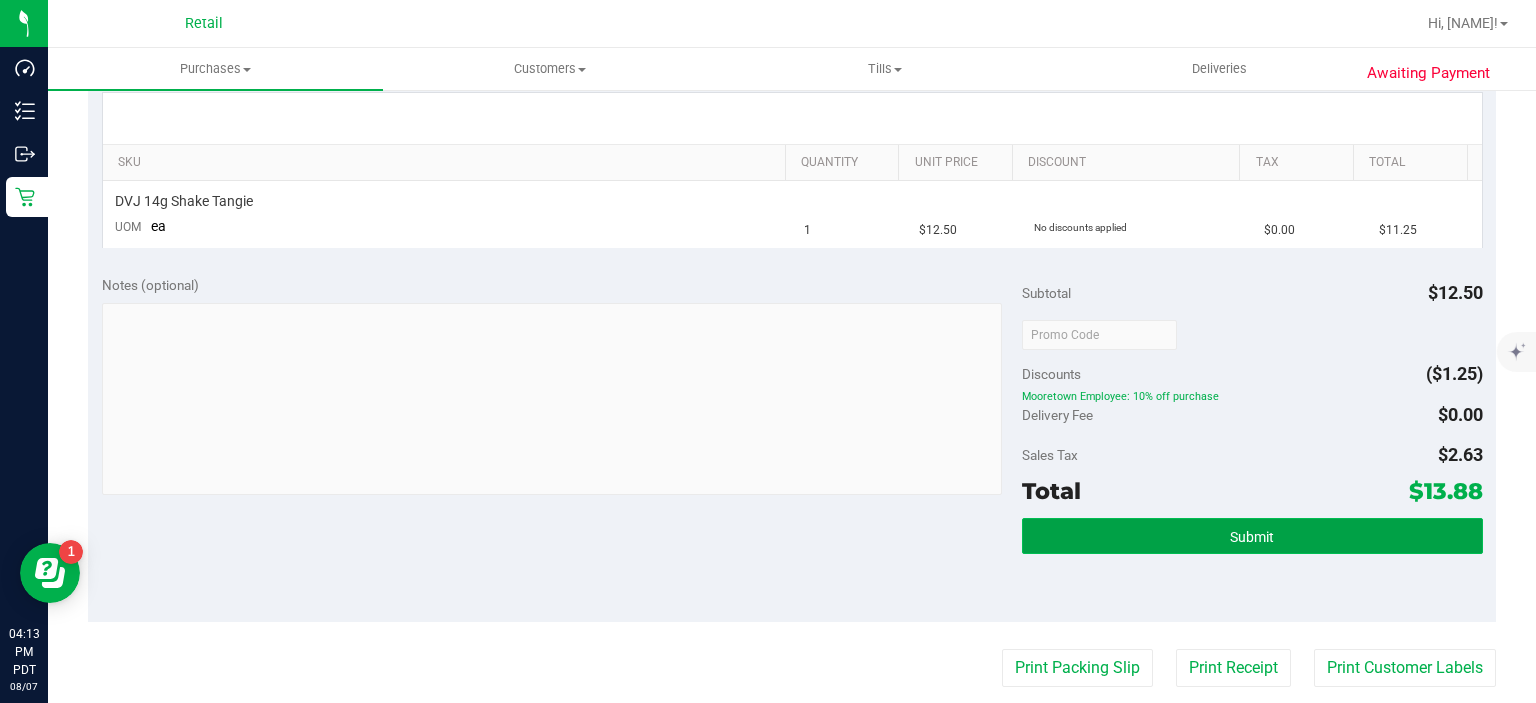 click on "Submit" at bounding box center (1252, 536) 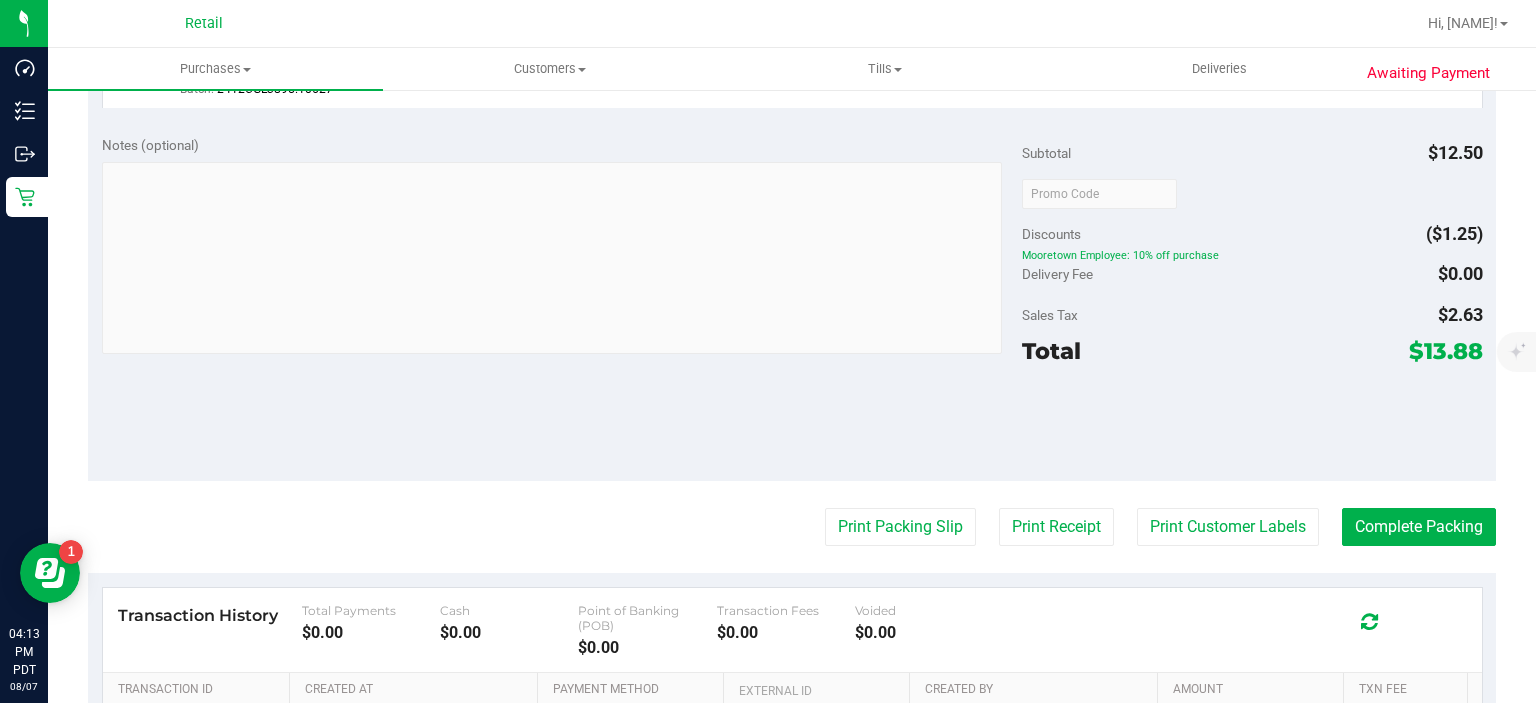 scroll, scrollTop: 712, scrollLeft: 0, axis: vertical 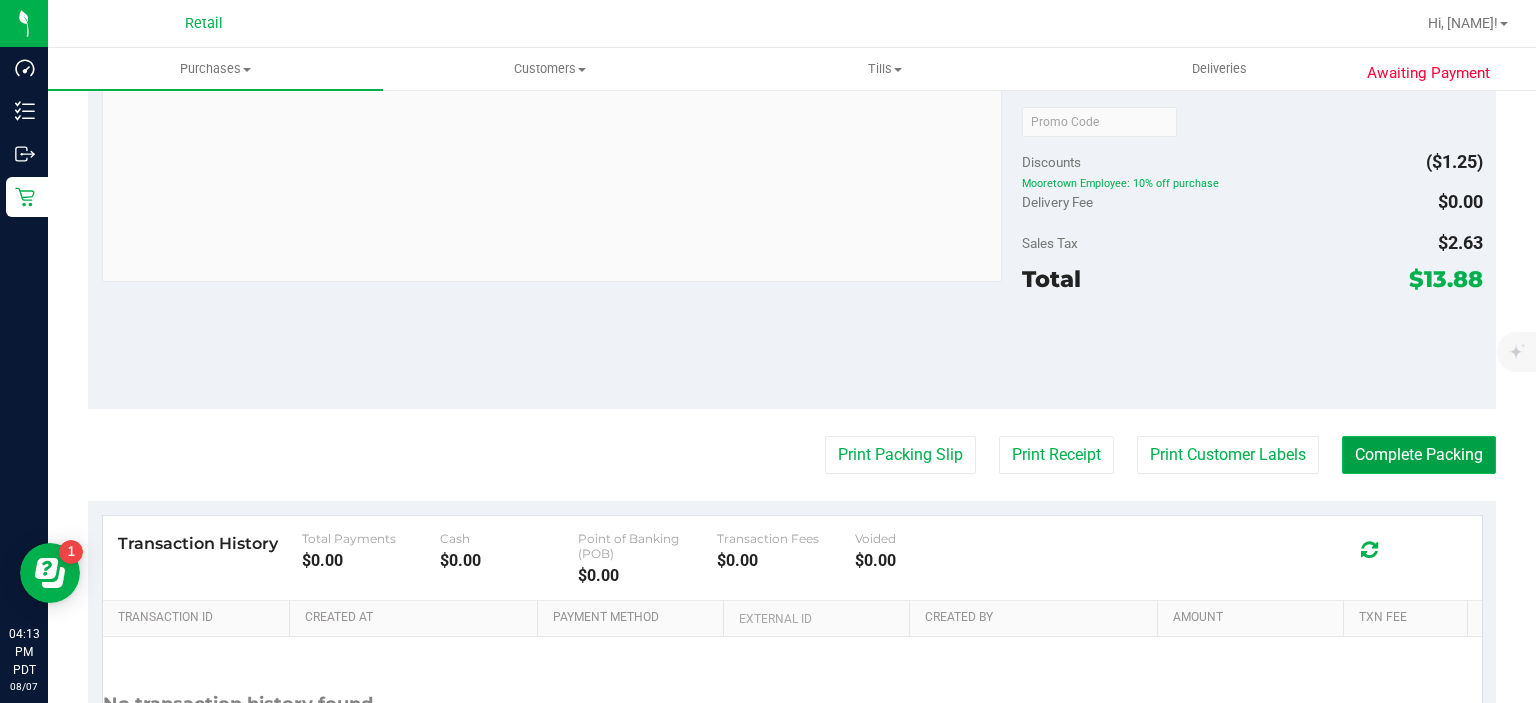 click on "Complete Packing" at bounding box center (1419, 455) 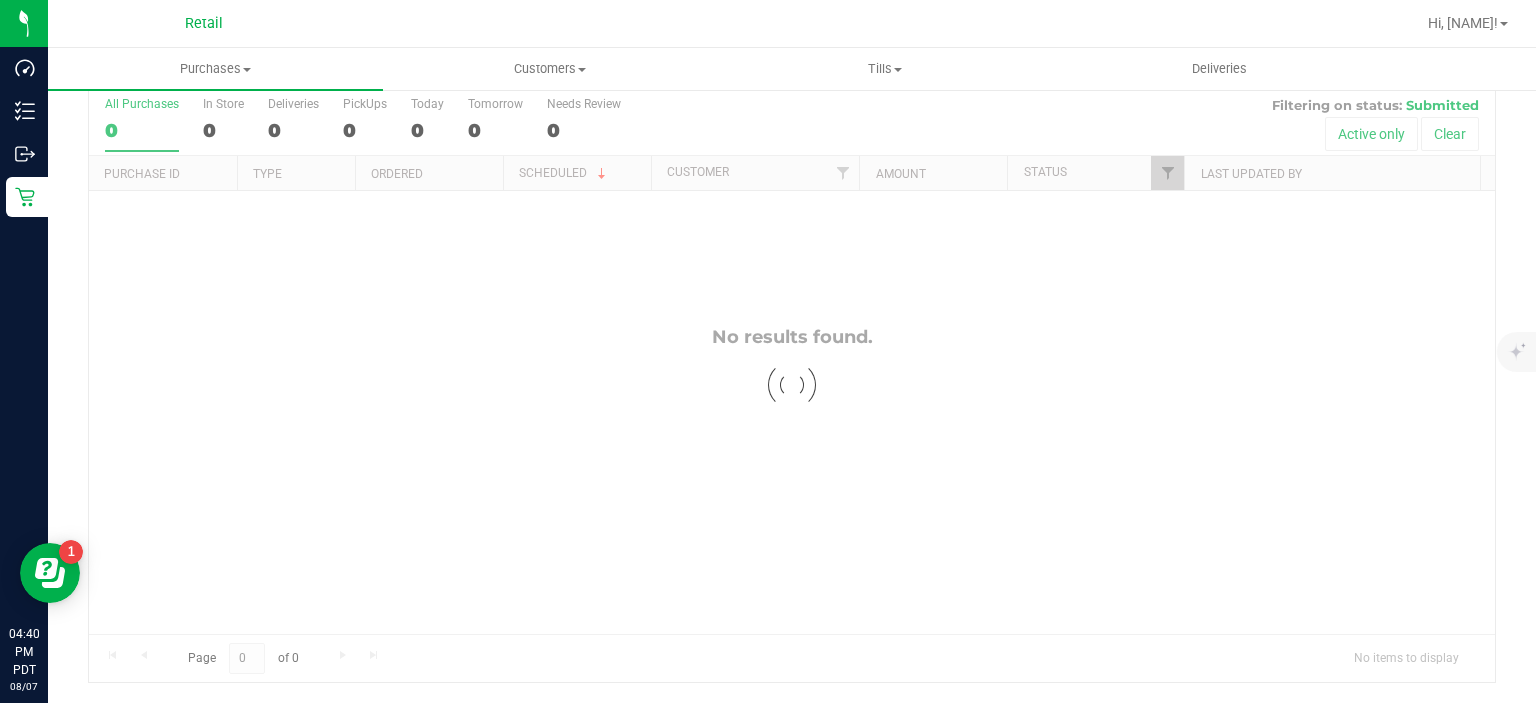 scroll, scrollTop: 0, scrollLeft: 0, axis: both 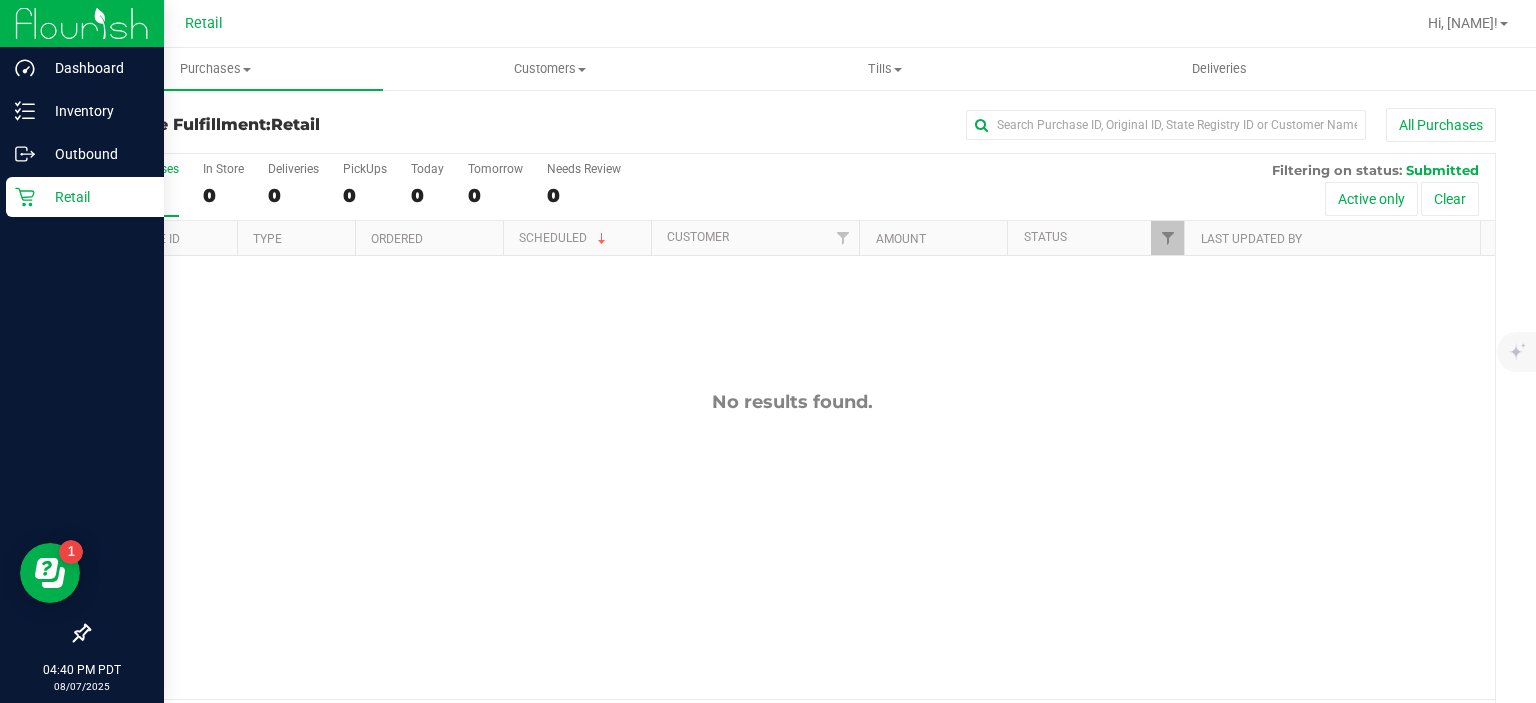 click 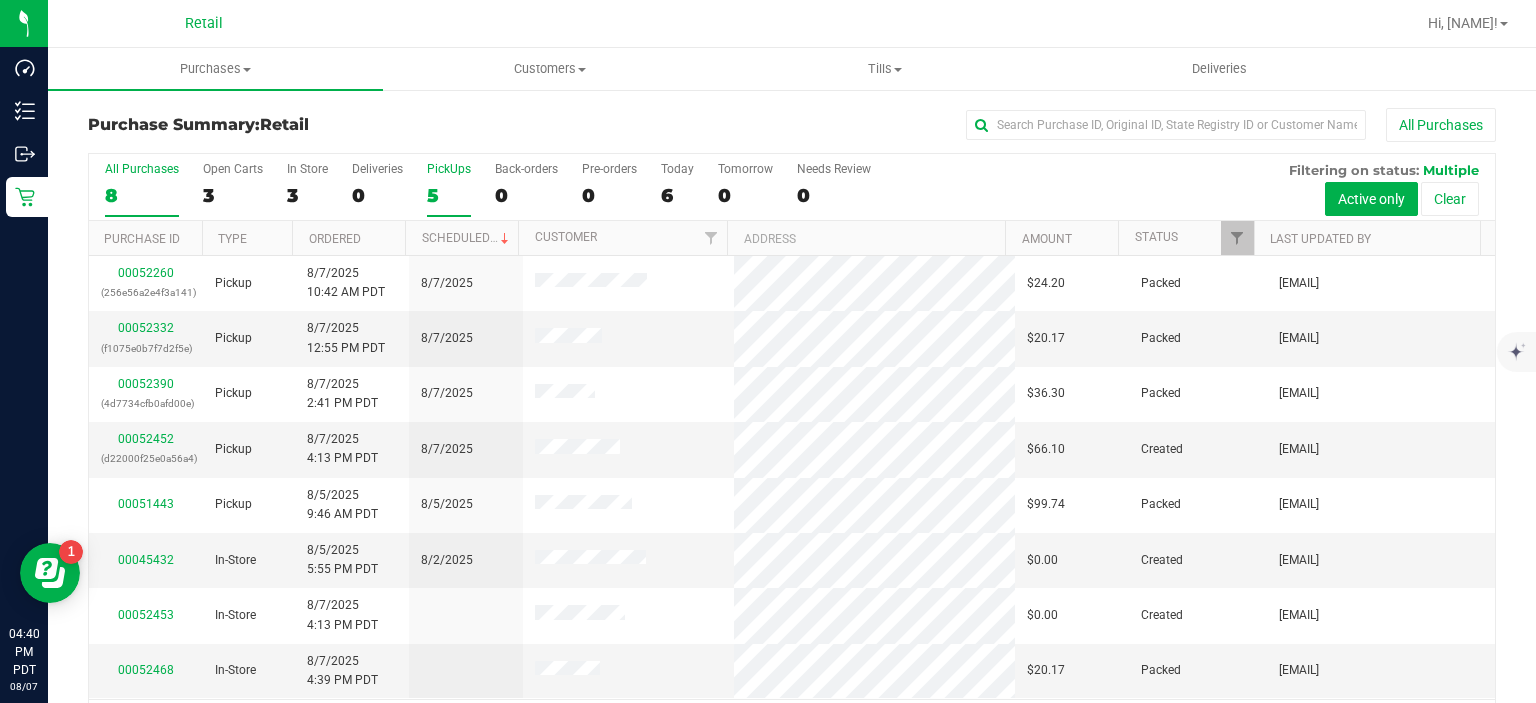 click on "PickUps" at bounding box center (449, 169) 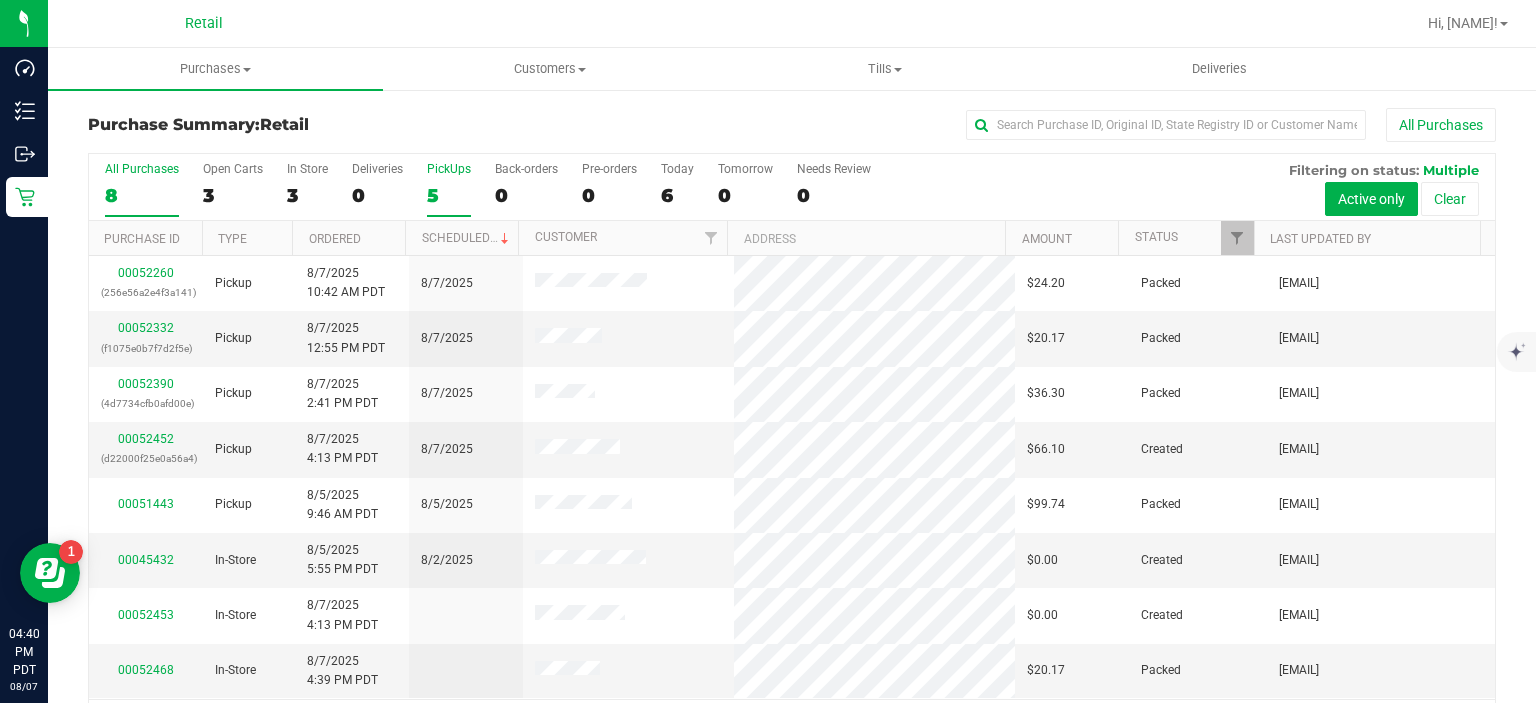 click on "PickUps
5" at bounding box center (0, 0) 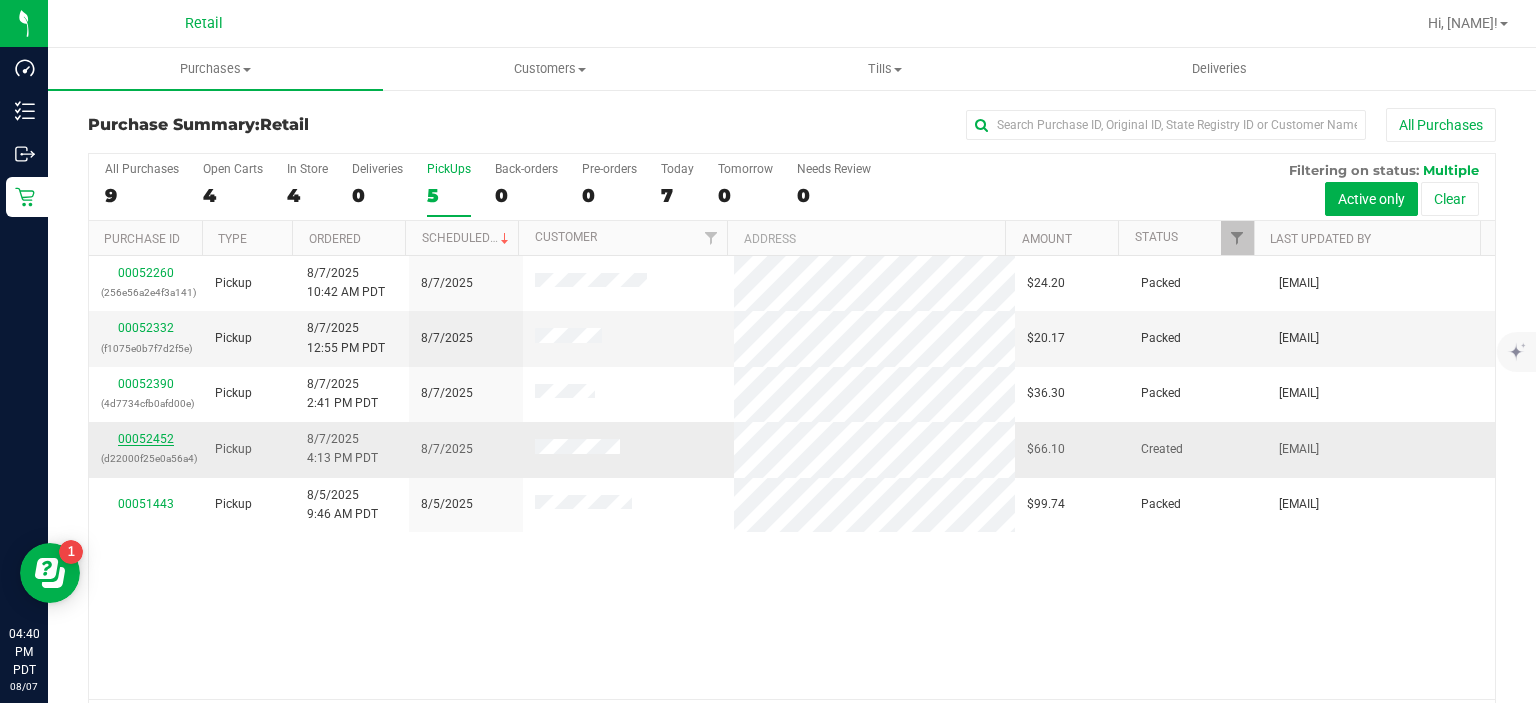 click on "00052452" at bounding box center (146, 439) 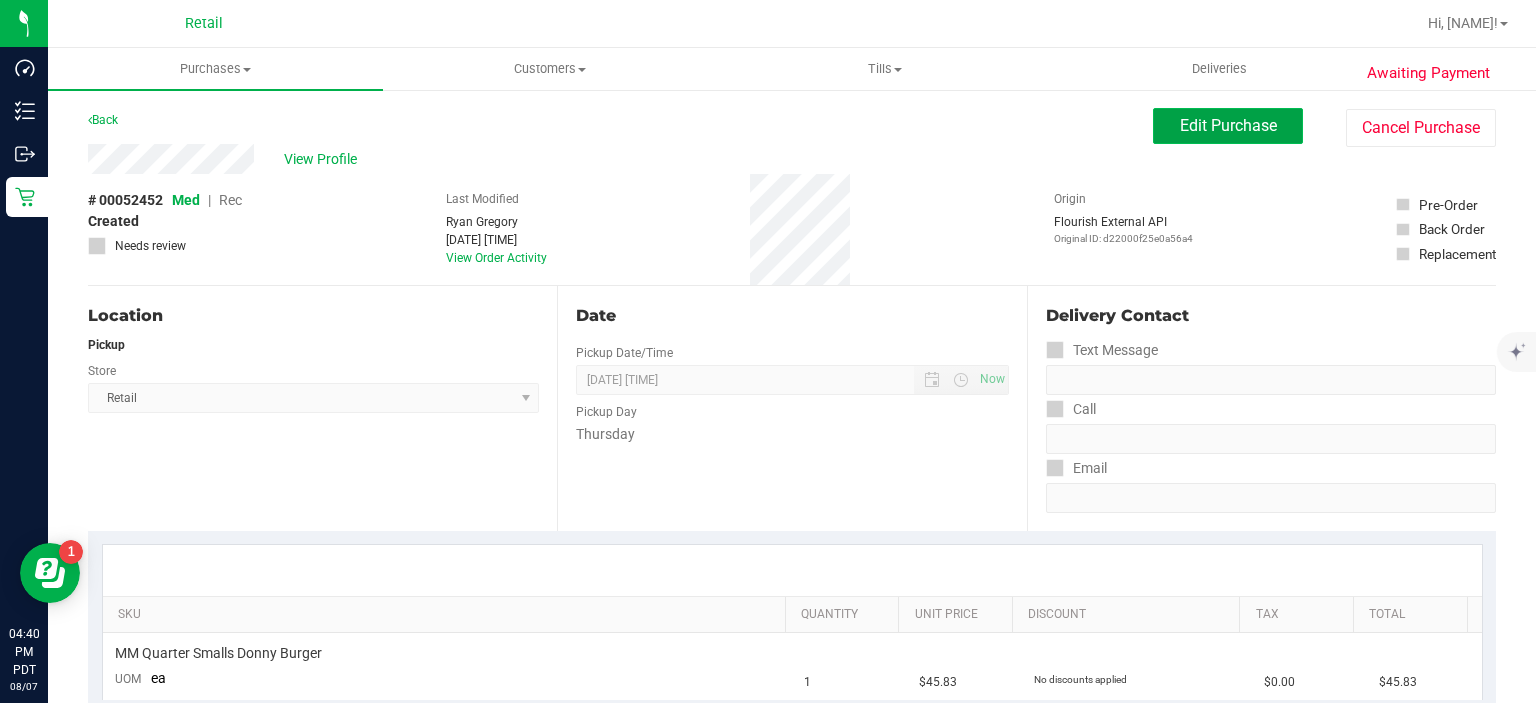 click on "Edit Purchase" at bounding box center (1228, 125) 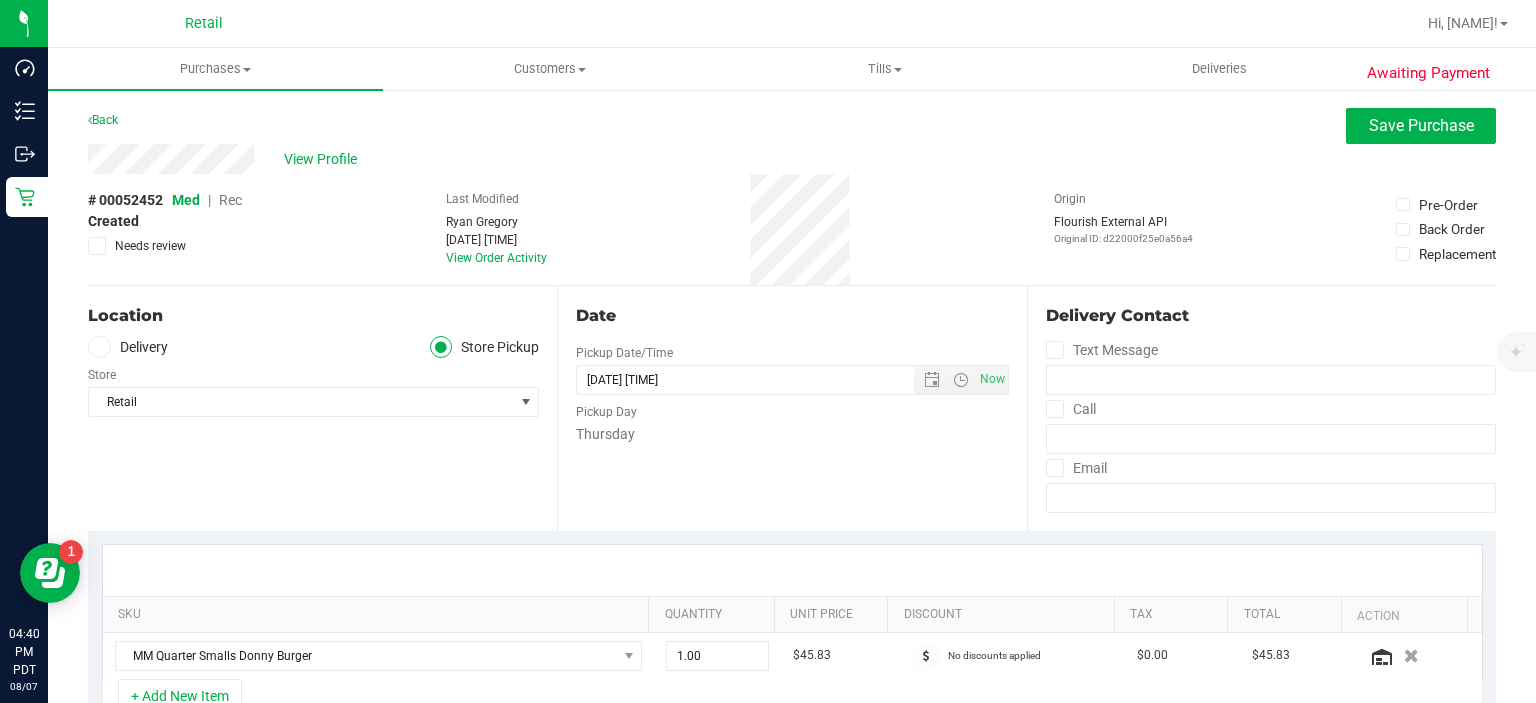 click on "Rec" at bounding box center (230, 200) 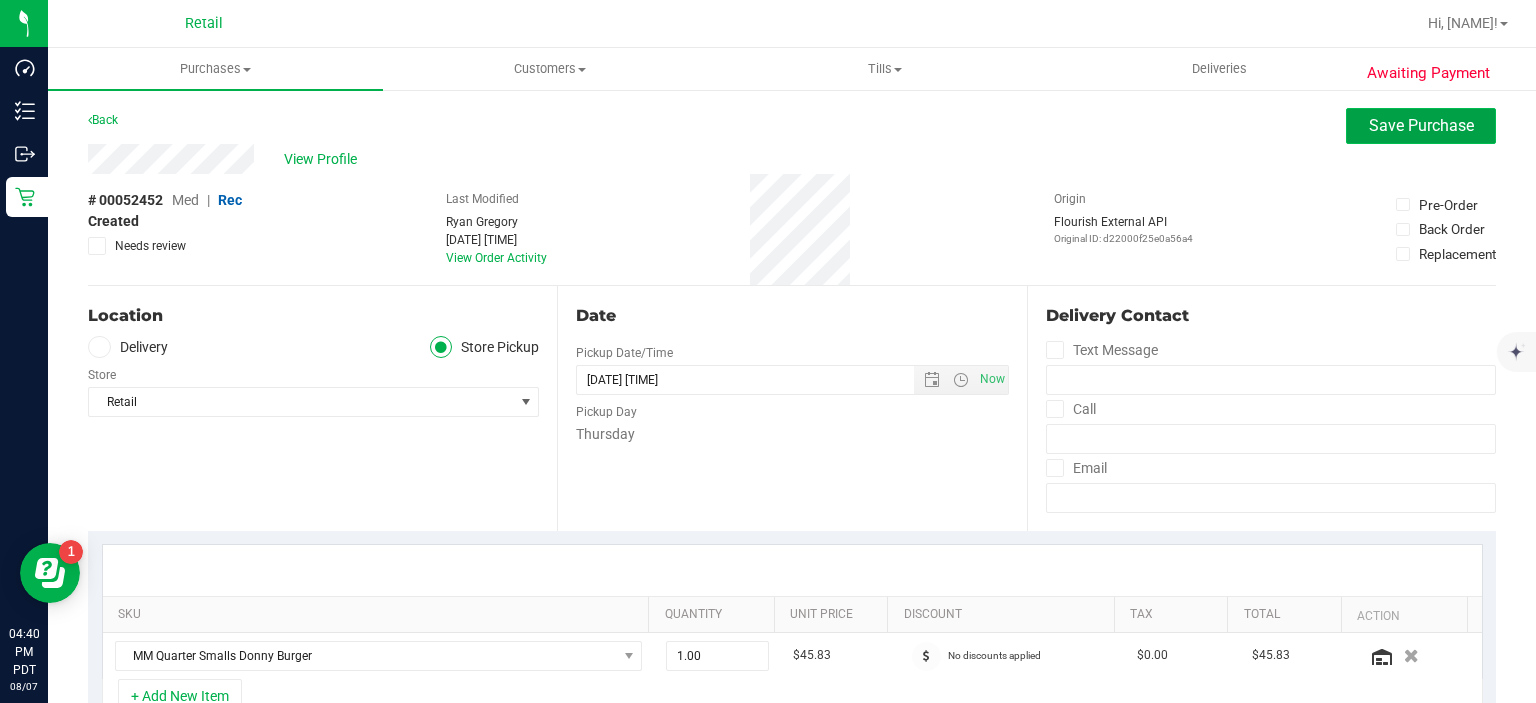 click on "Save Purchase" at bounding box center [1421, 125] 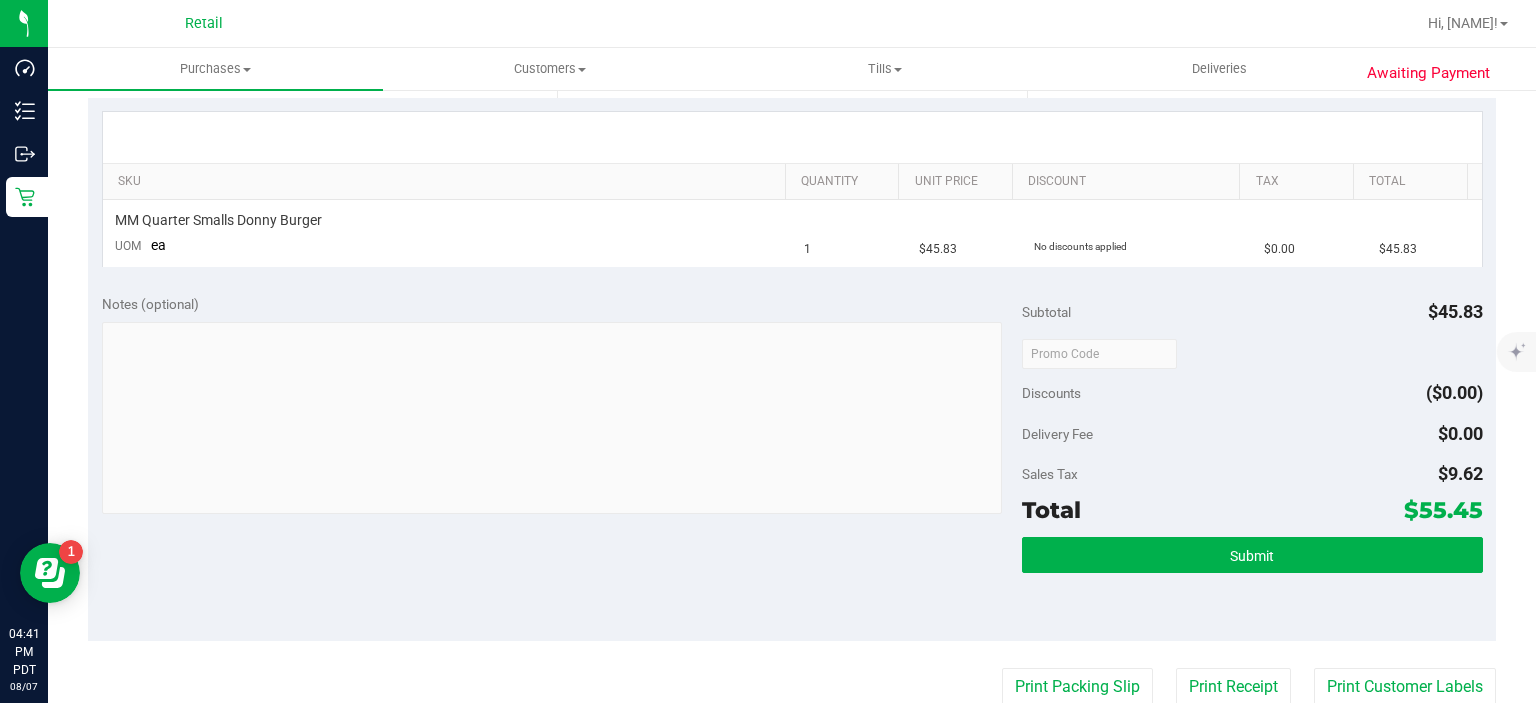 scroll, scrollTop: 434, scrollLeft: 0, axis: vertical 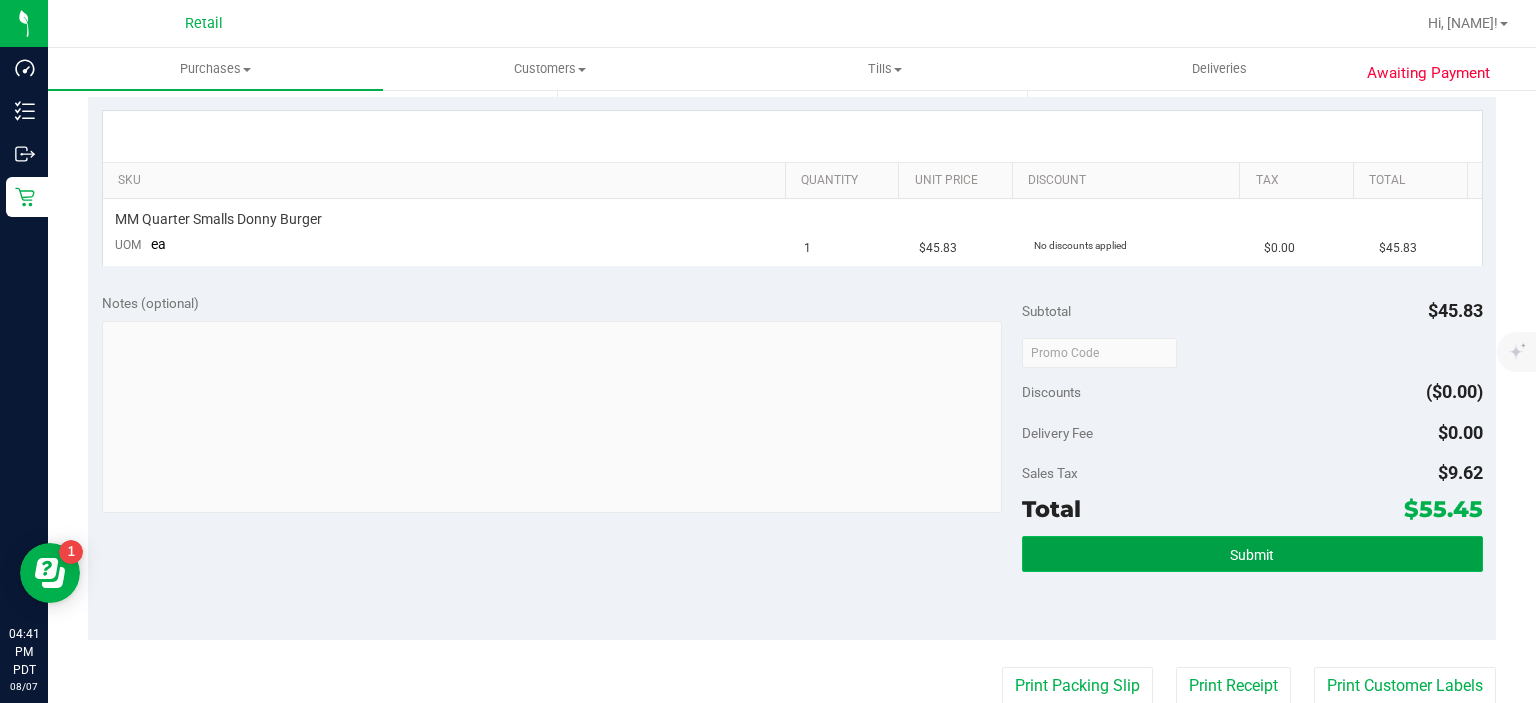 click on "Submit" at bounding box center (1252, 554) 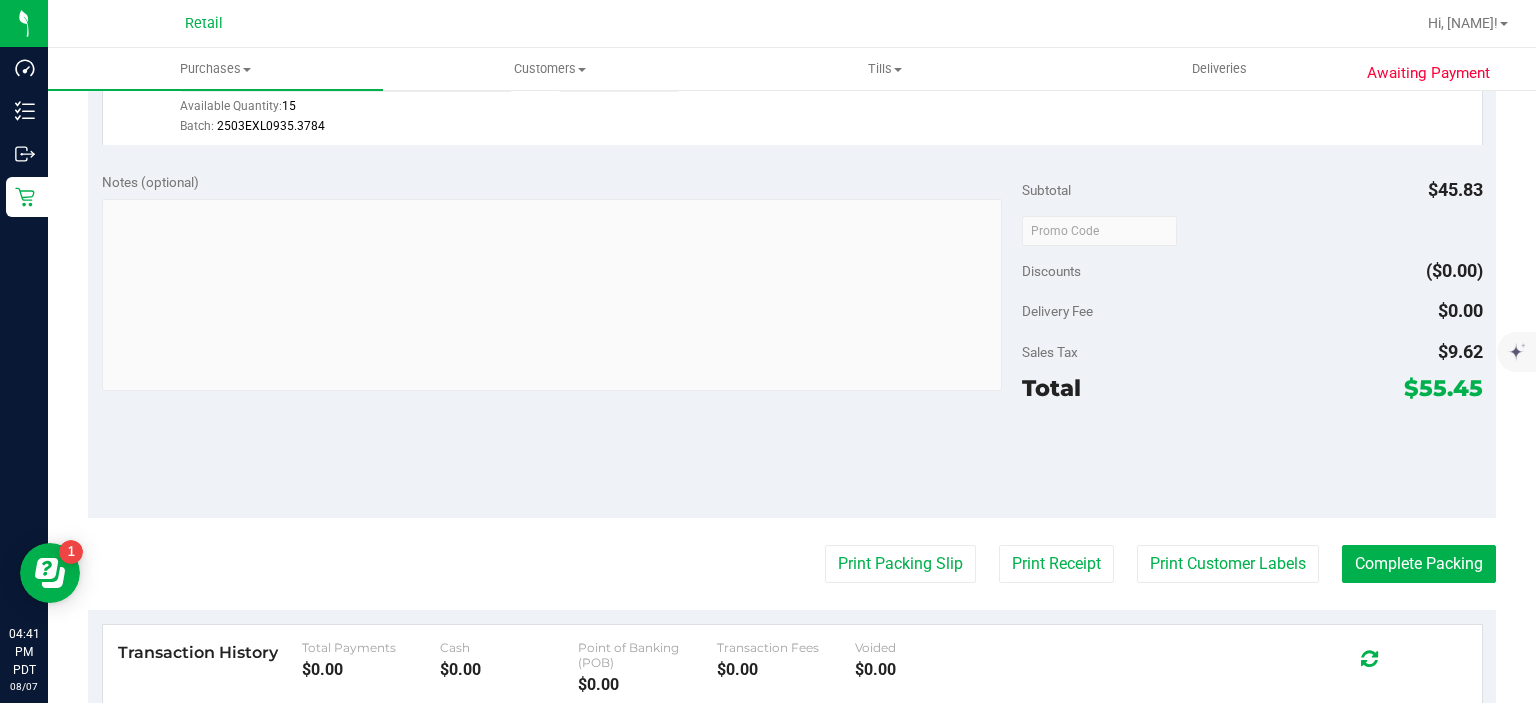 scroll, scrollTop: 689, scrollLeft: 0, axis: vertical 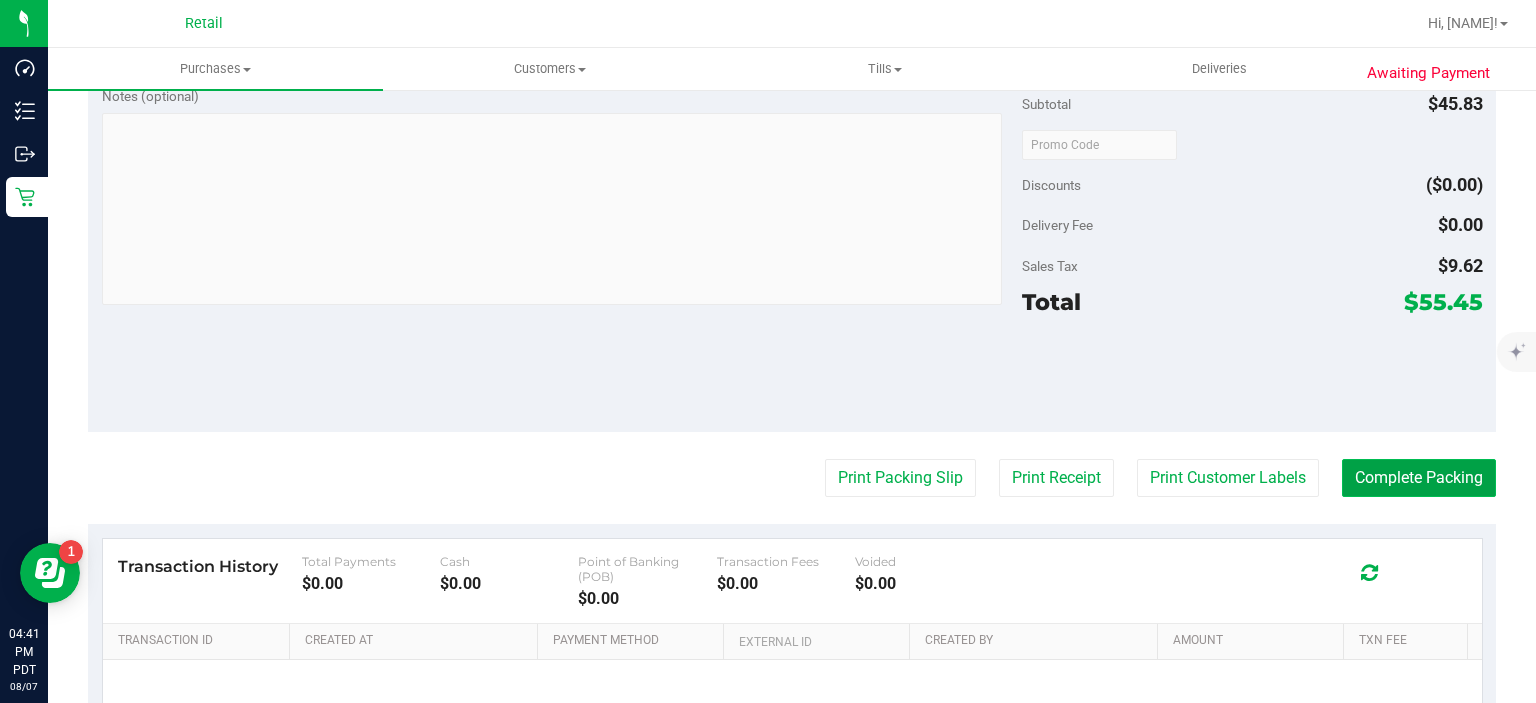 click on "Complete Packing" at bounding box center (1419, 478) 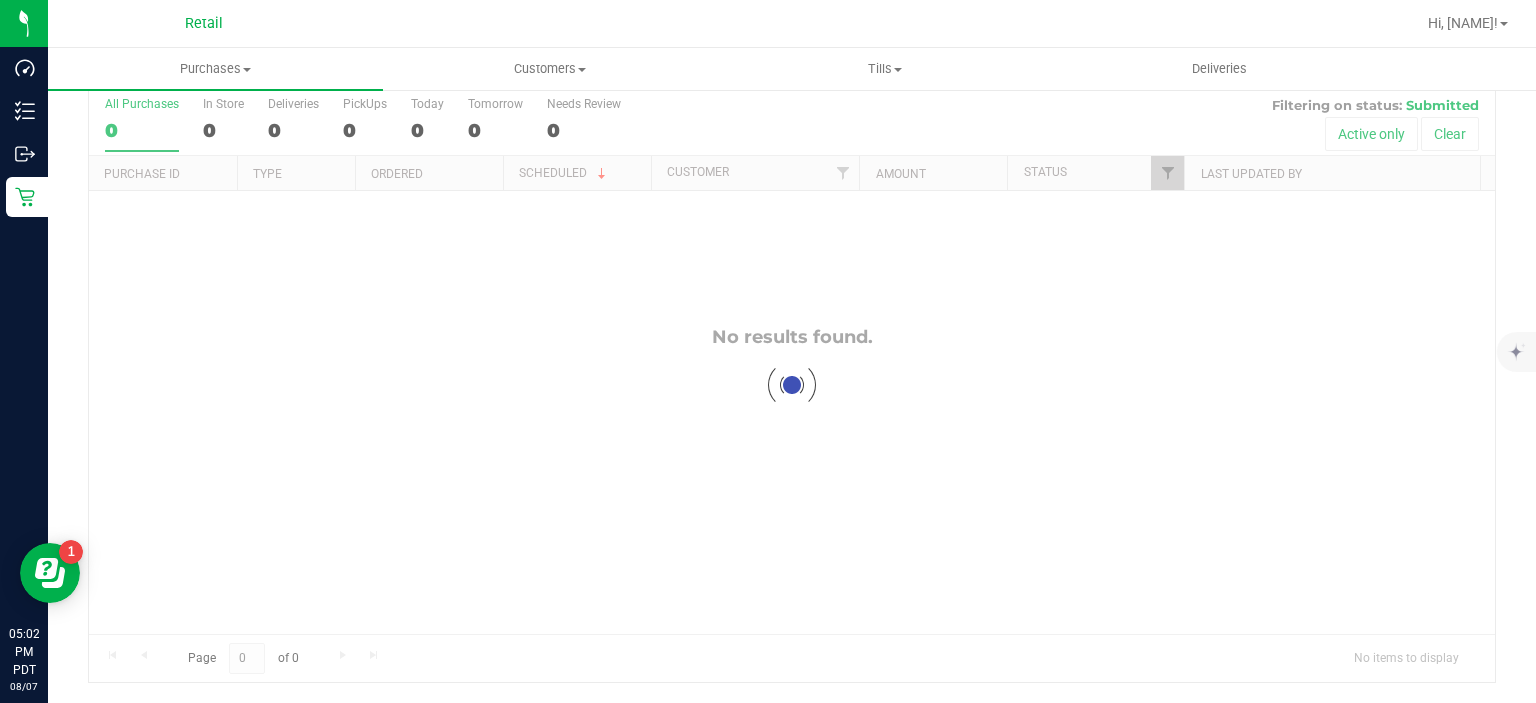 scroll, scrollTop: 0, scrollLeft: 0, axis: both 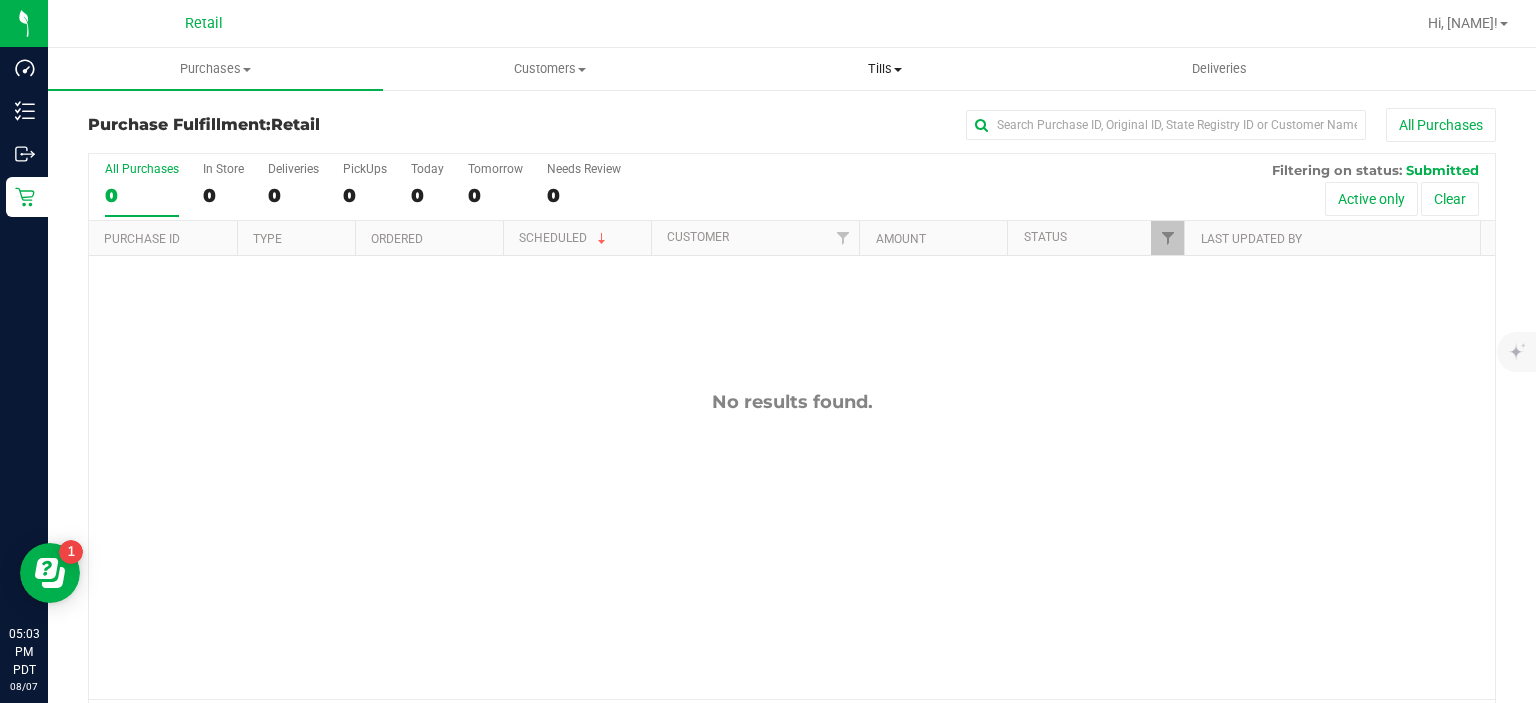 click at bounding box center [898, 70] 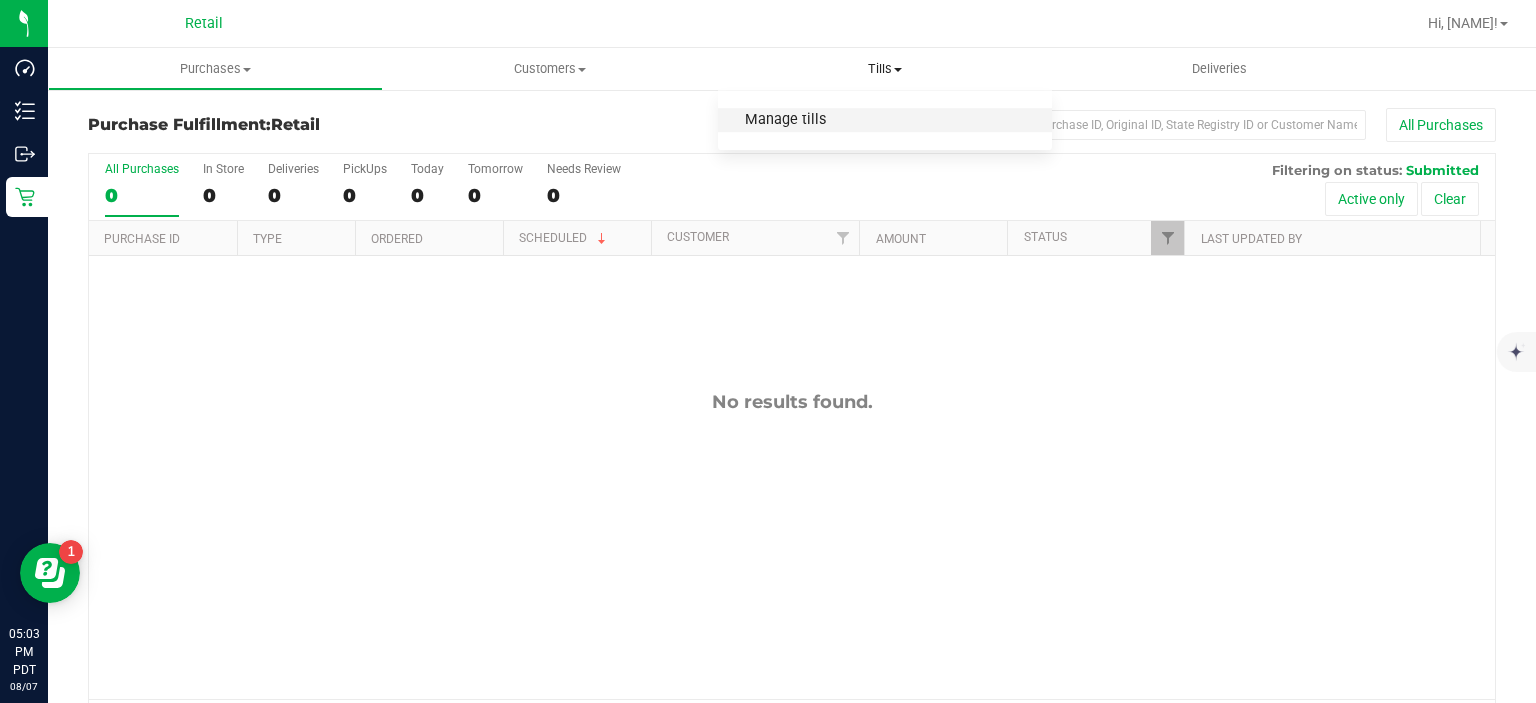 click on "Manage tills" at bounding box center (785, 120) 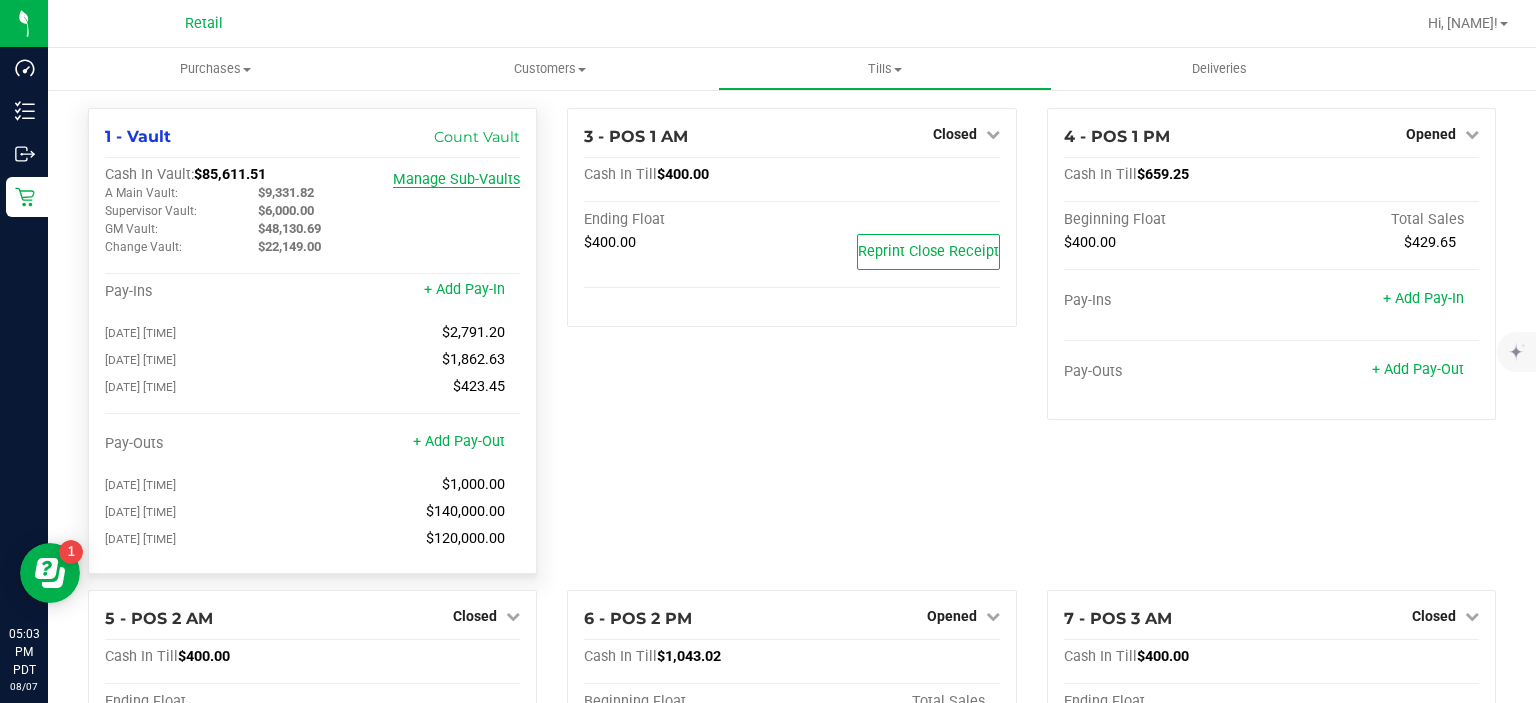 click on "Manage Sub-Vaults" at bounding box center [456, 179] 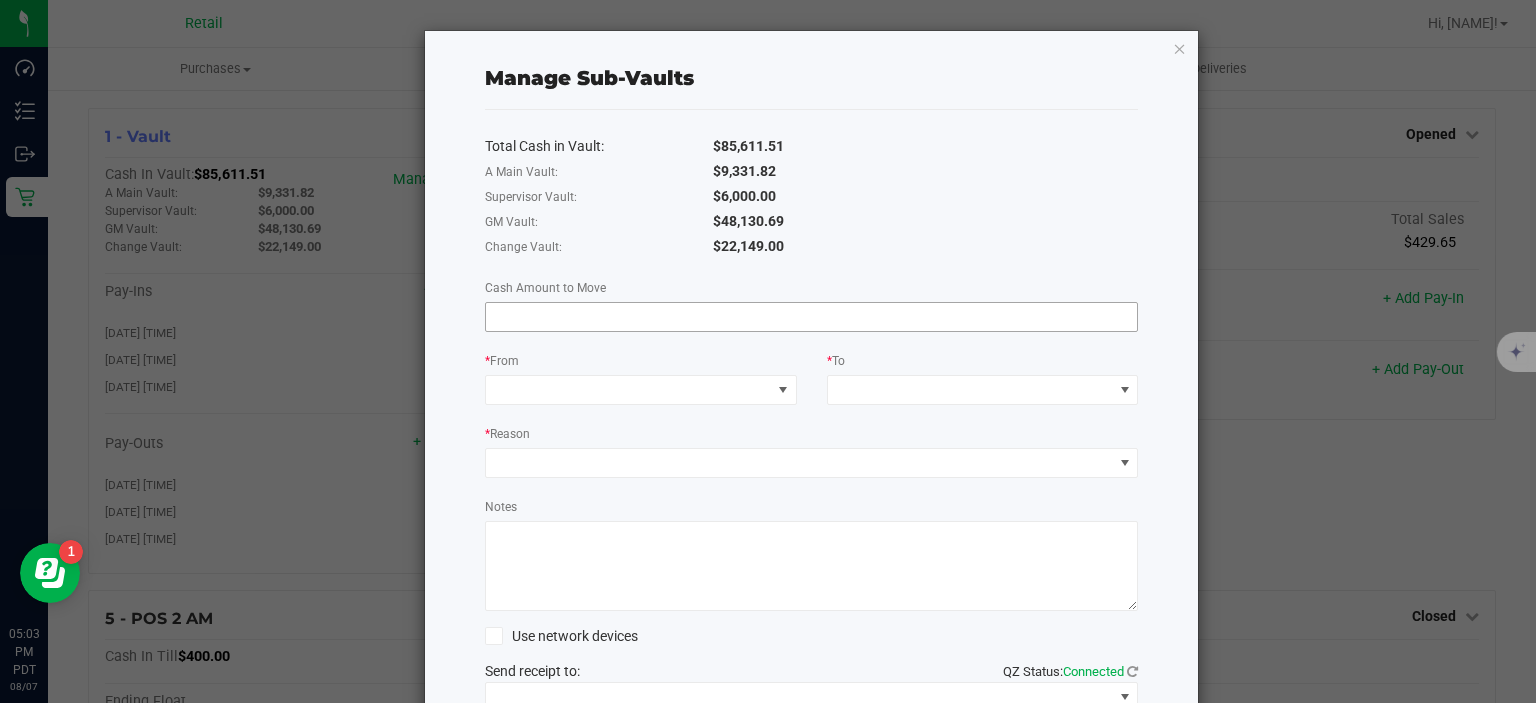 click at bounding box center (812, 317) 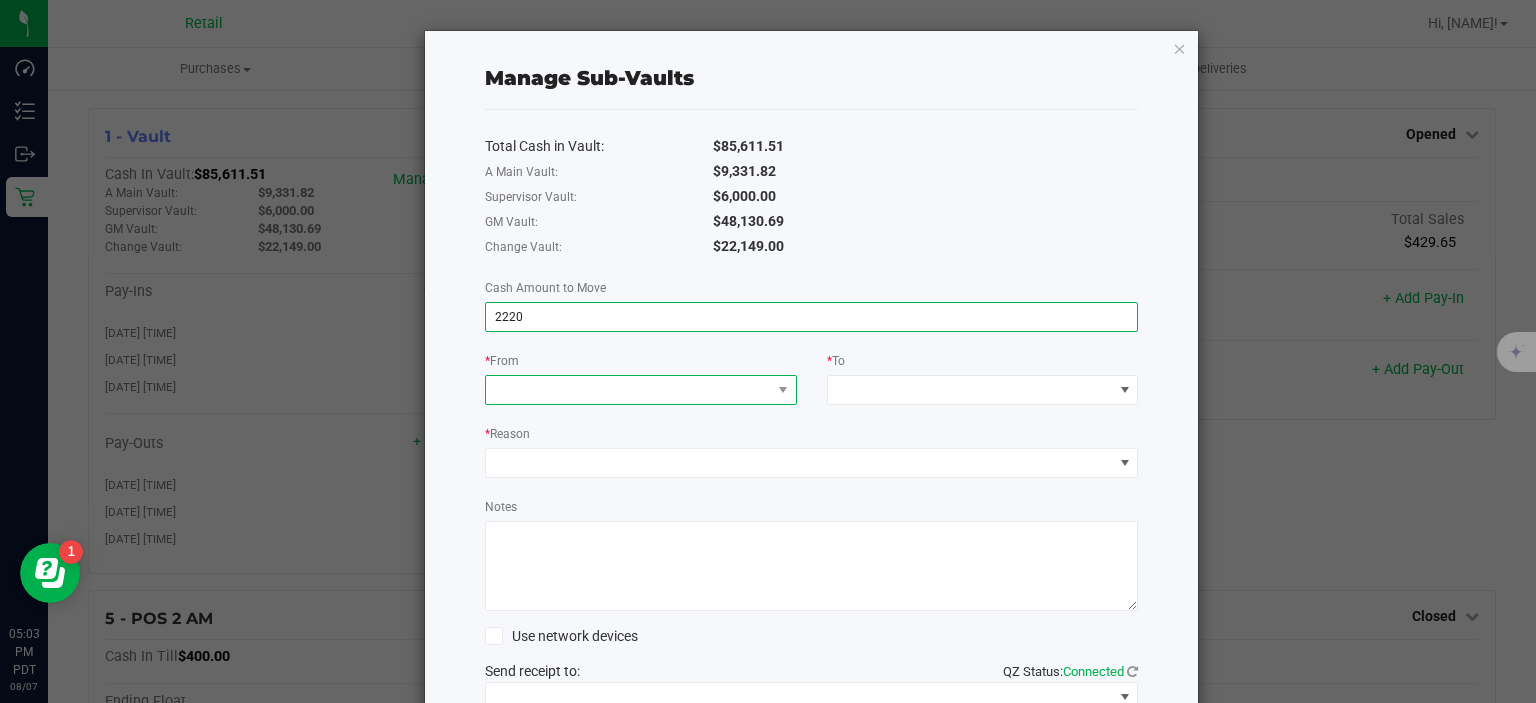 click at bounding box center [628, 390] 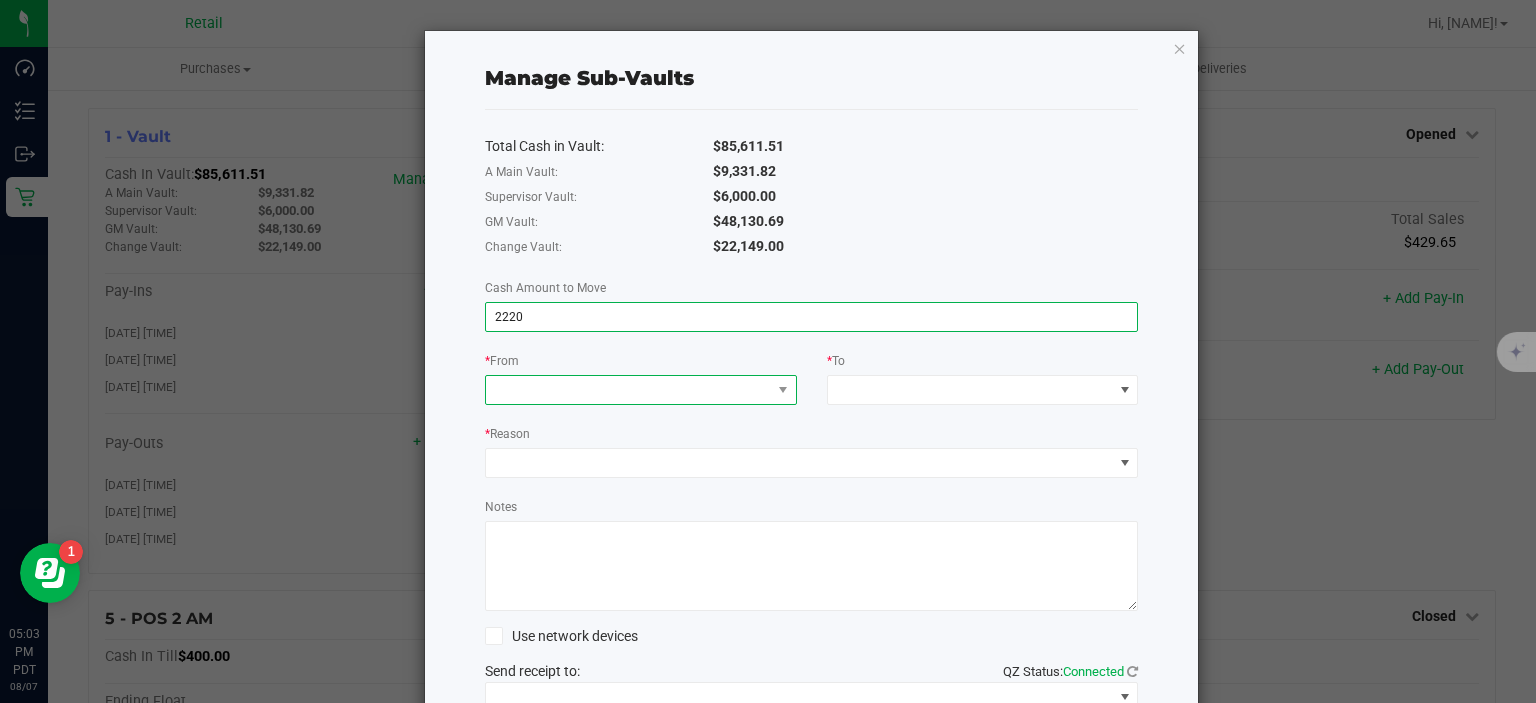 type on "$2,220.00" 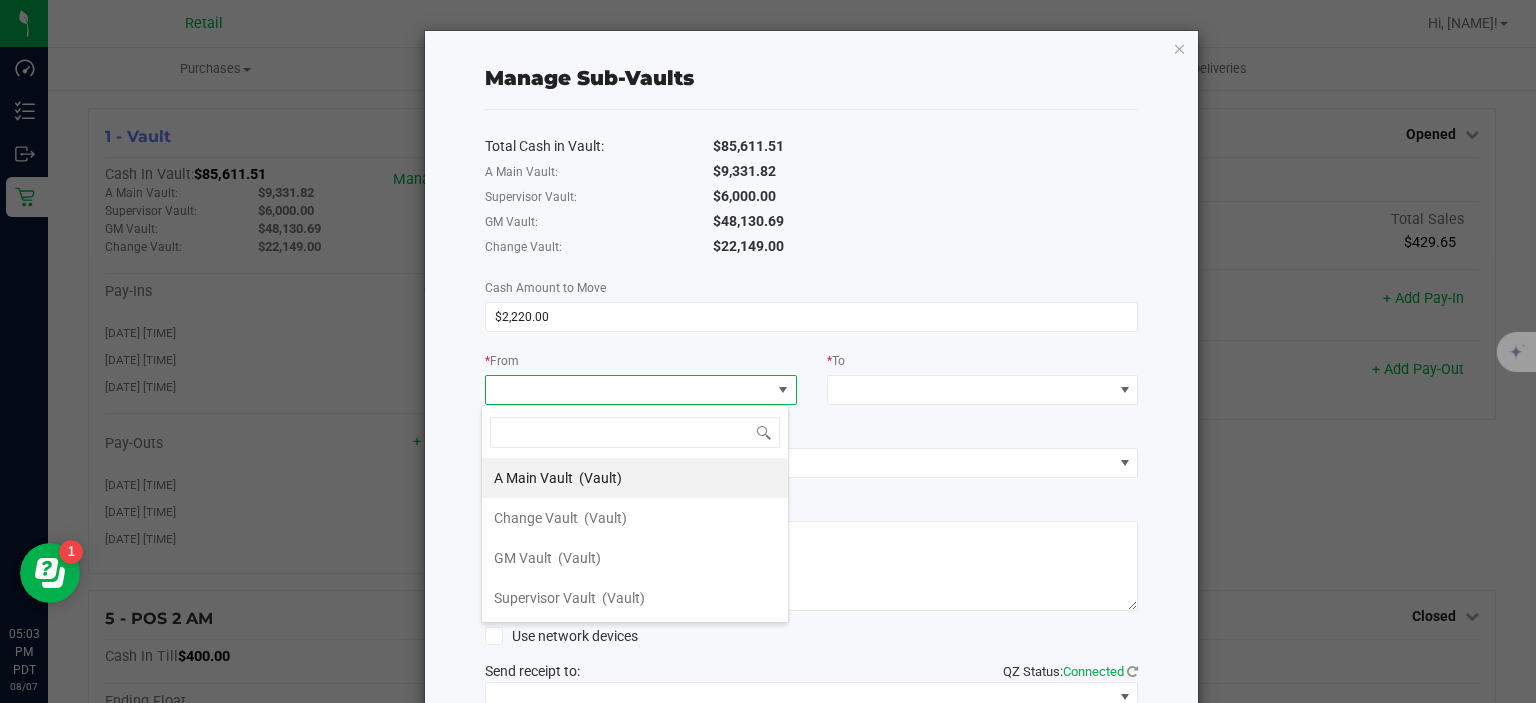 scroll, scrollTop: 99970, scrollLeft: 99692, axis: both 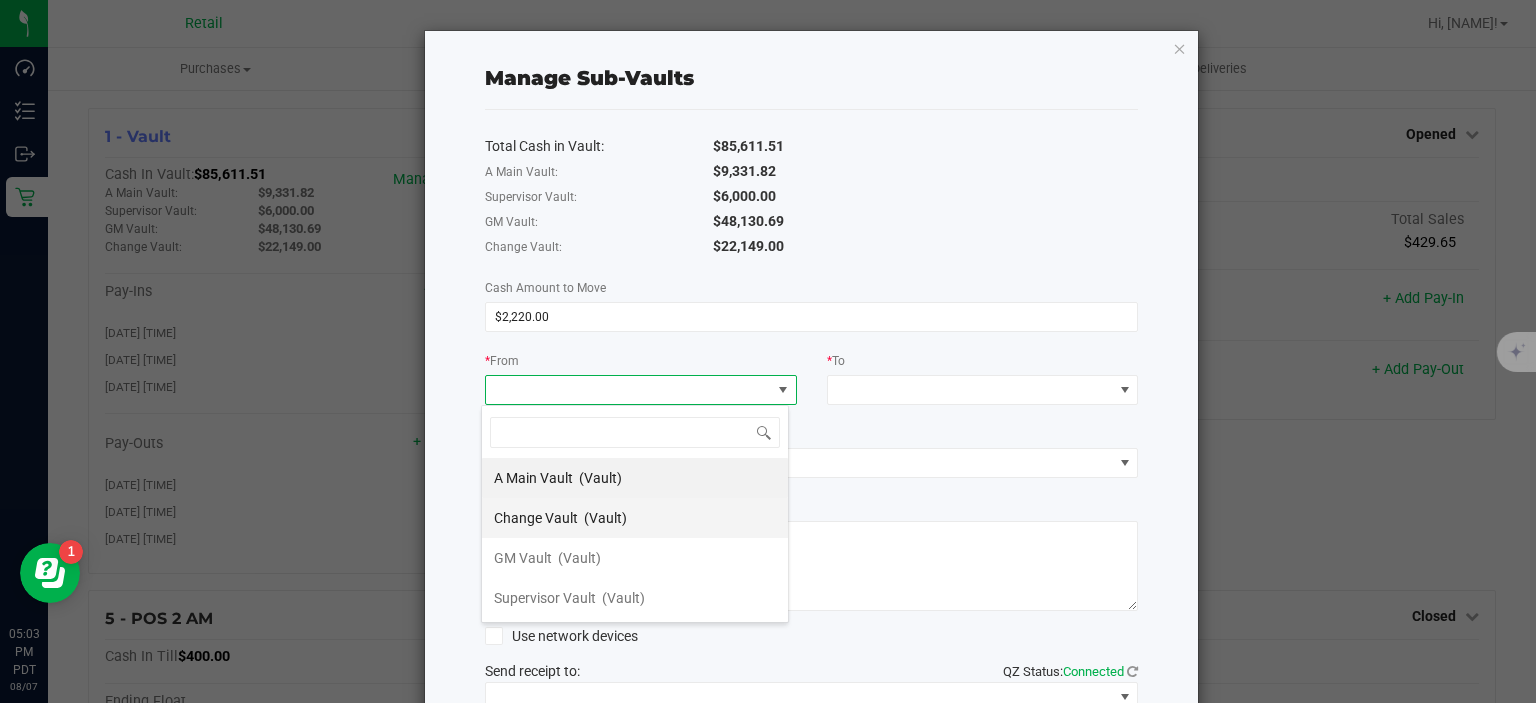 click on "Change Vault    (Vault)" at bounding box center (635, 518) 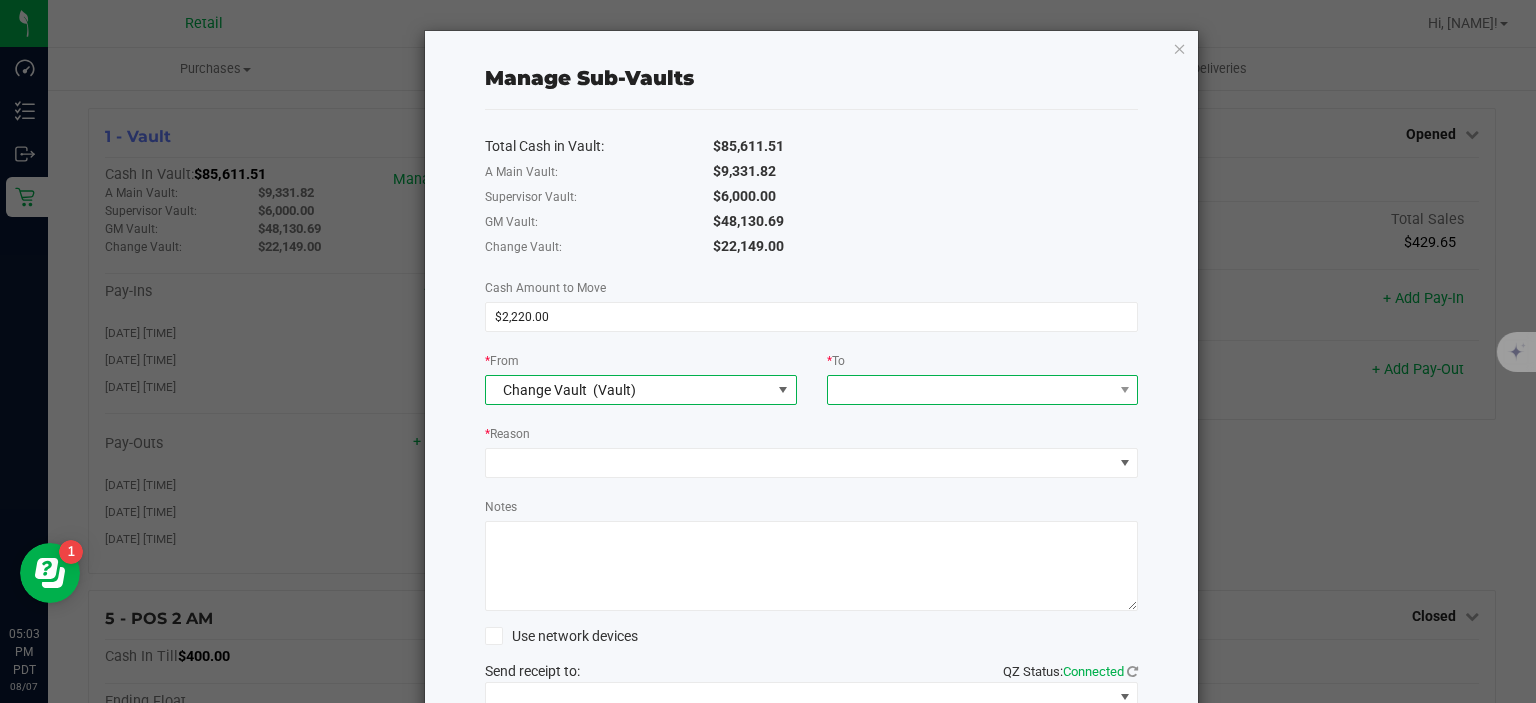 click at bounding box center [970, 390] 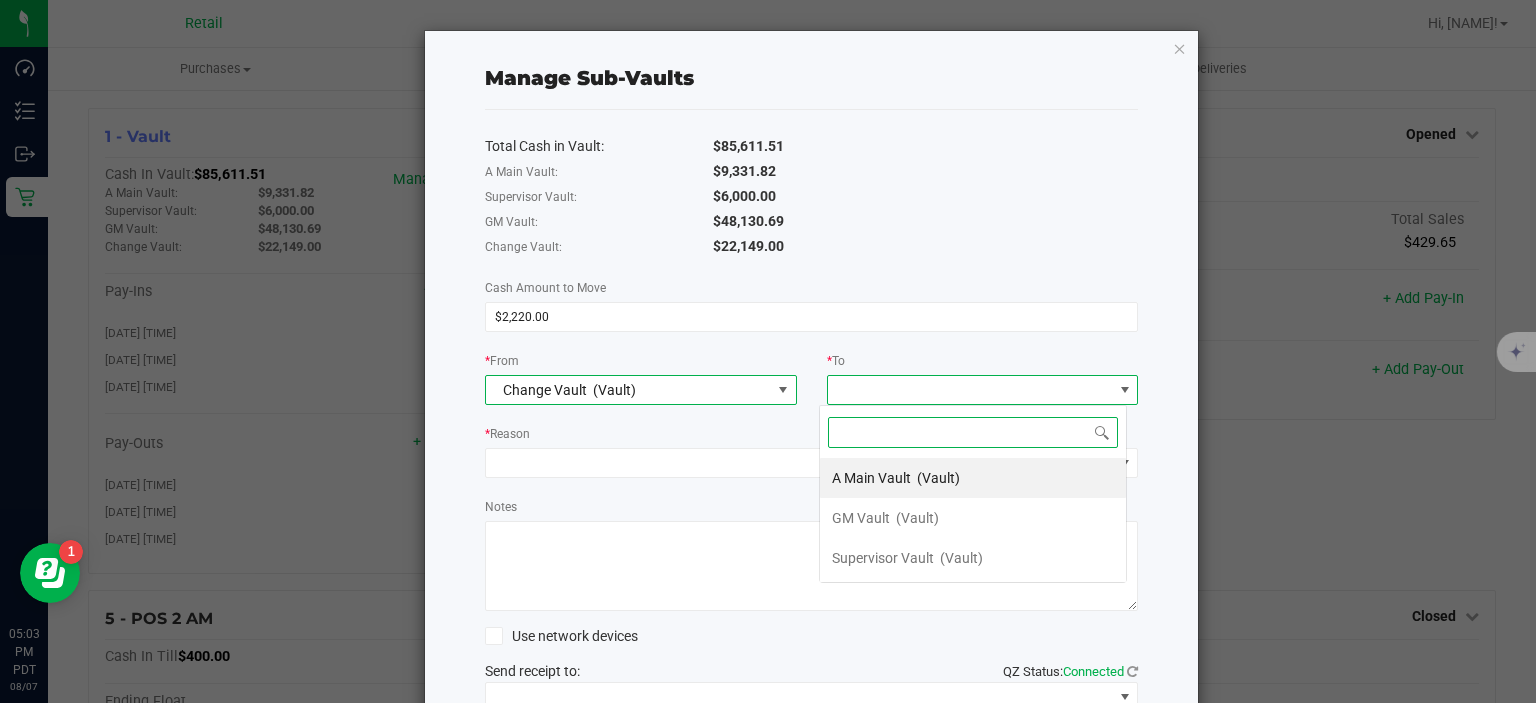 scroll, scrollTop: 99970, scrollLeft: 99692, axis: both 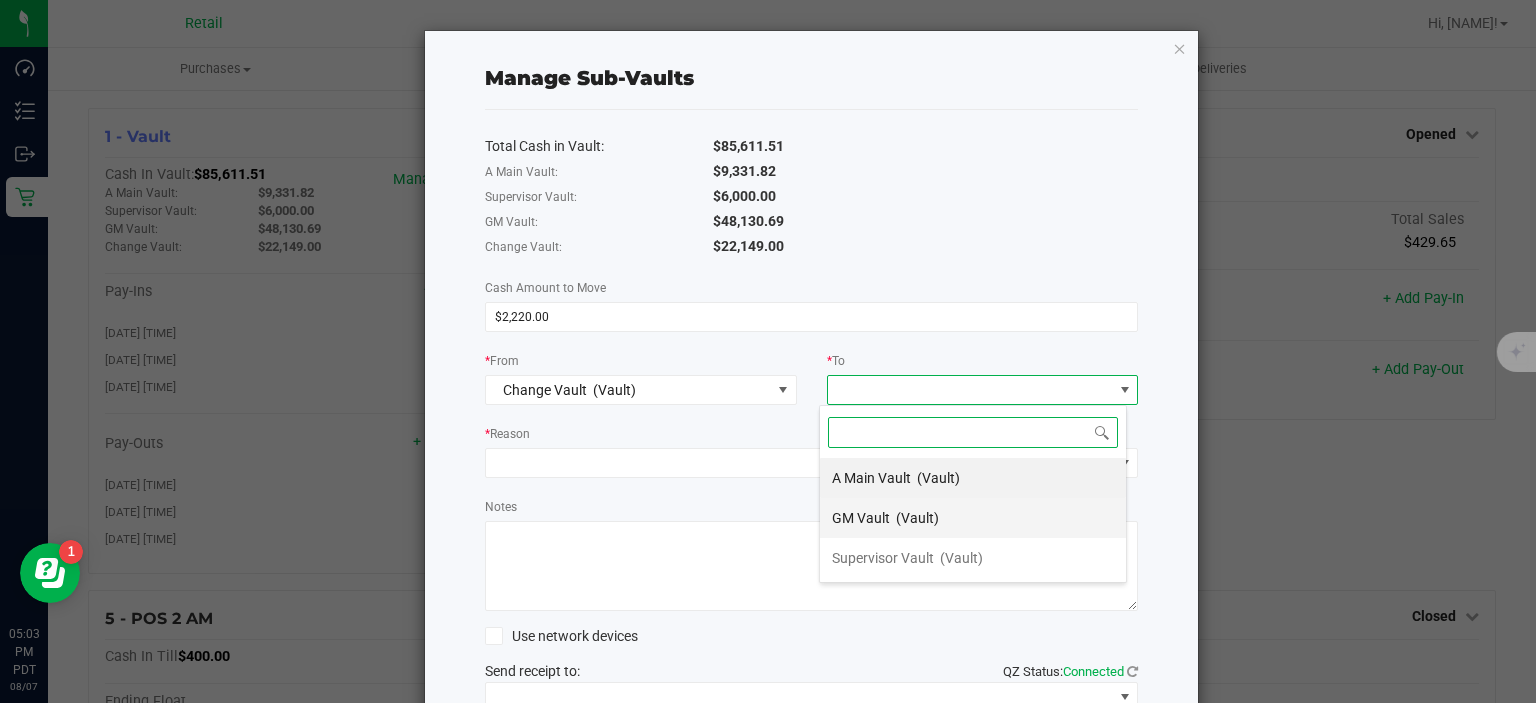click on "GM Vault    (Vault)" at bounding box center (973, 518) 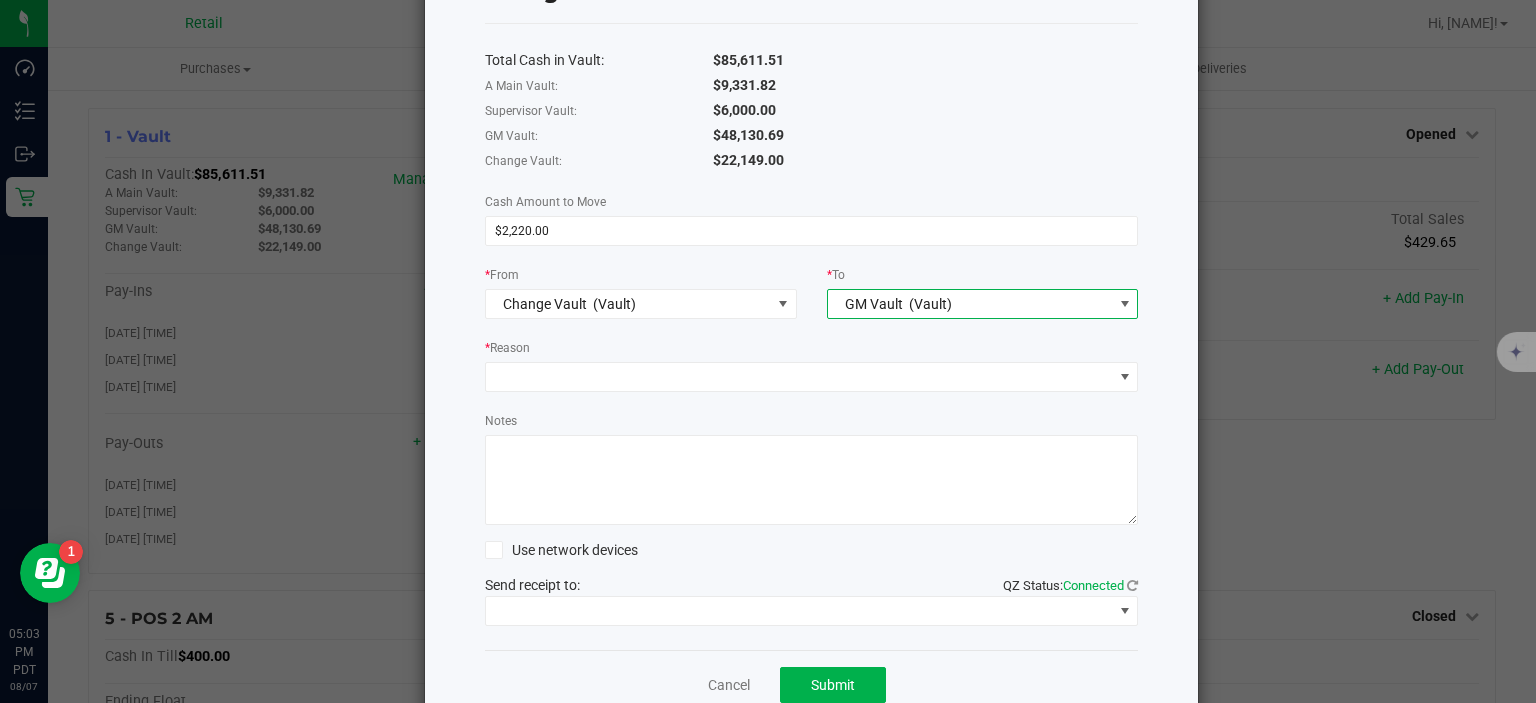scroll, scrollTop: 91, scrollLeft: 0, axis: vertical 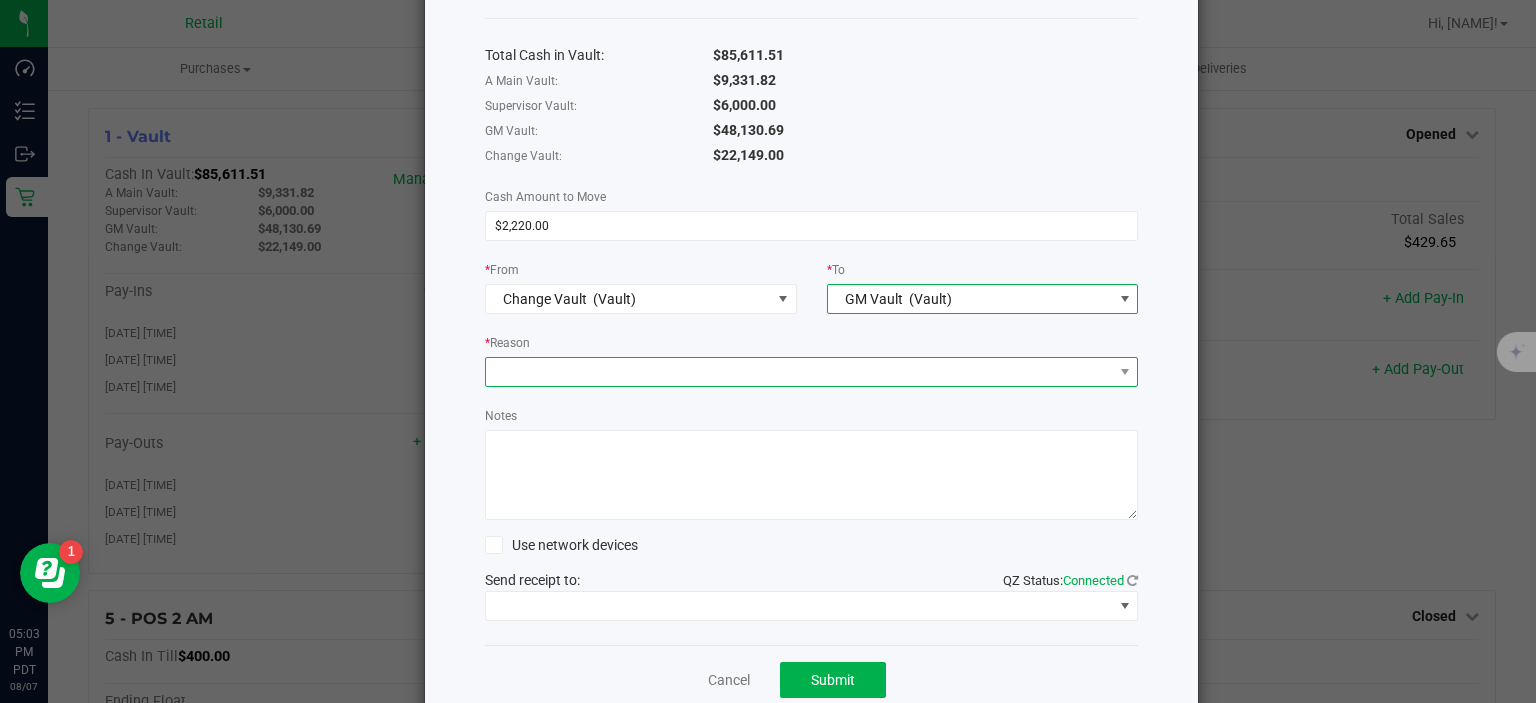 click at bounding box center [799, 372] 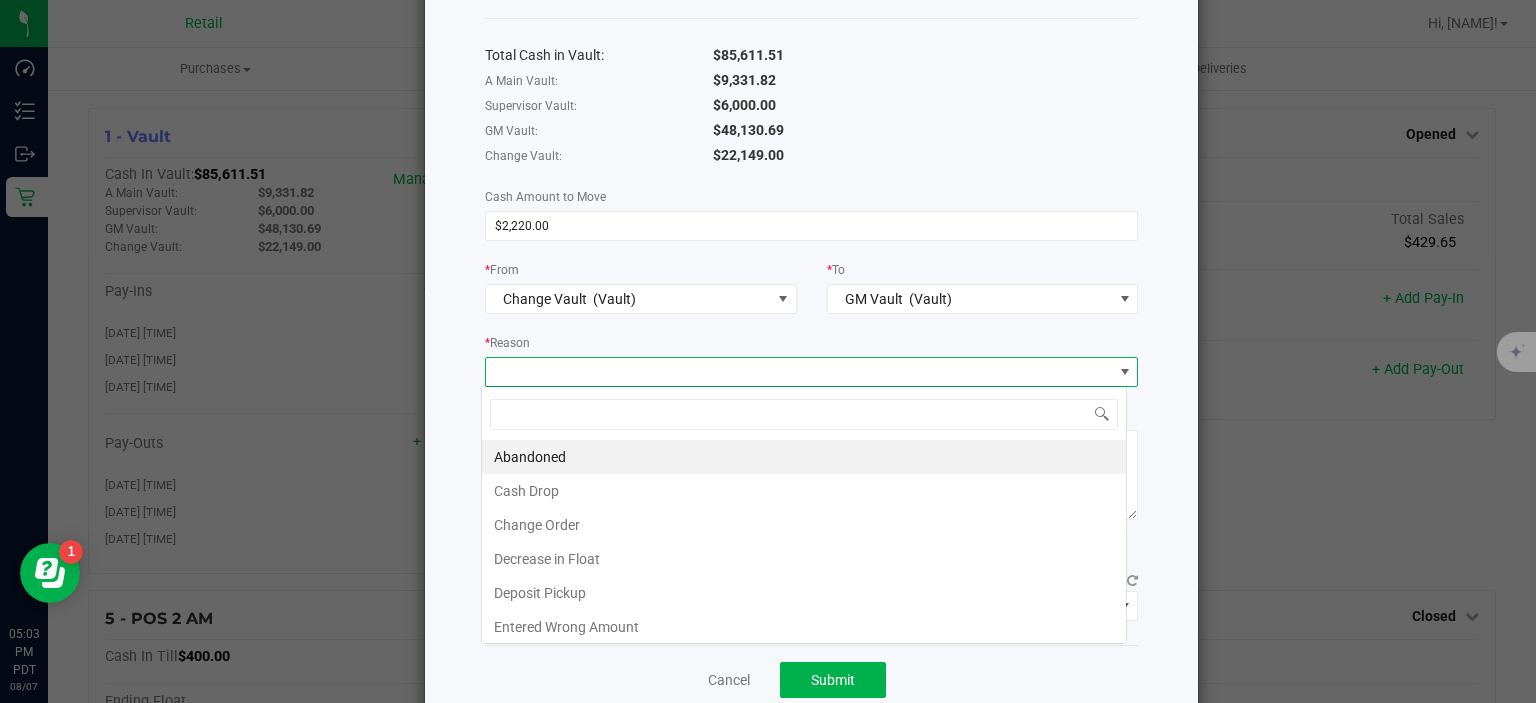scroll, scrollTop: 99970, scrollLeft: 99353, axis: both 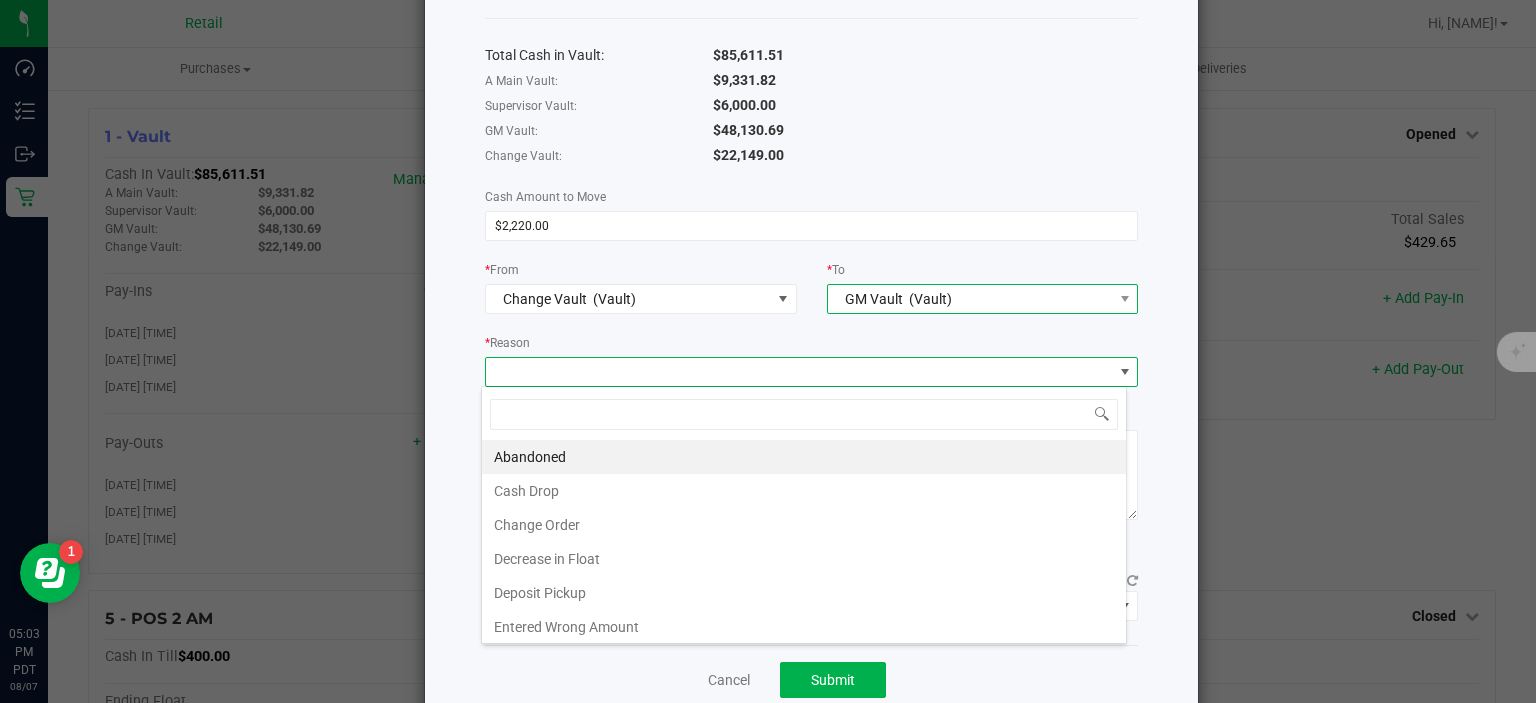 click on "GM Vault    (Vault)" at bounding box center [970, 299] 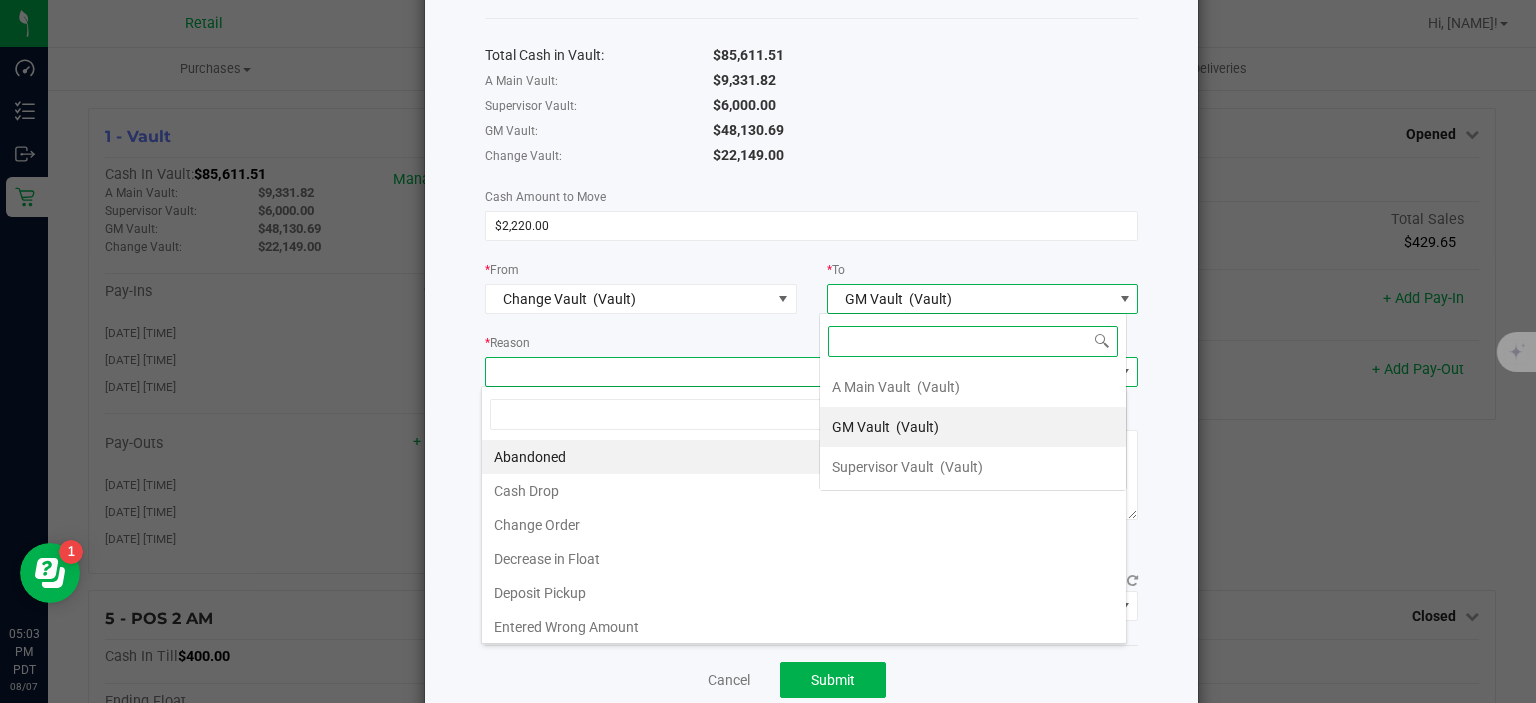 scroll, scrollTop: 99970, scrollLeft: 99692, axis: both 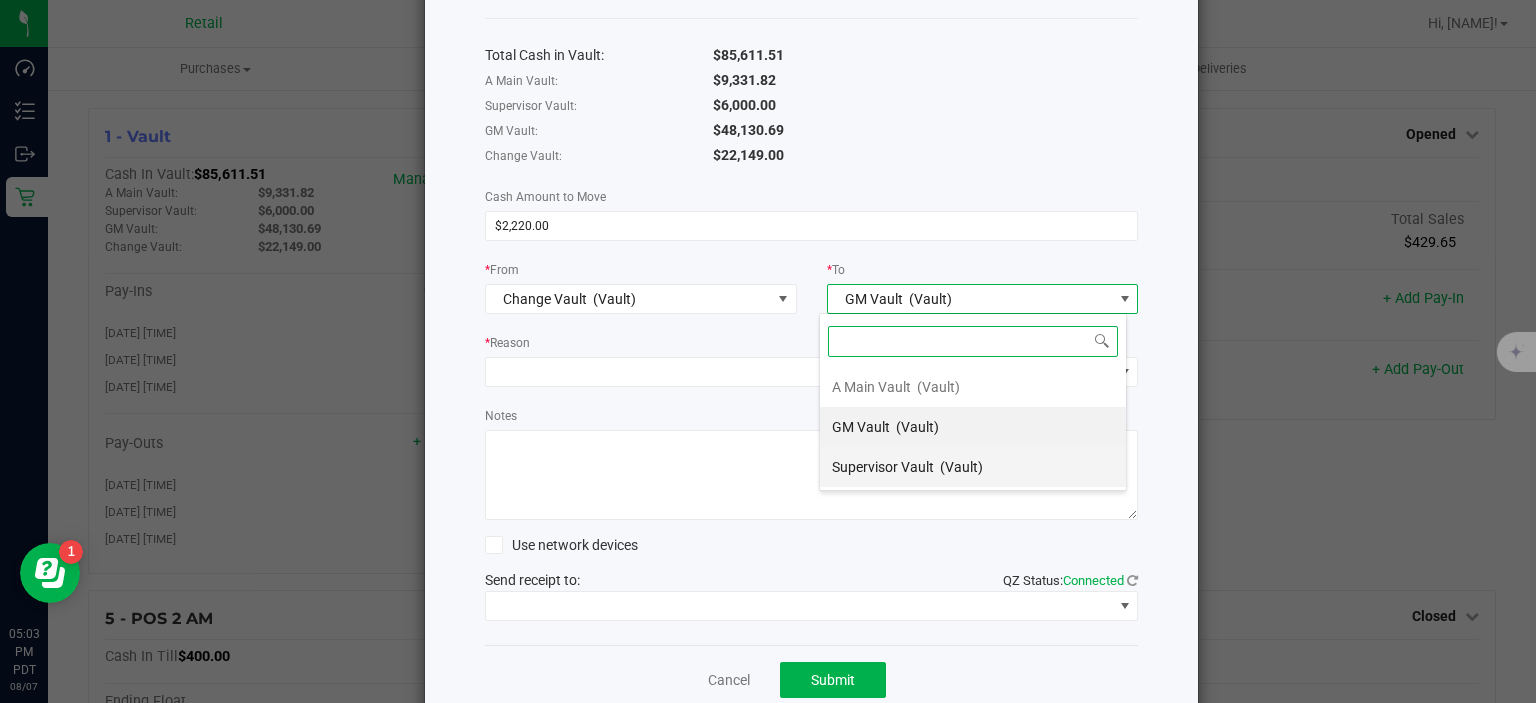 click on "Supervisor Vault    (Vault)" at bounding box center [973, 467] 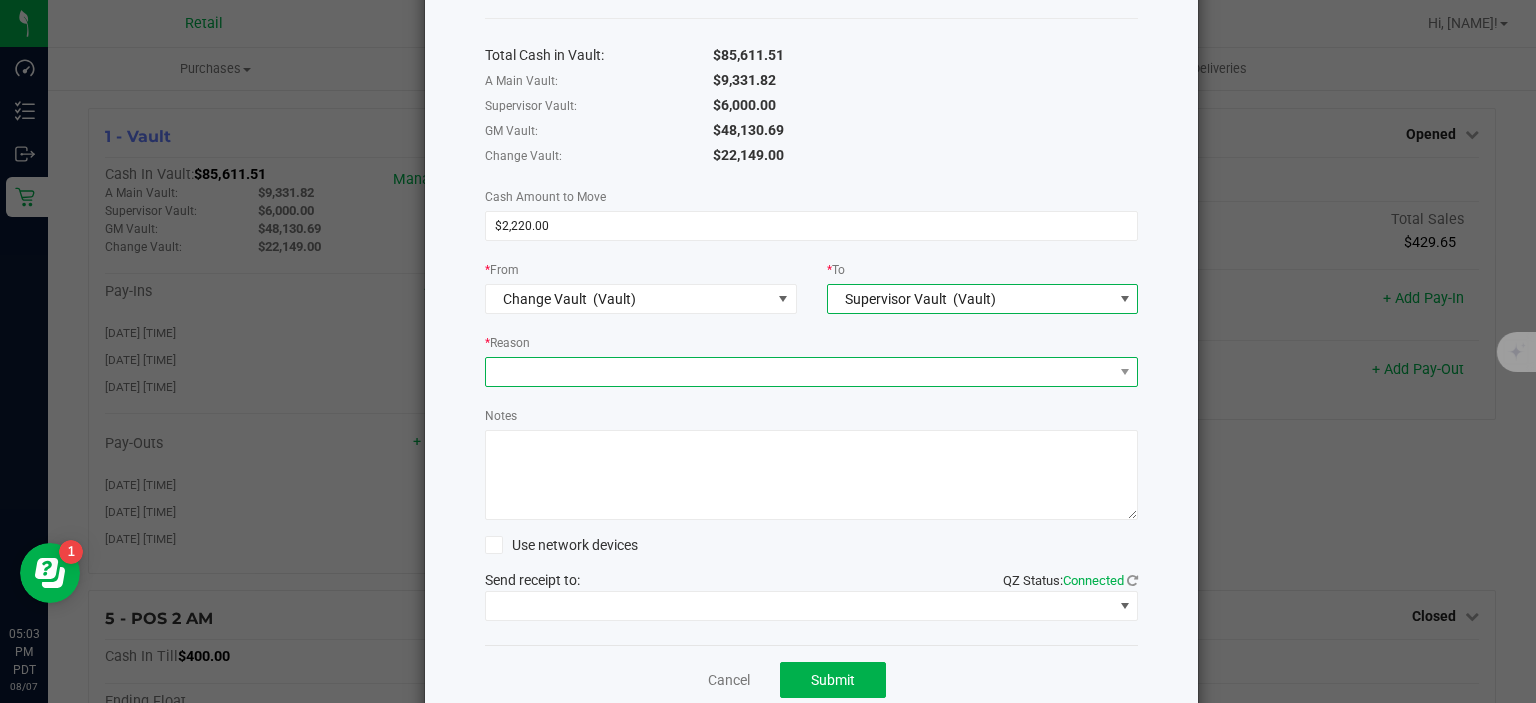 click at bounding box center [799, 372] 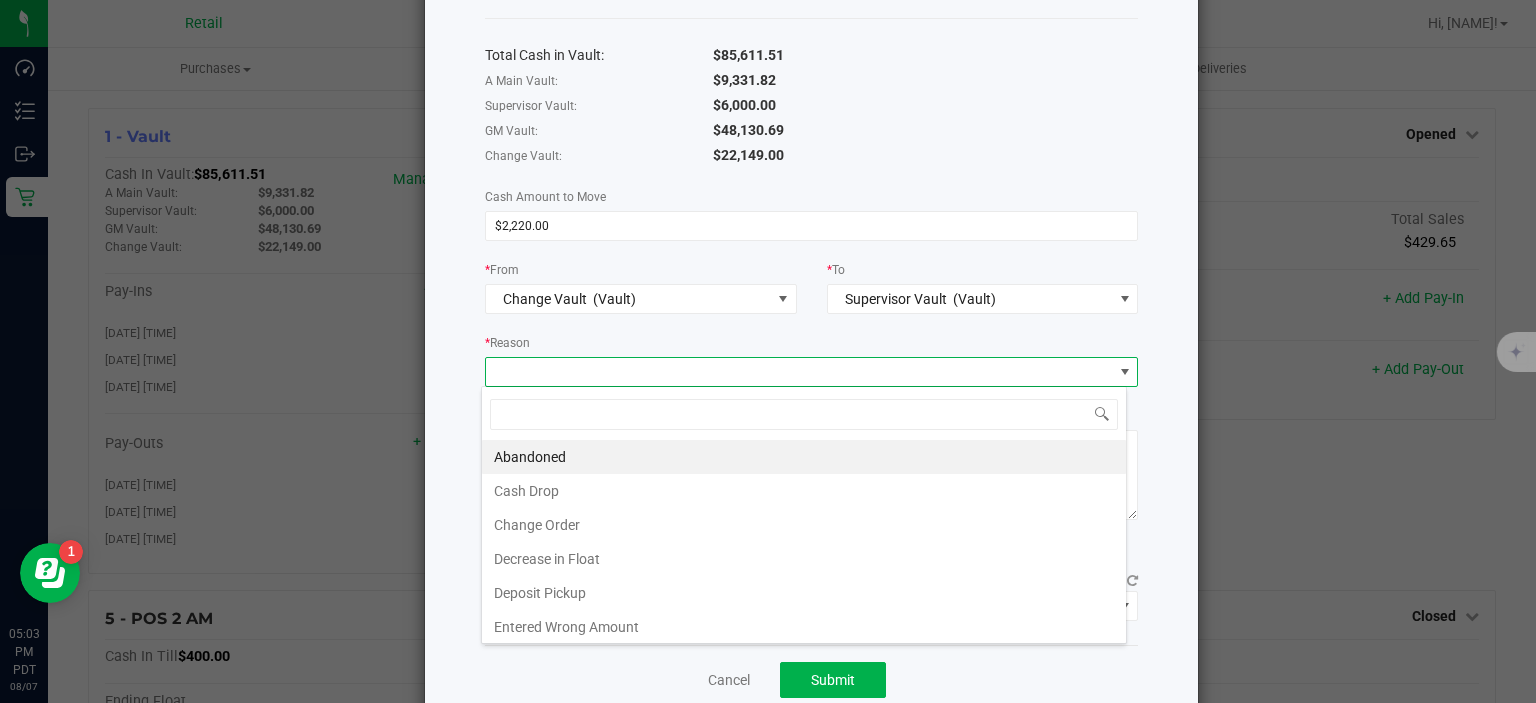 scroll, scrollTop: 99970, scrollLeft: 99353, axis: both 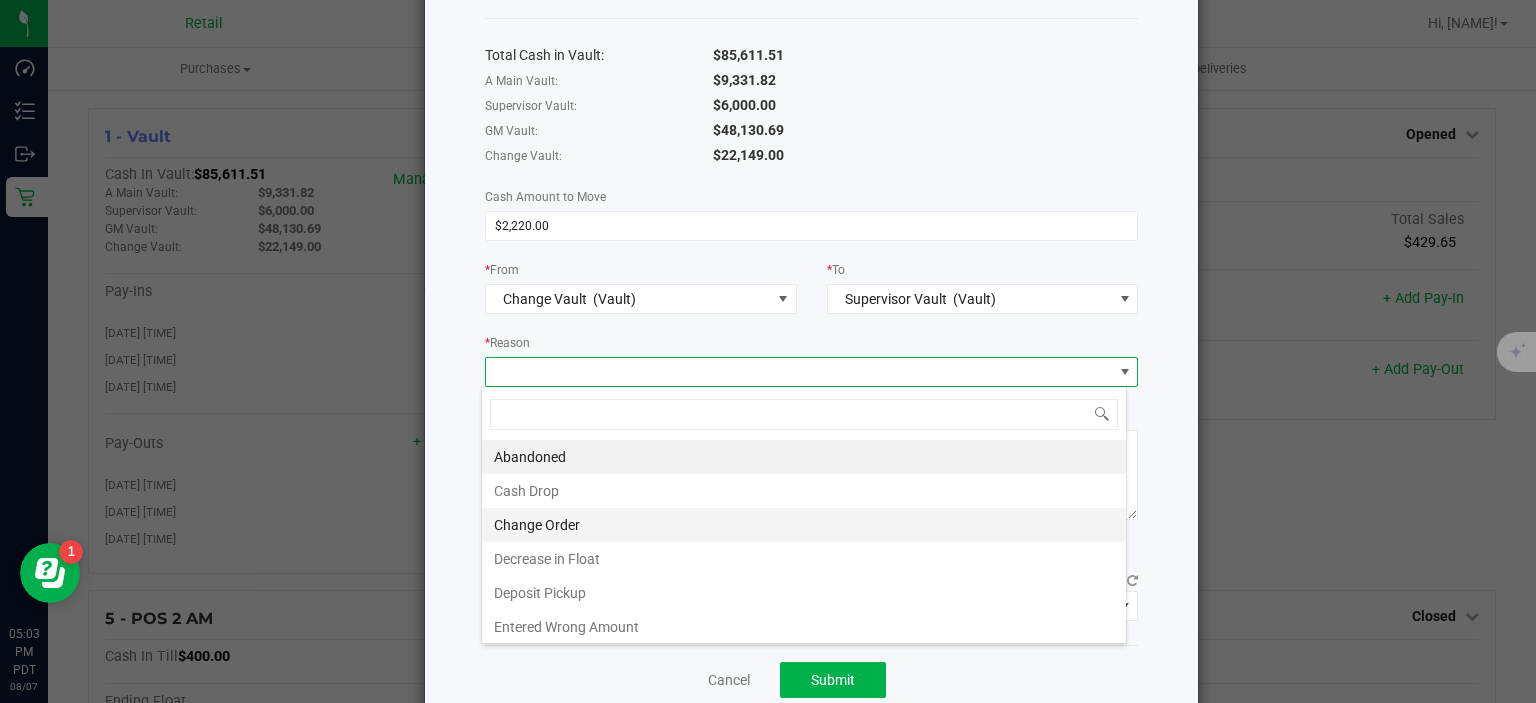 click on "Change Order" at bounding box center (804, 525) 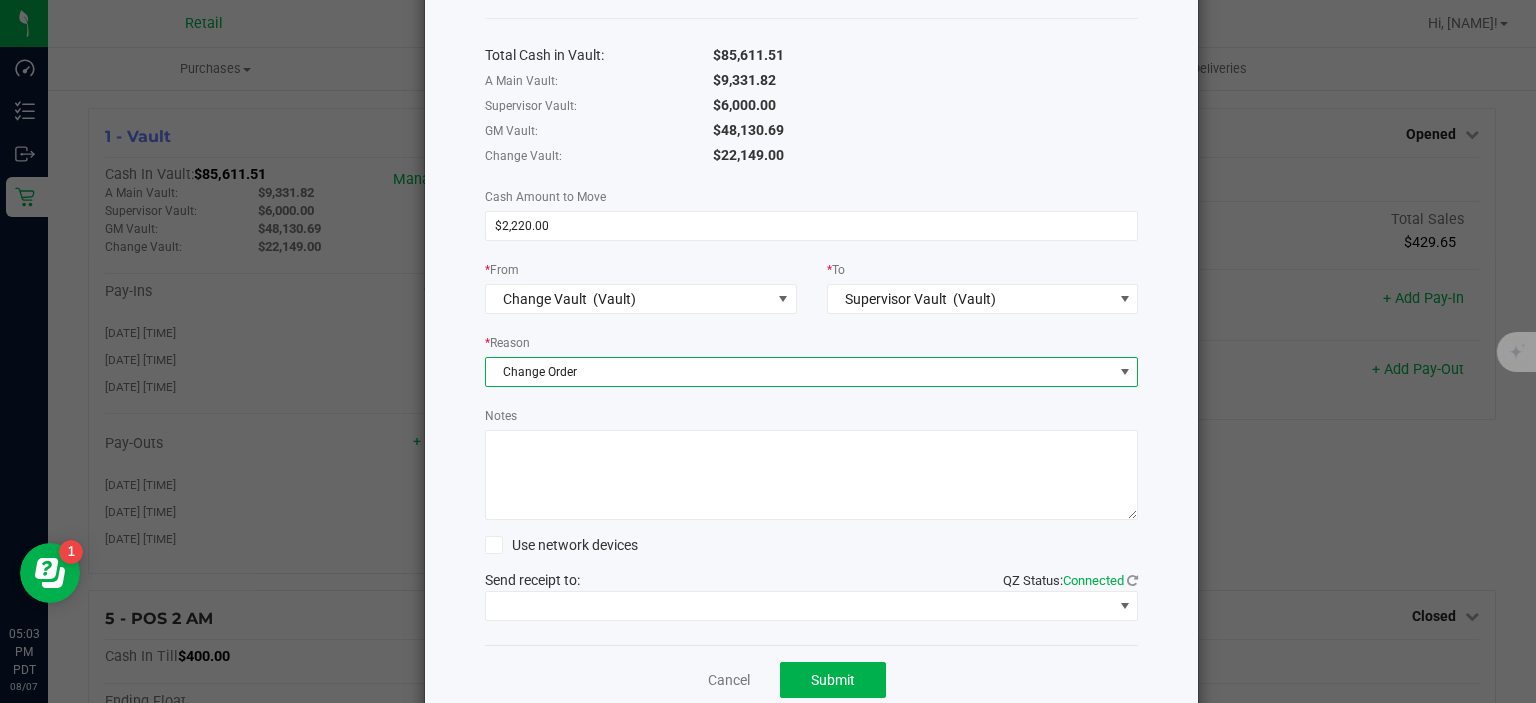 click on "Notes" at bounding box center [812, 475] 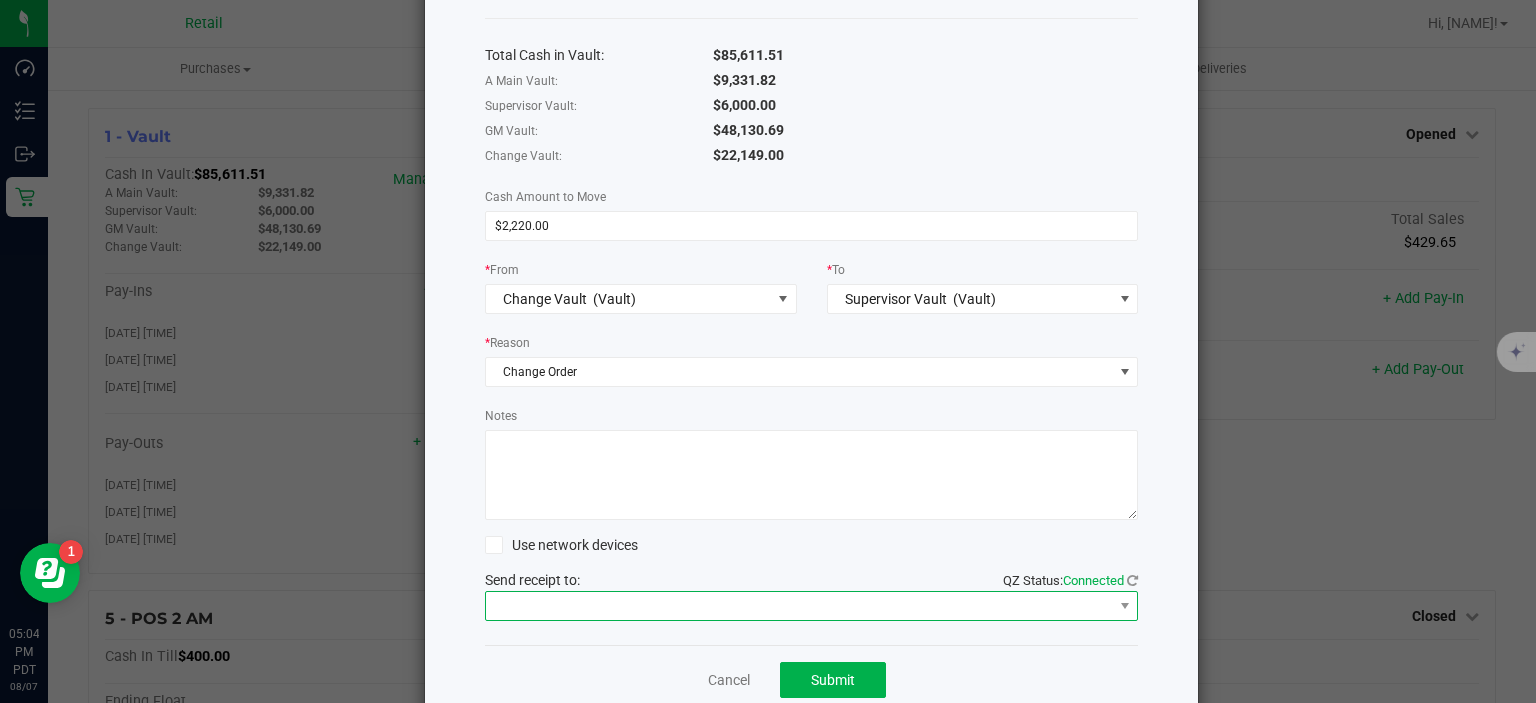 click at bounding box center (799, 606) 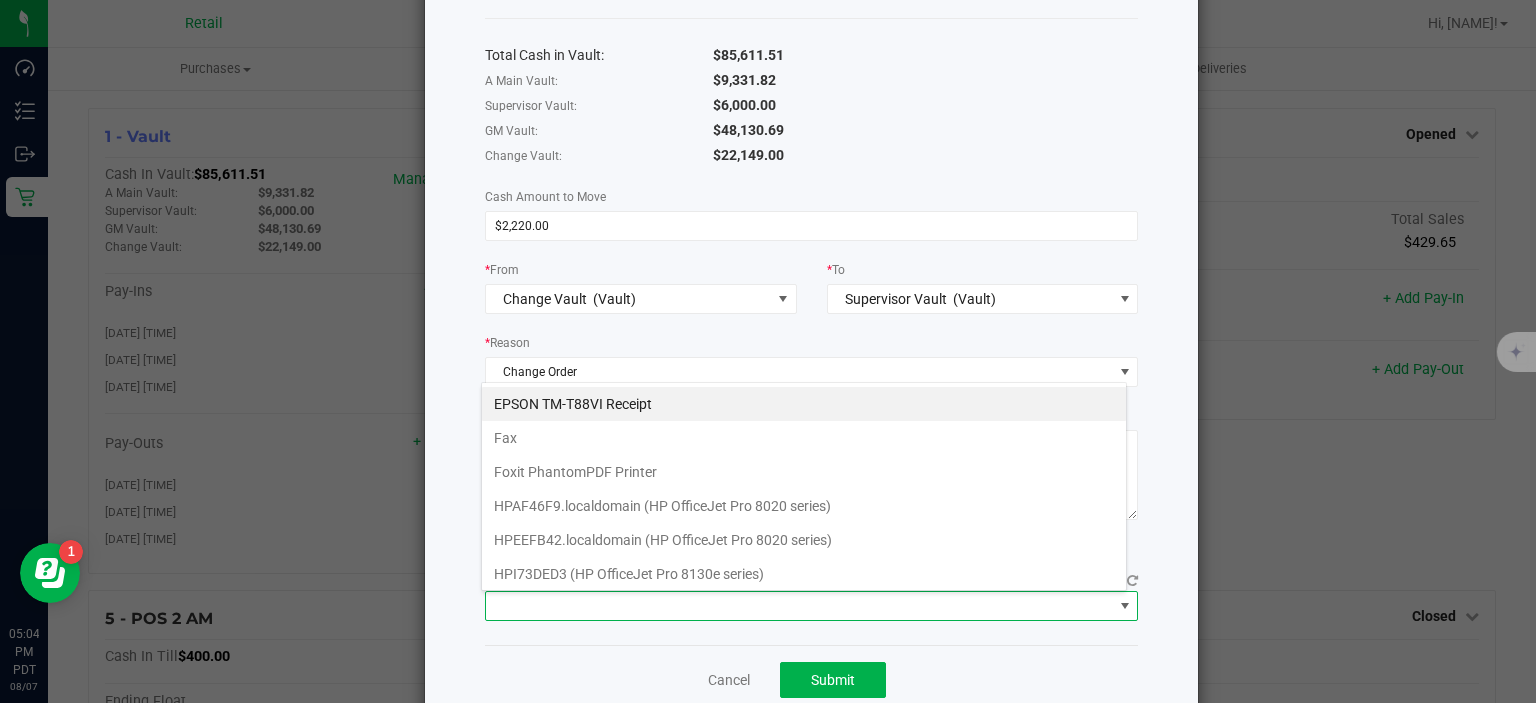 scroll, scrollTop: 99970, scrollLeft: 99353, axis: both 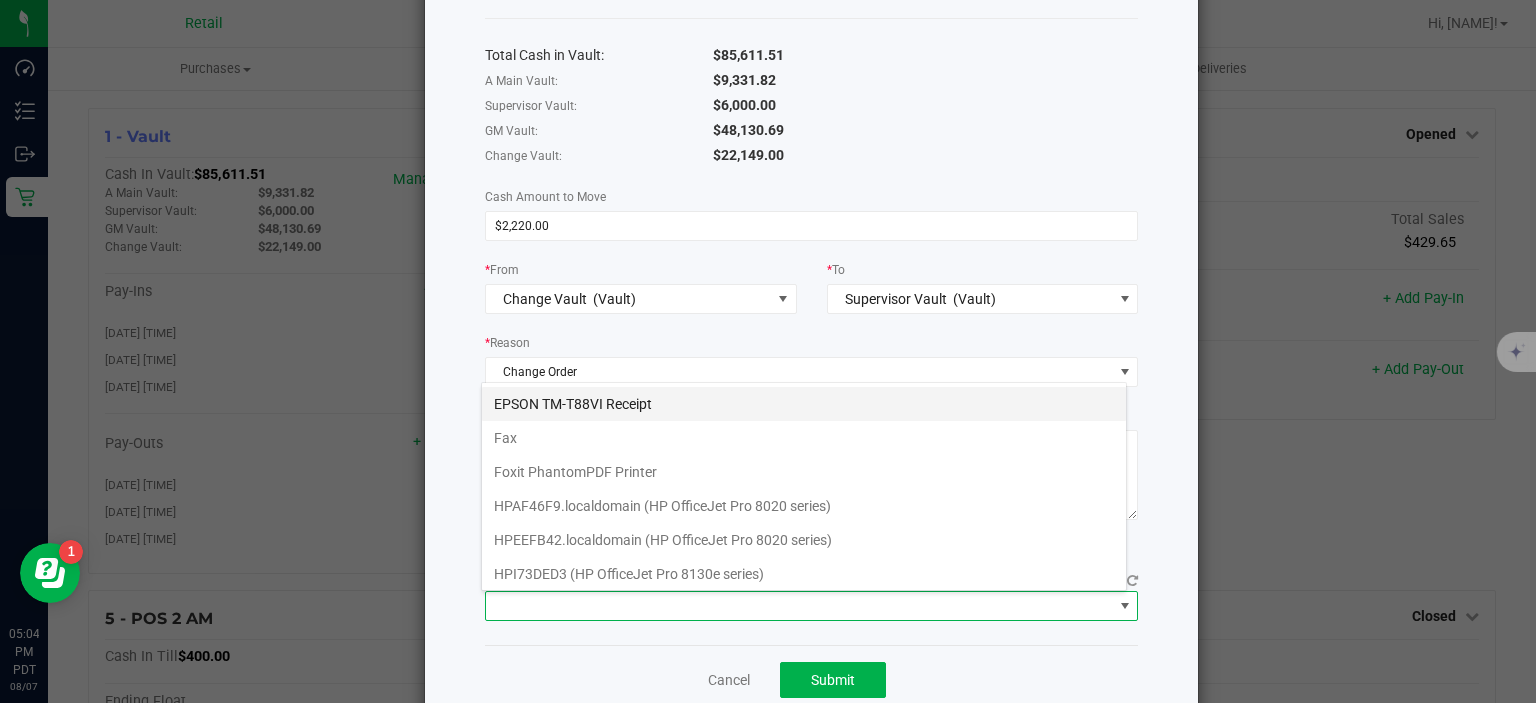 click on "EPSON TM-T88VI Receipt" at bounding box center [804, 404] 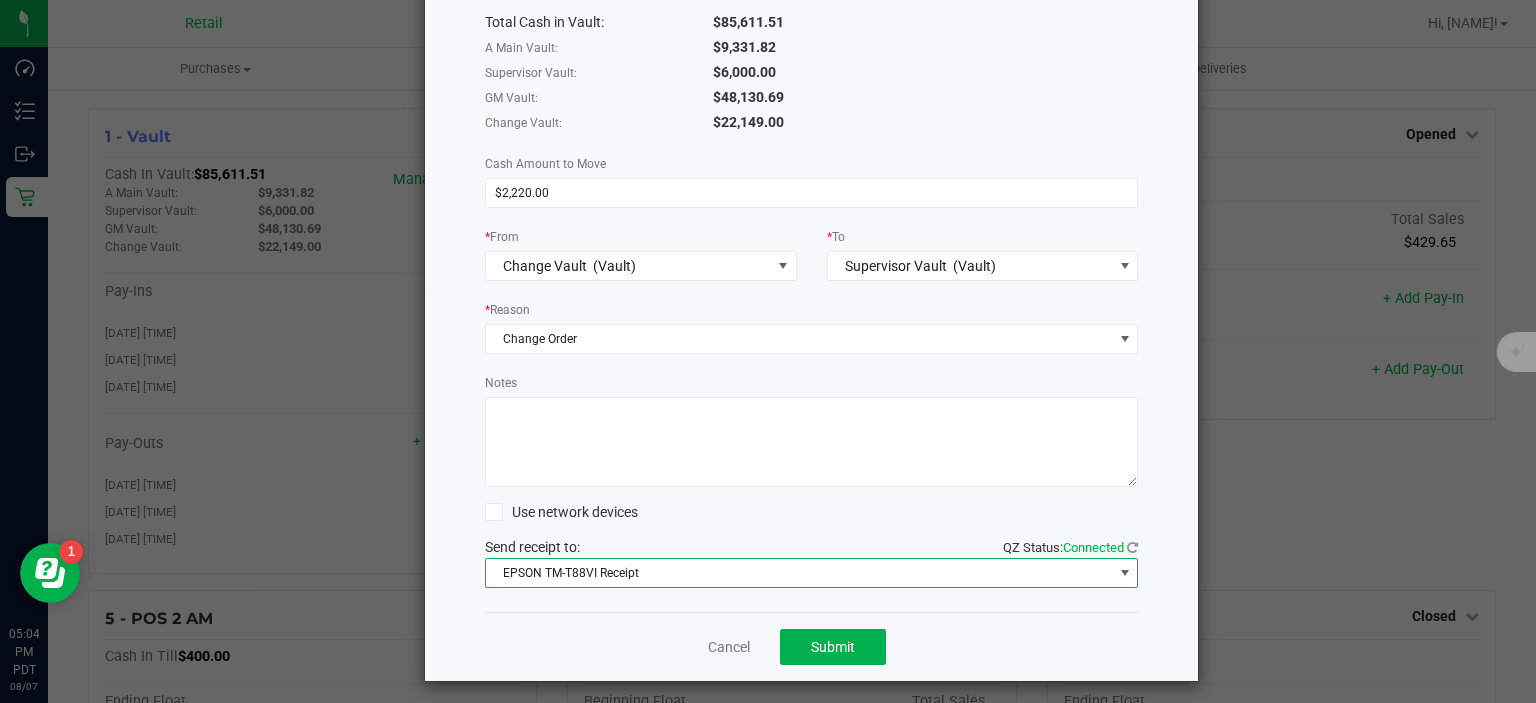 scroll, scrollTop: 132, scrollLeft: 0, axis: vertical 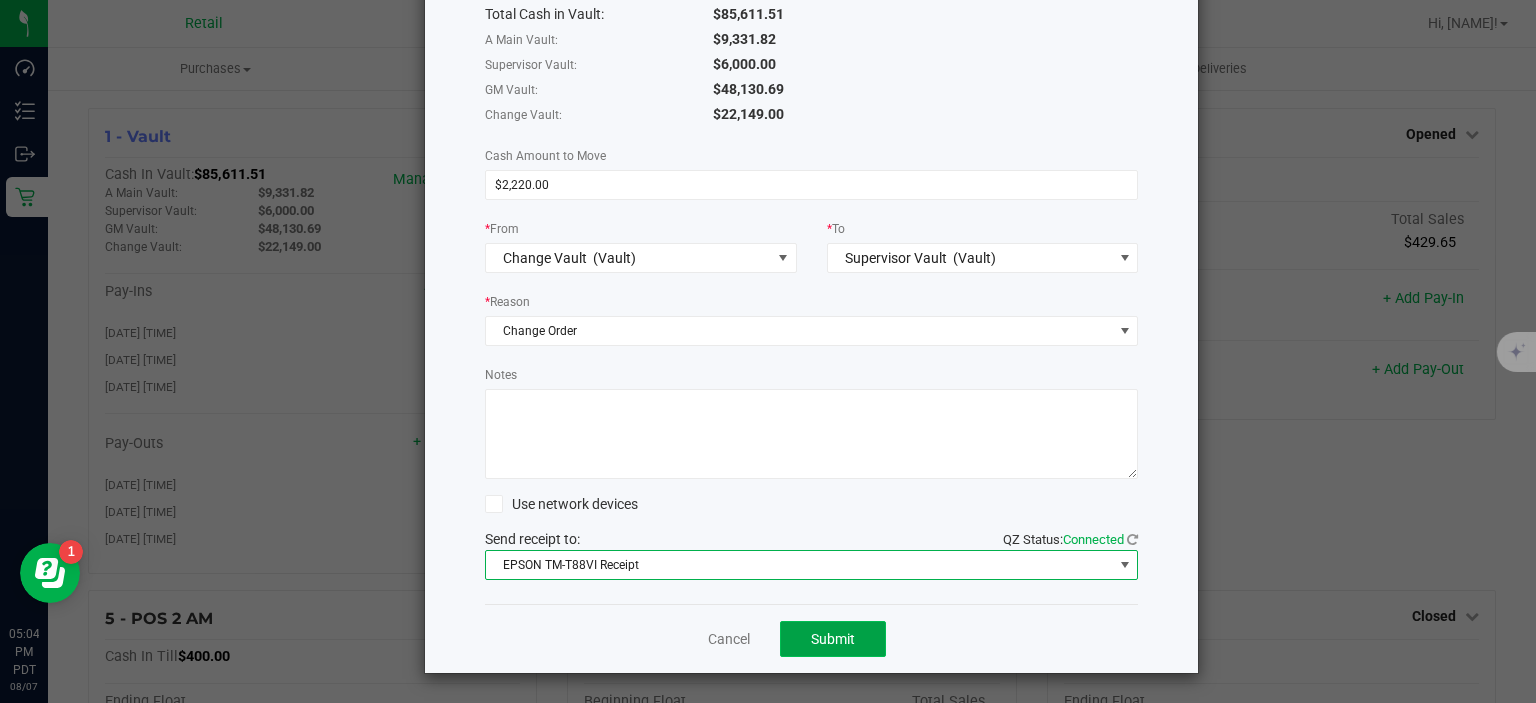 click on "Submit" 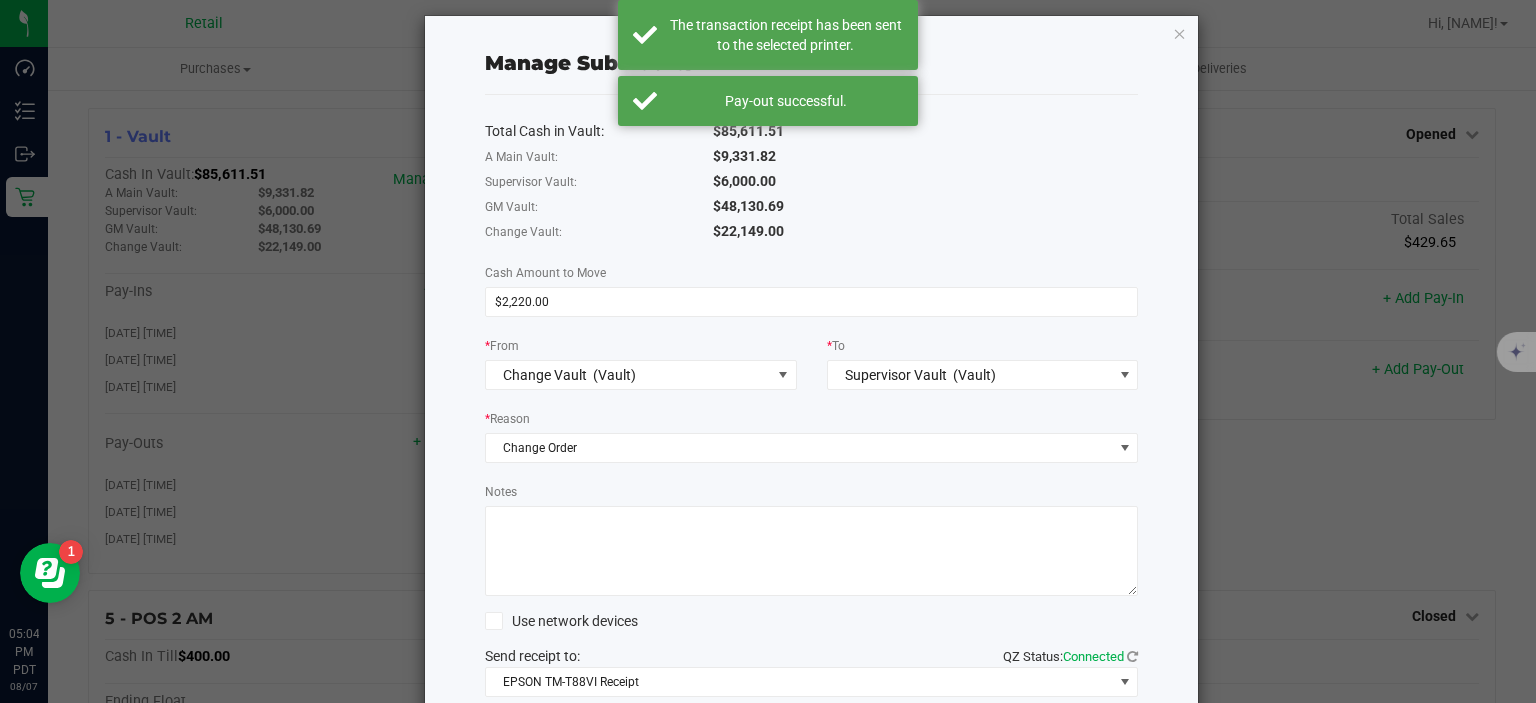 scroll, scrollTop: 0, scrollLeft: 0, axis: both 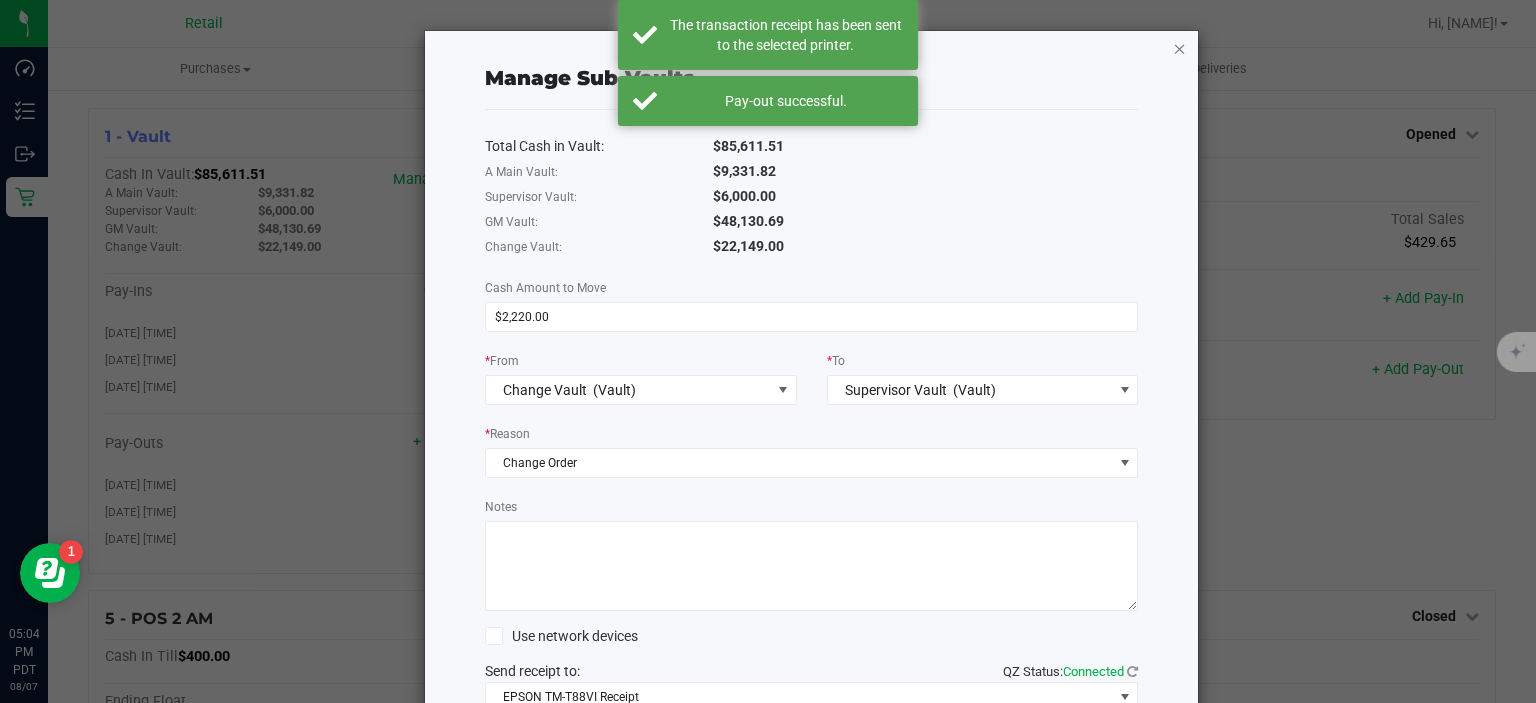 click 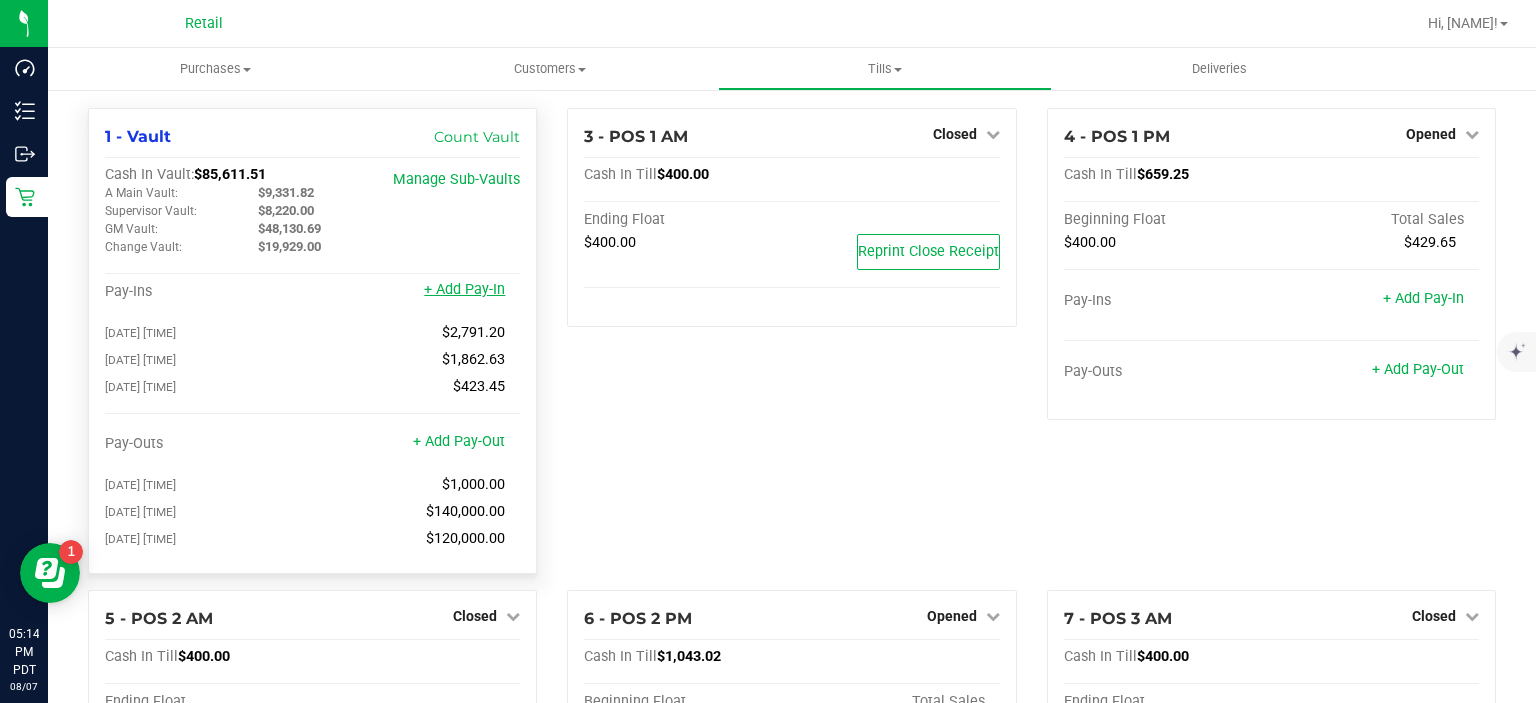 click on "+ Add Pay-In" at bounding box center (464, 289) 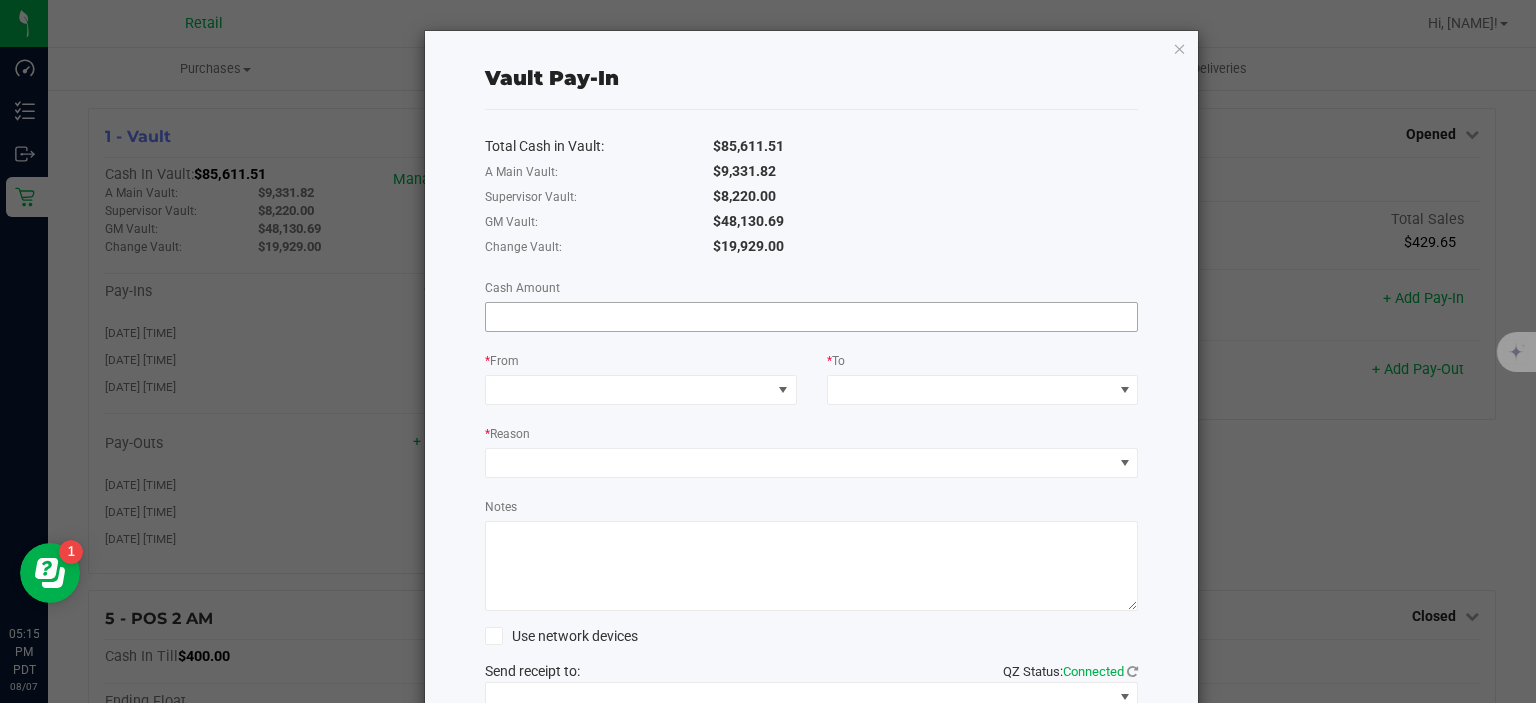 click at bounding box center (812, 317) 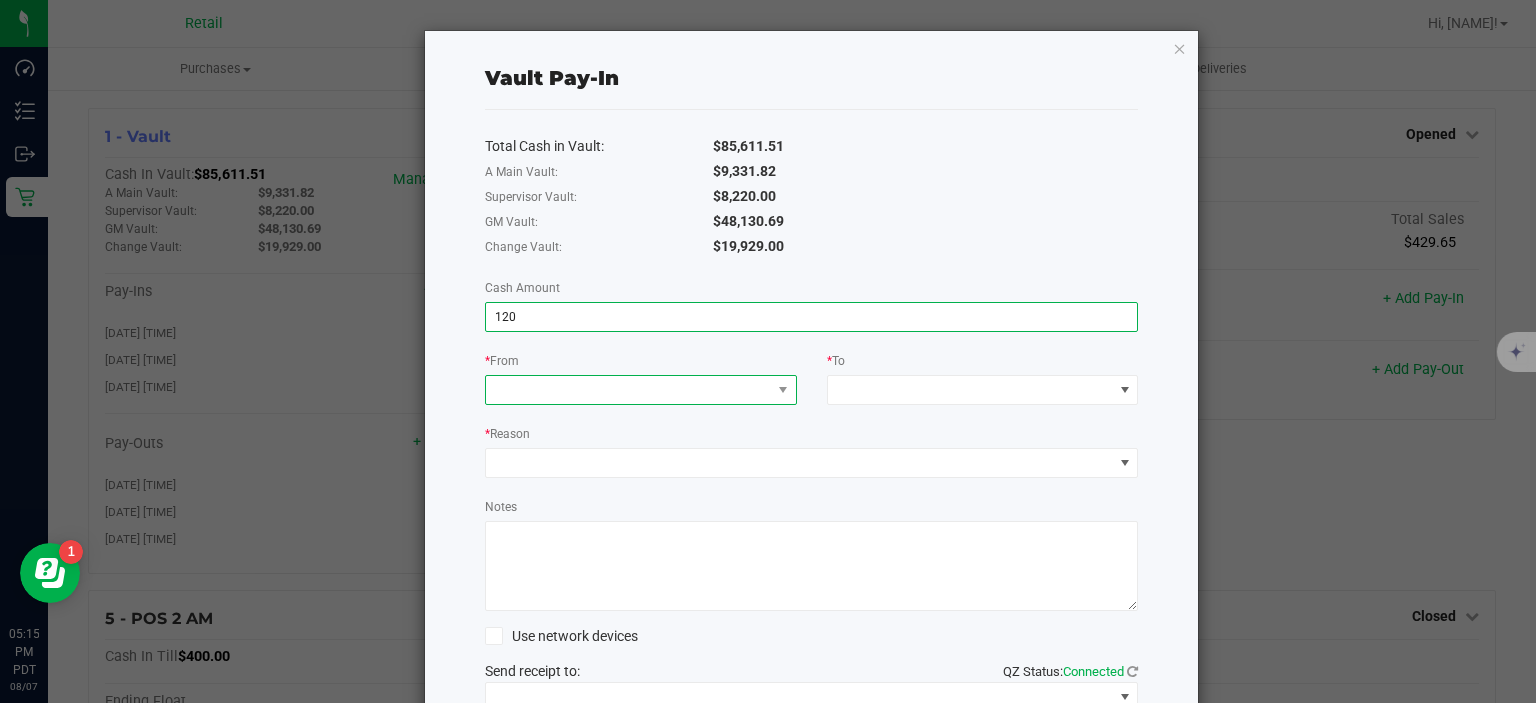 click at bounding box center [628, 390] 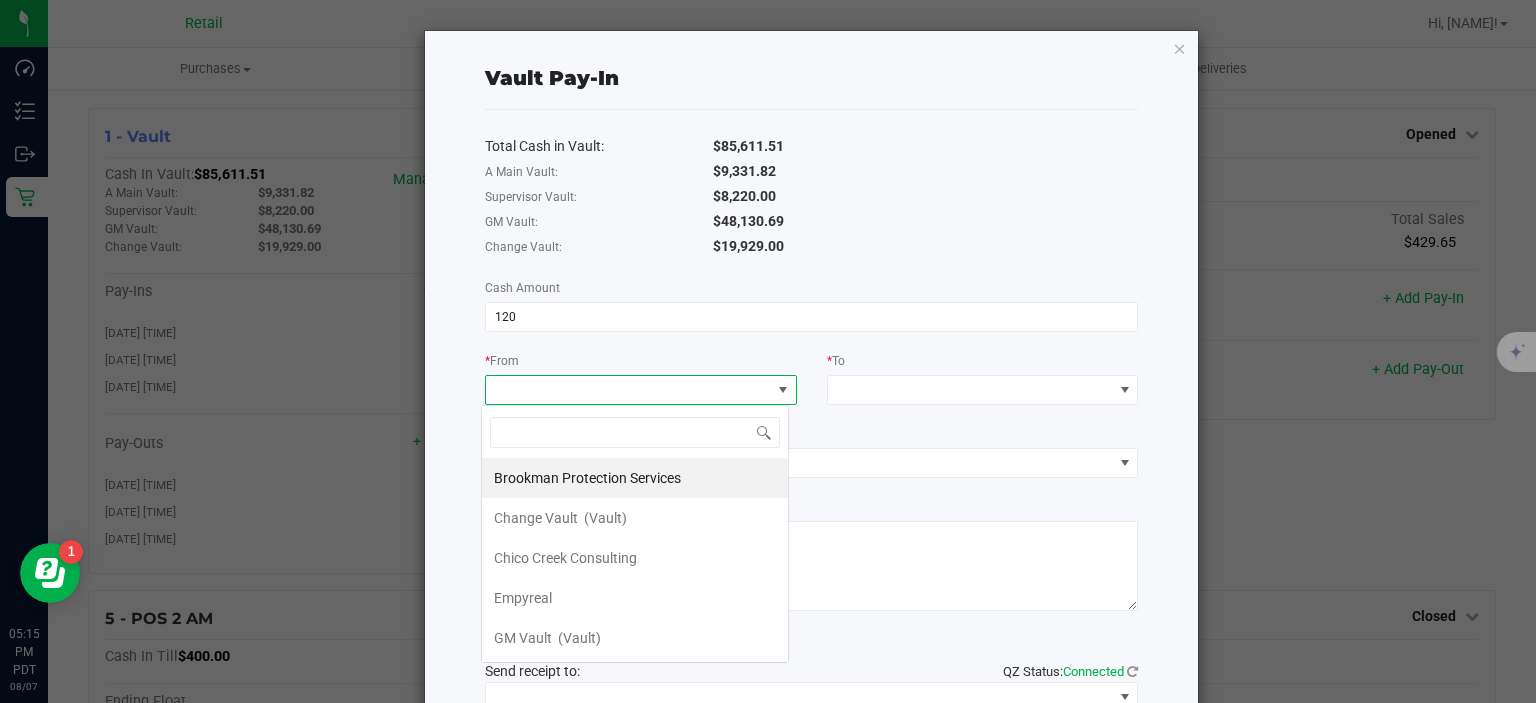 type on "$120.00" 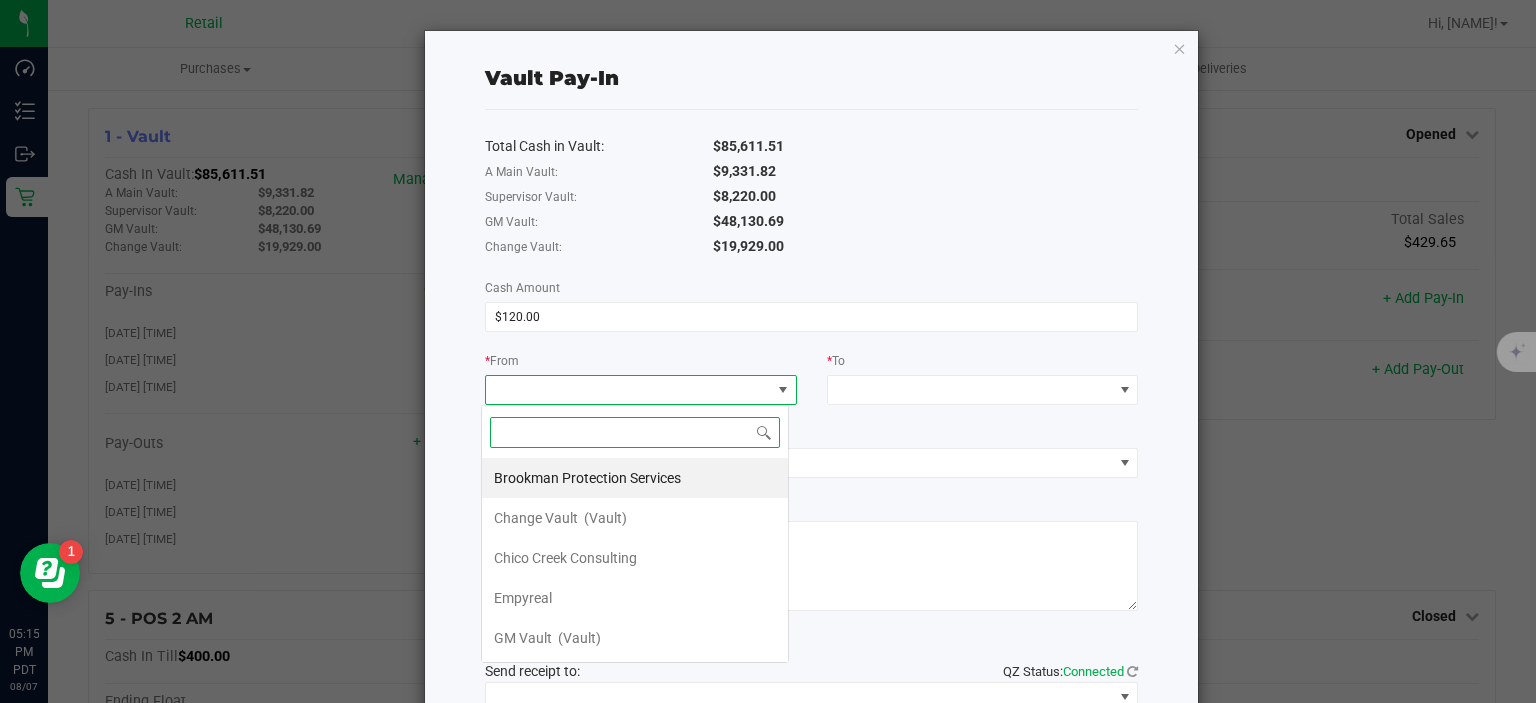 scroll, scrollTop: 99970, scrollLeft: 99692, axis: both 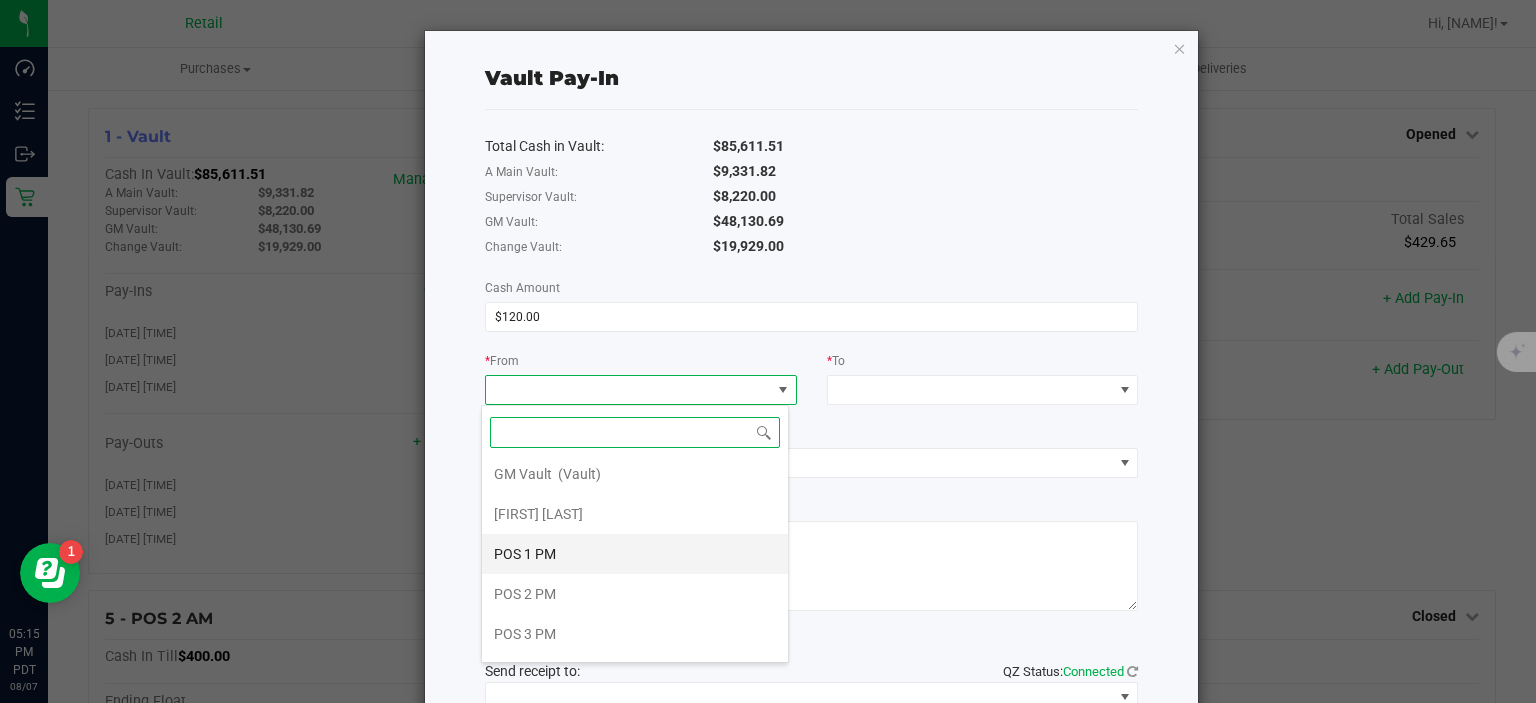 click on "POS 1 PM" at bounding box center (525, 554) 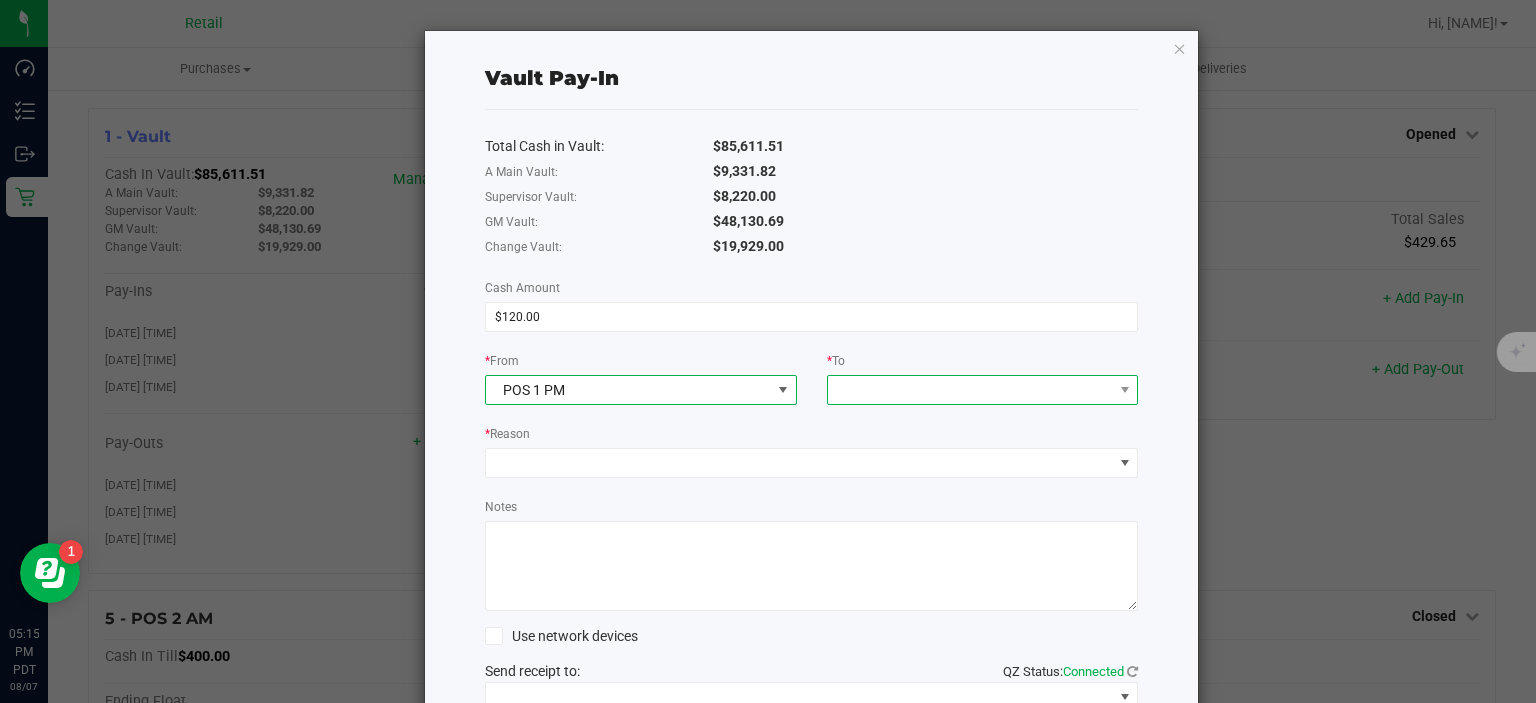 click at bounding box center [970, 390] 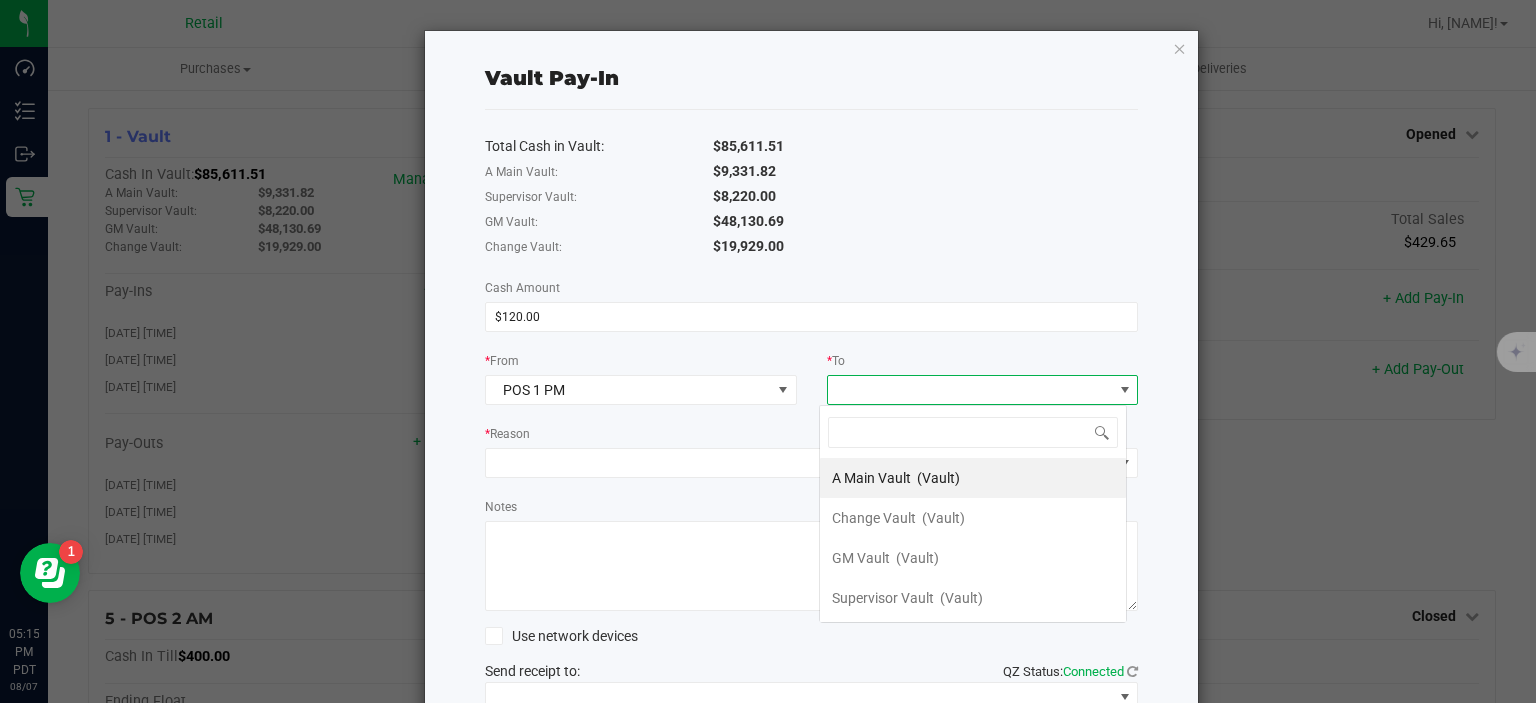 scroll, scrollTop: 99970, scrollLeft: 99692, axis: both 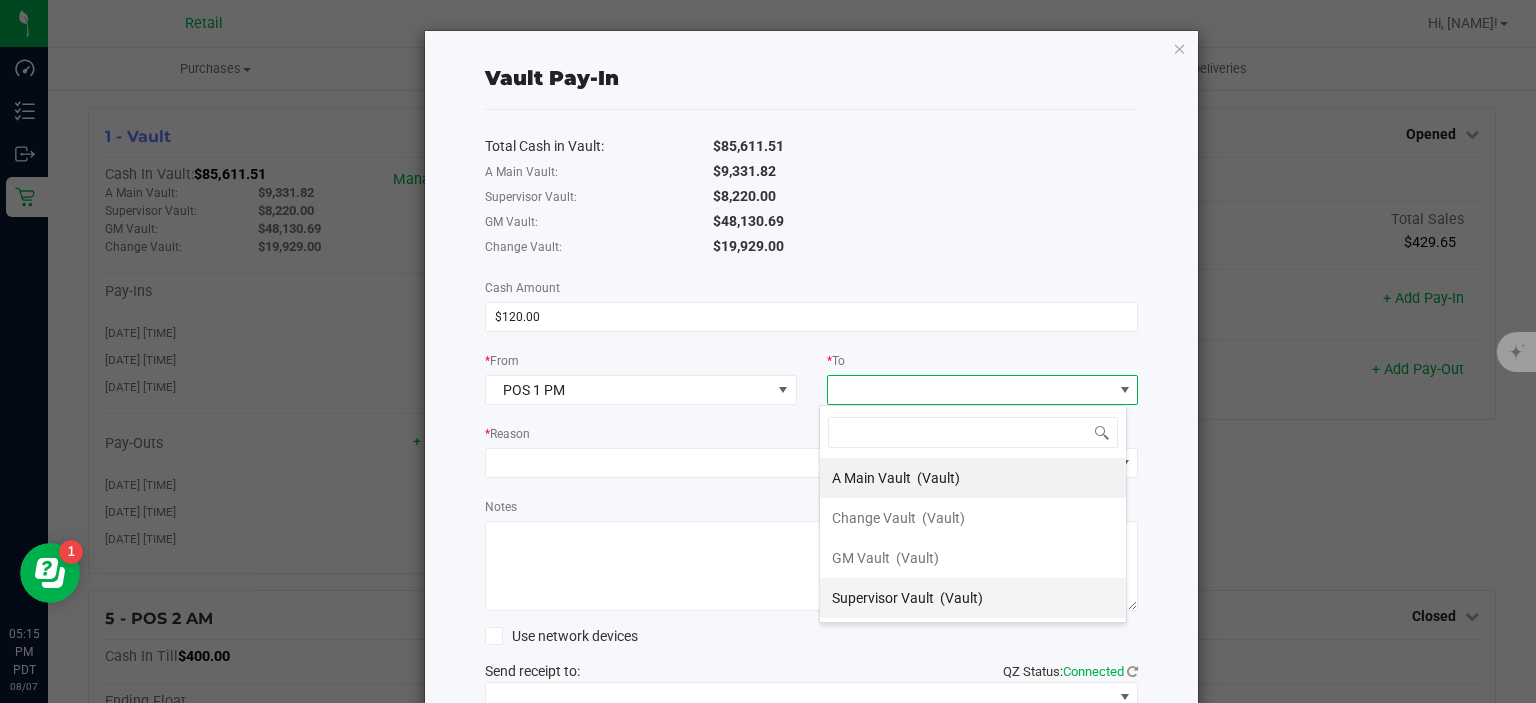 click on "(Vault)" at bounding box center (961, 598) 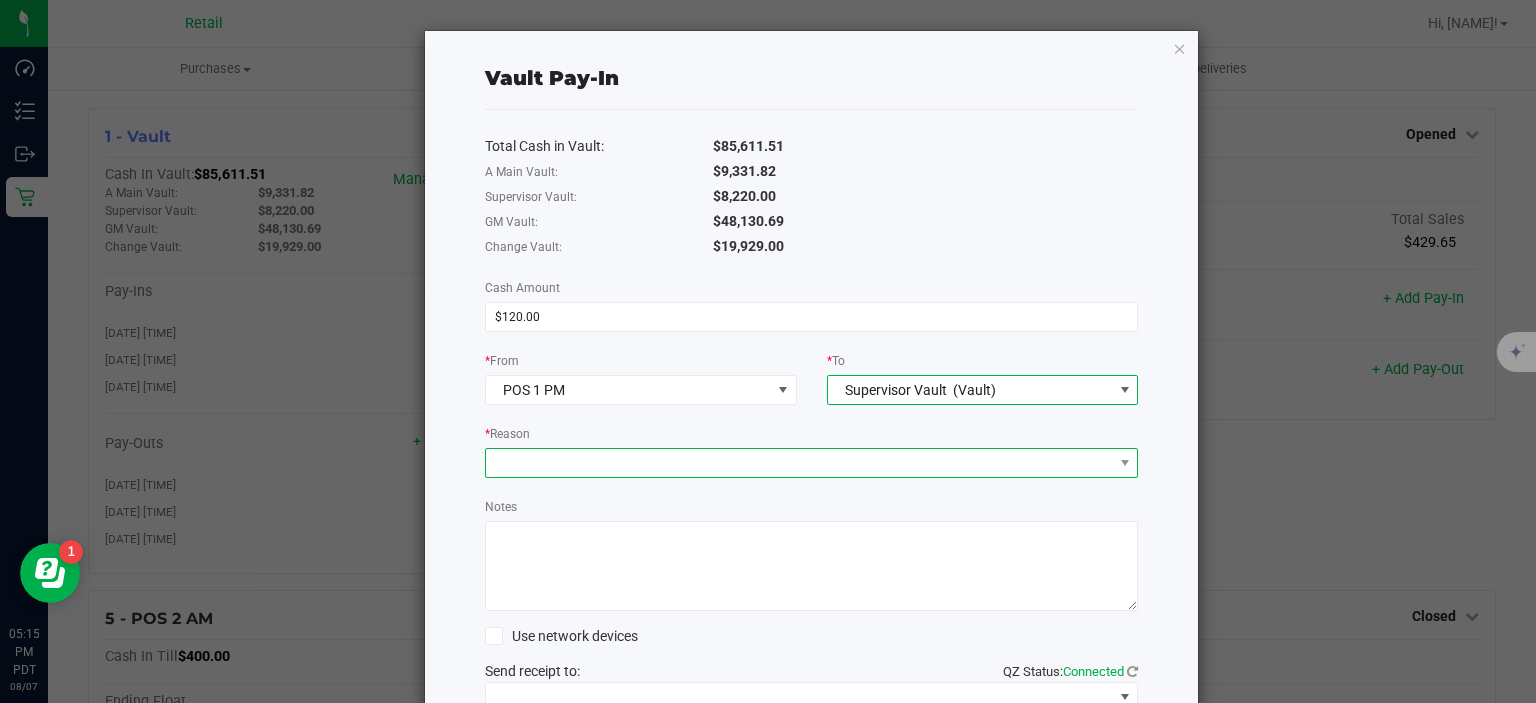 click at bounding box center [799, 463] 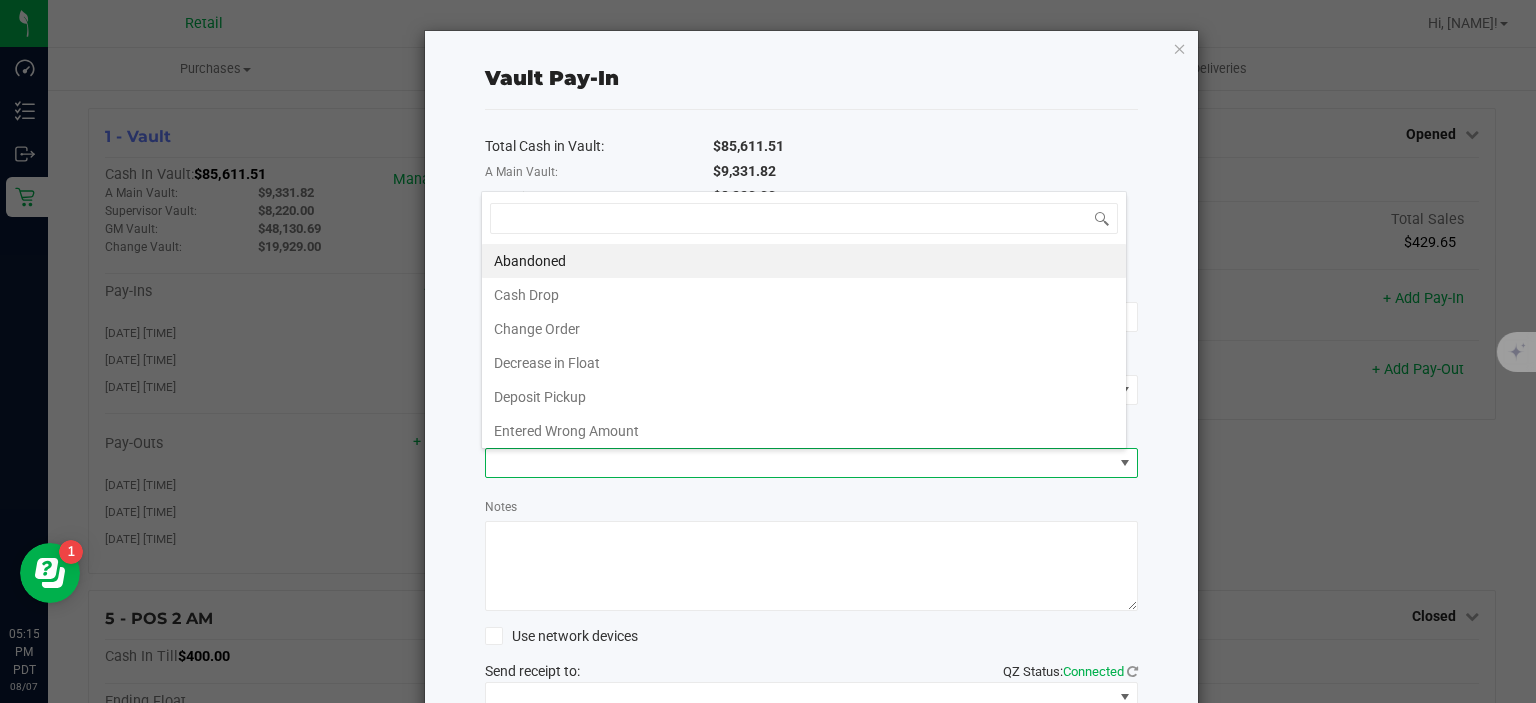scroll, scrollTop: 99970, scrollLeft: 99353, axis: both 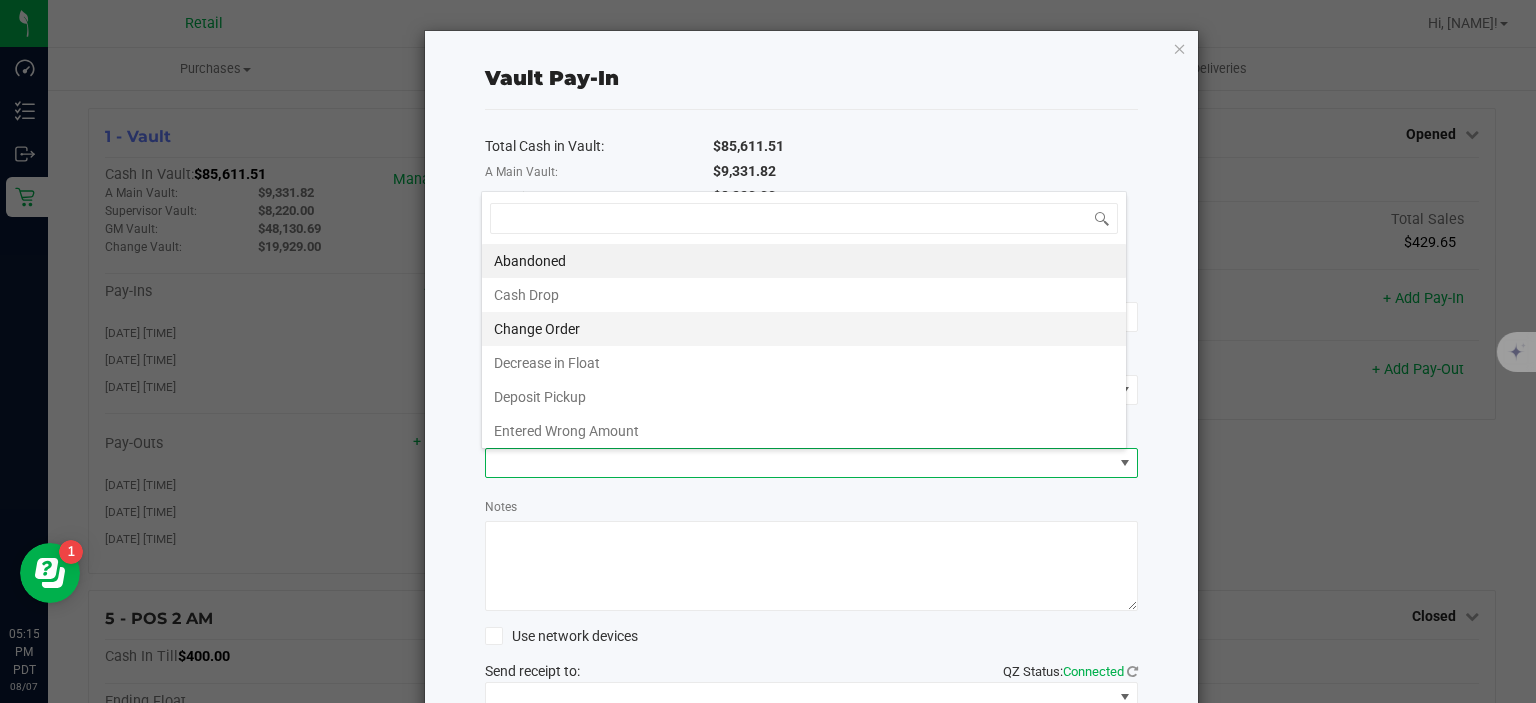 click on "Change Order" at bounding box center [804, 329] 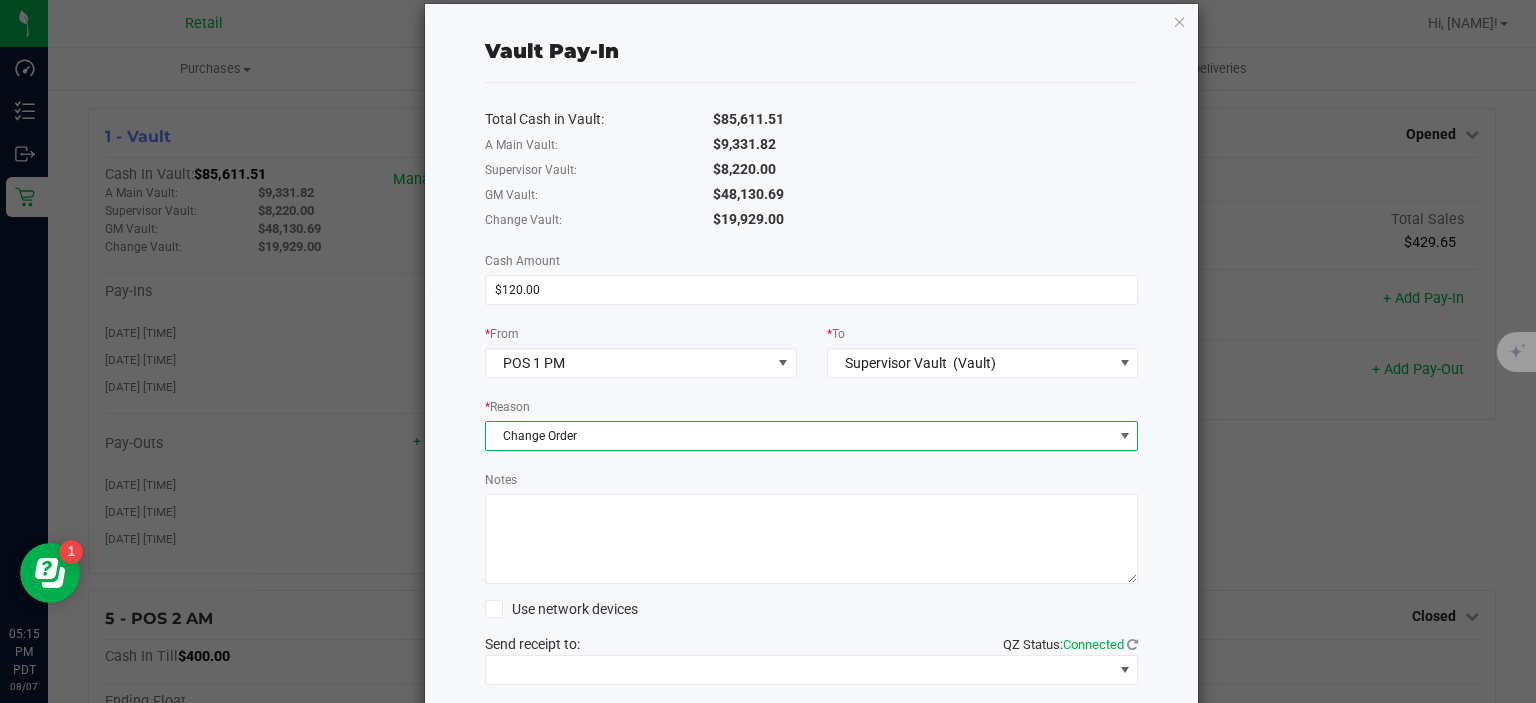 scroll, scrollTop: 132, scrollLeft: 0, axis: vertical 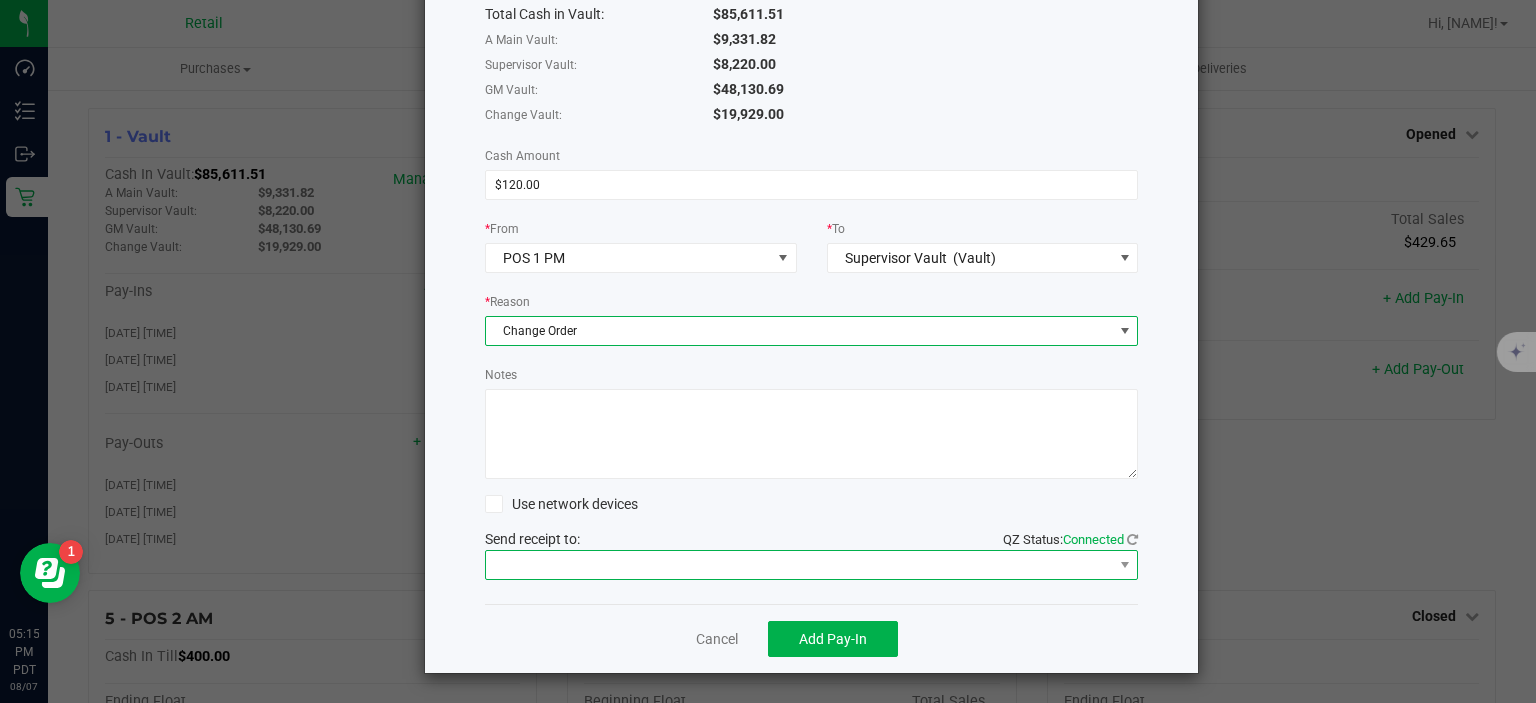 click at bounding box center [799, 565] 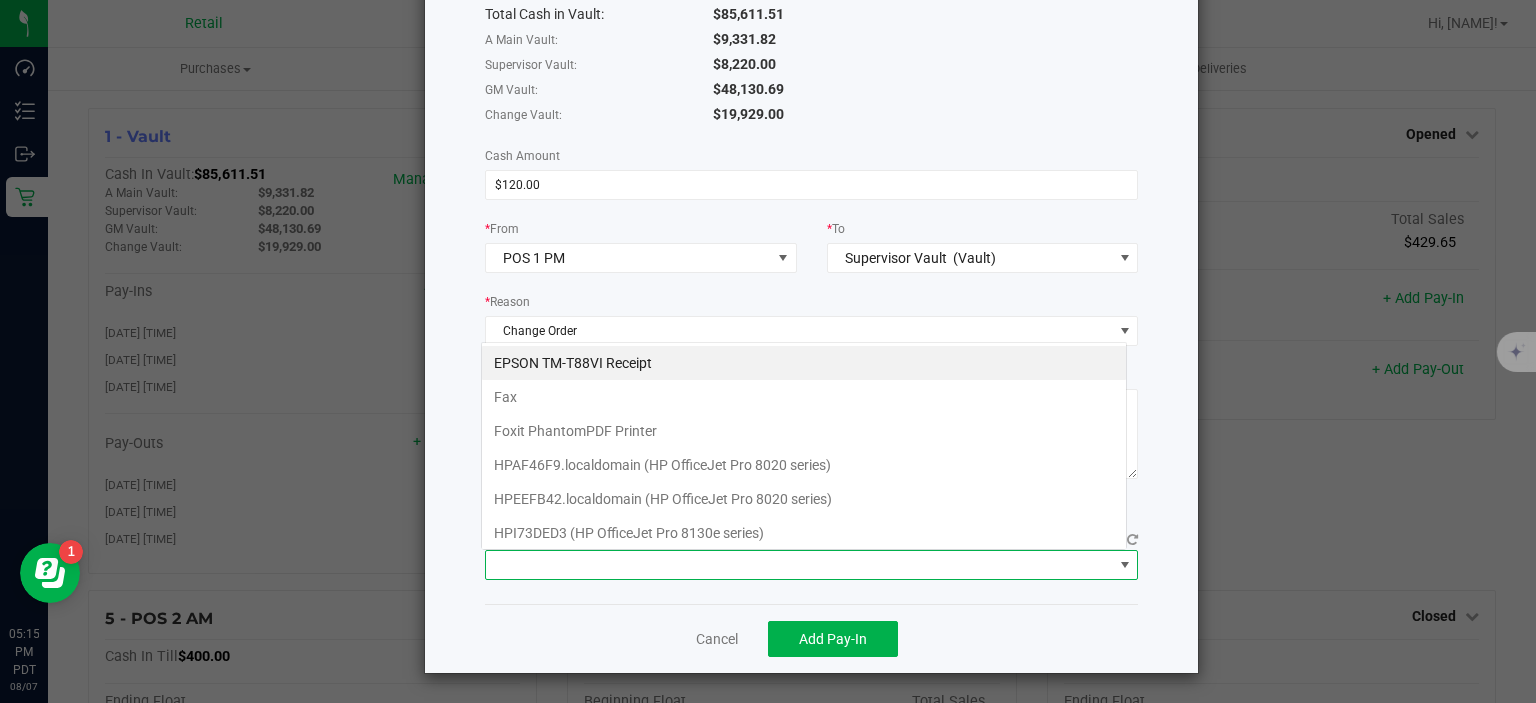 scroll, scrollTop: 99970, scrollLeft: 99353, axis: both 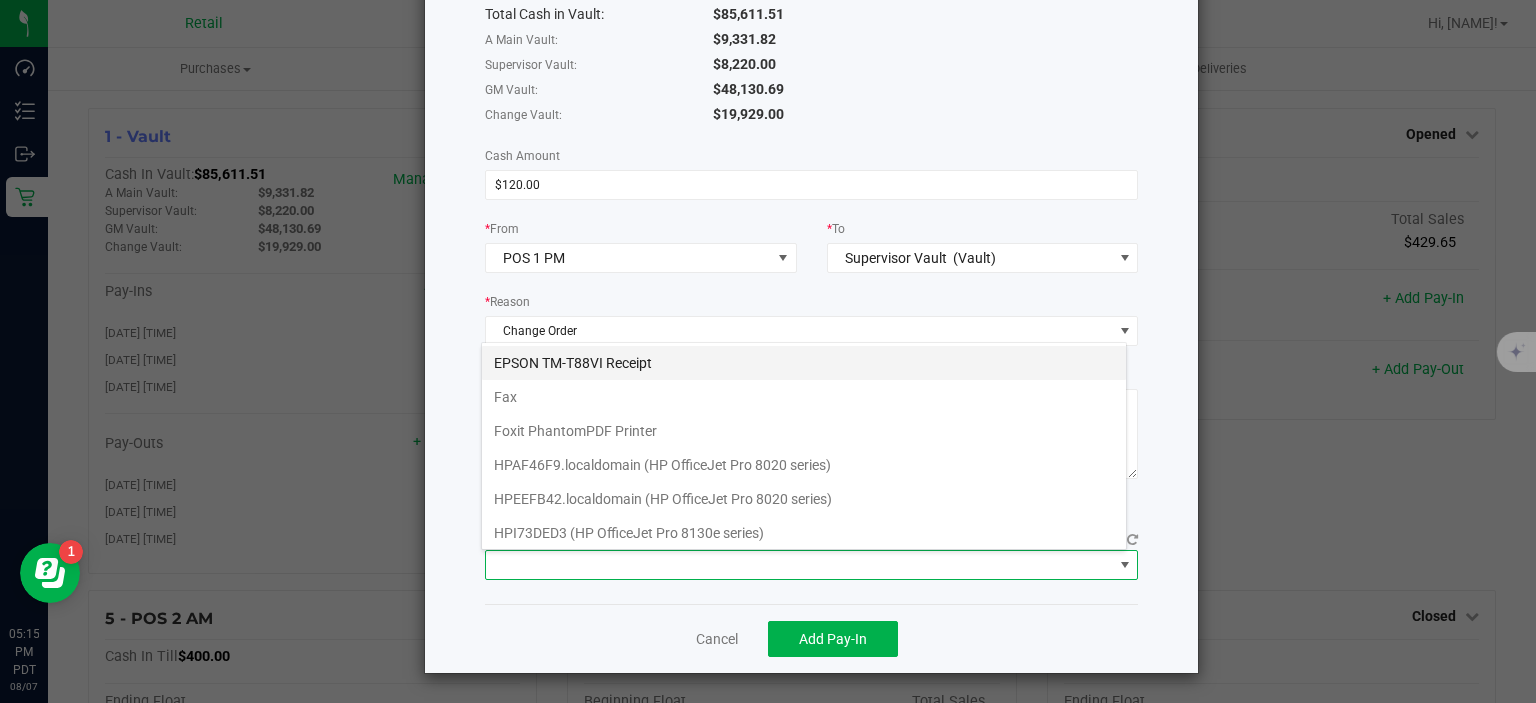 click on "EPSON TM-T88VI Receipt" at bounding box center [804, 363] 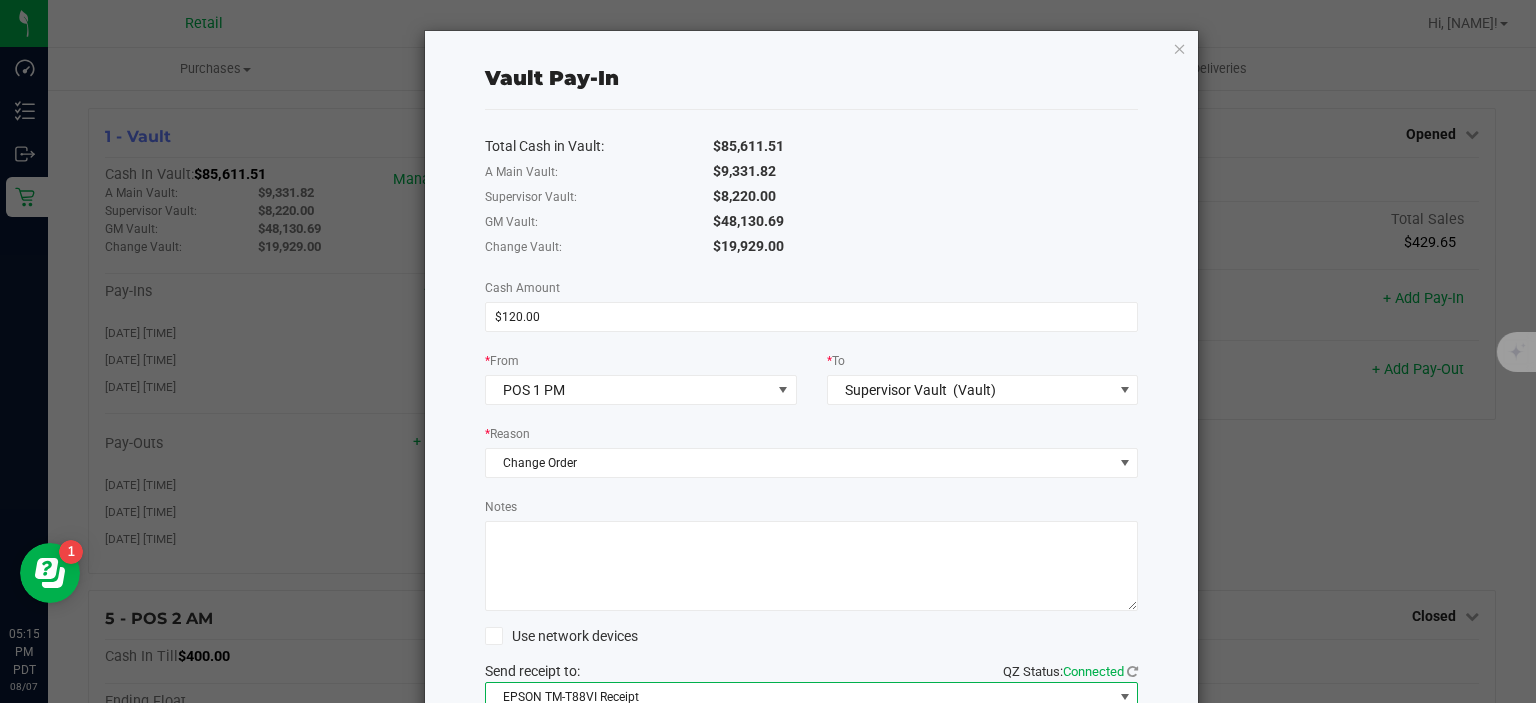 scroll, scrollTop: 132, scrollLeft: 0, axis: vertical 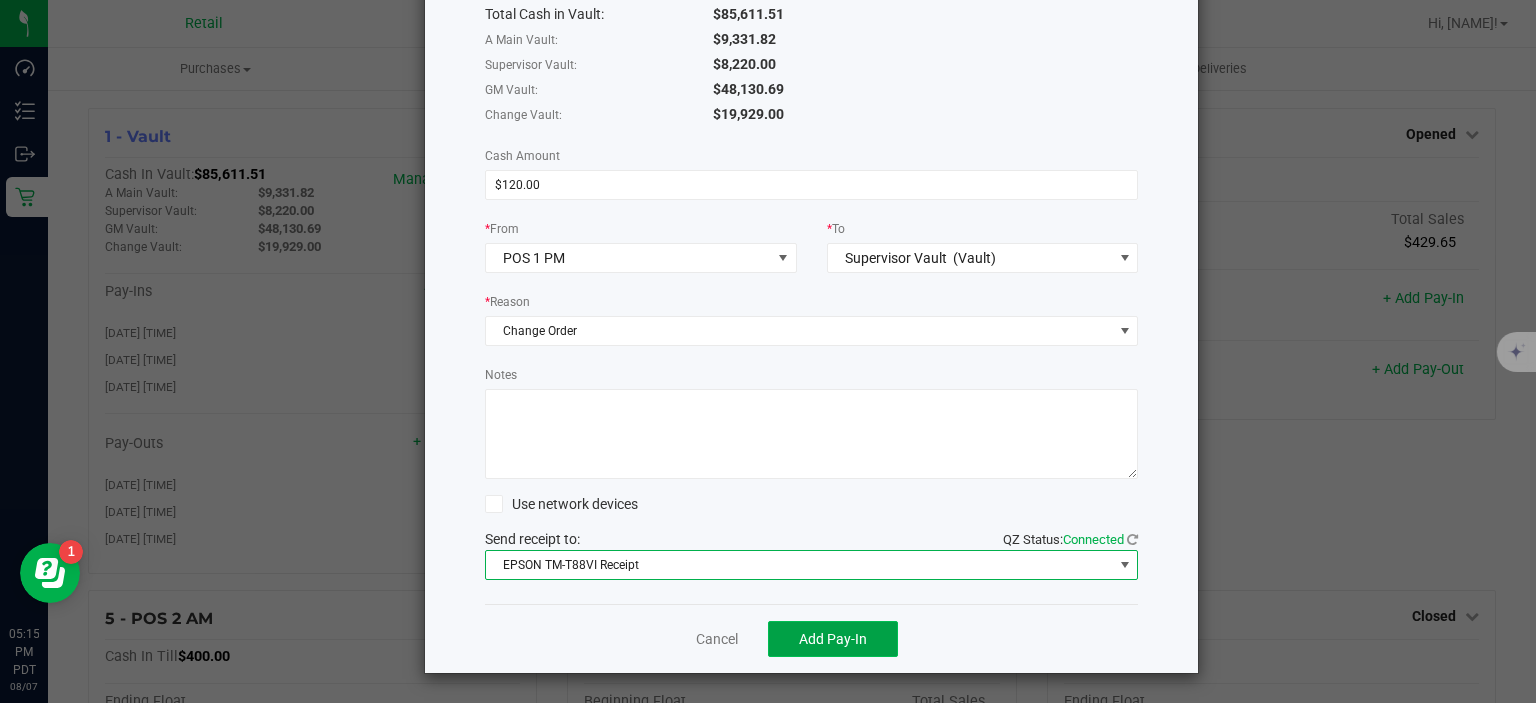 click on "Add Pay-In" 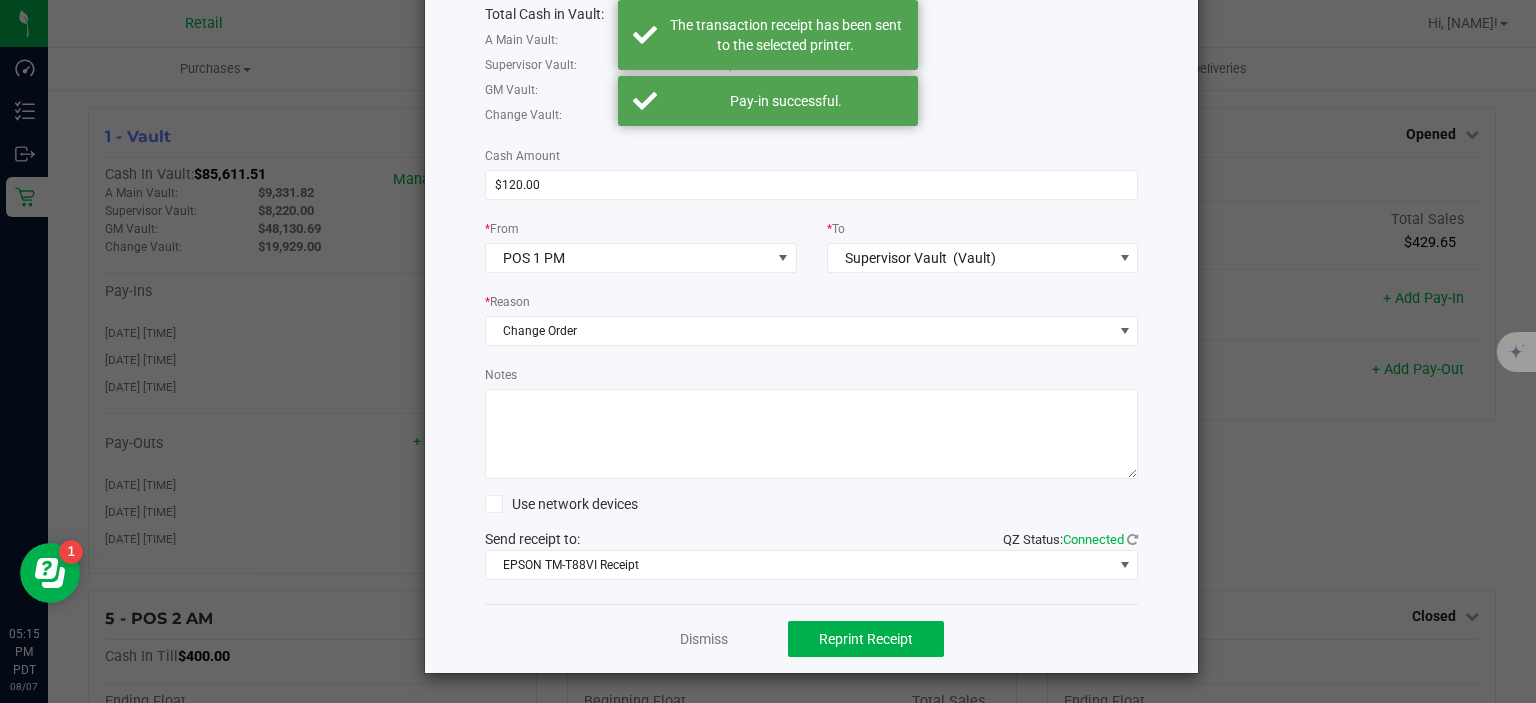 scroll, scrollTop: 0, scrollLeft: 0, axis: both 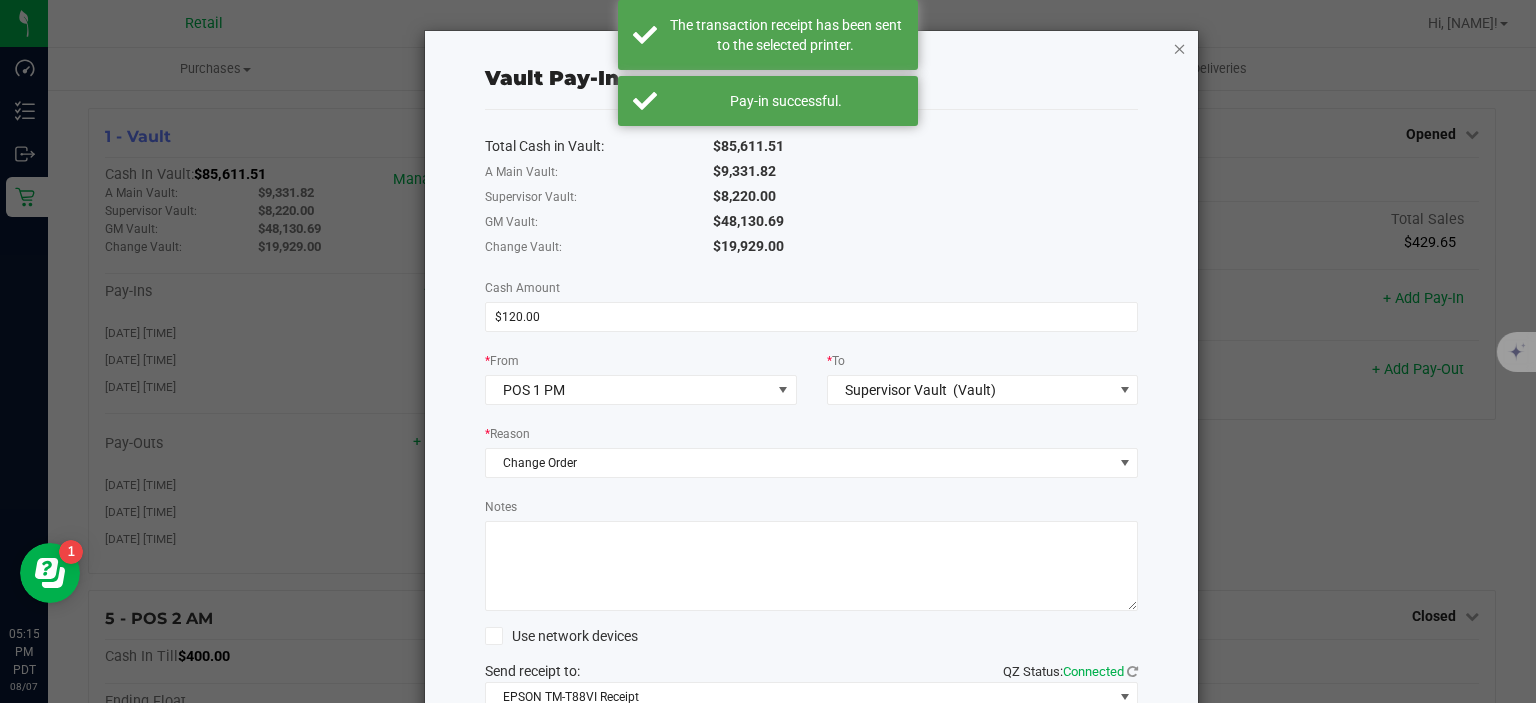 click 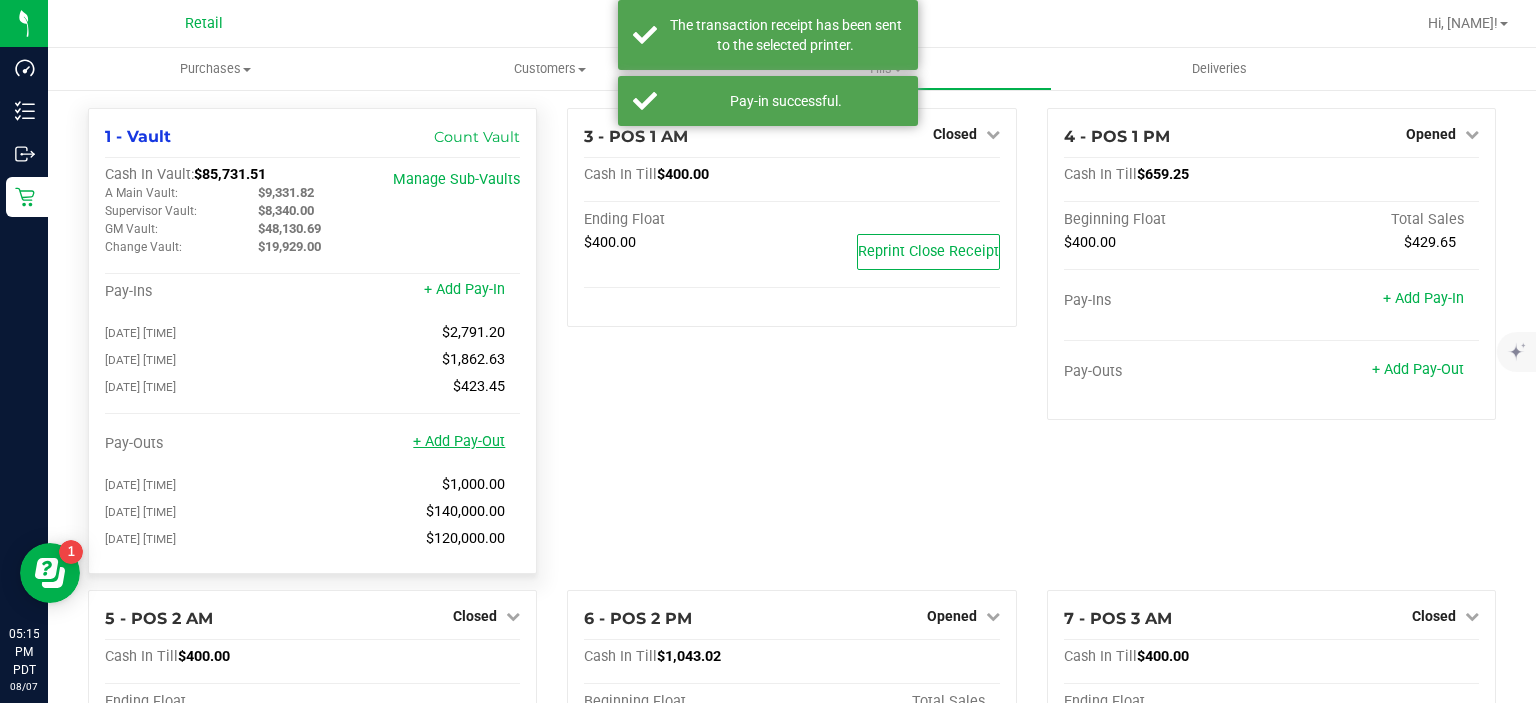 click on "+ Add Pay-Out" at bounding box center [459, 441] 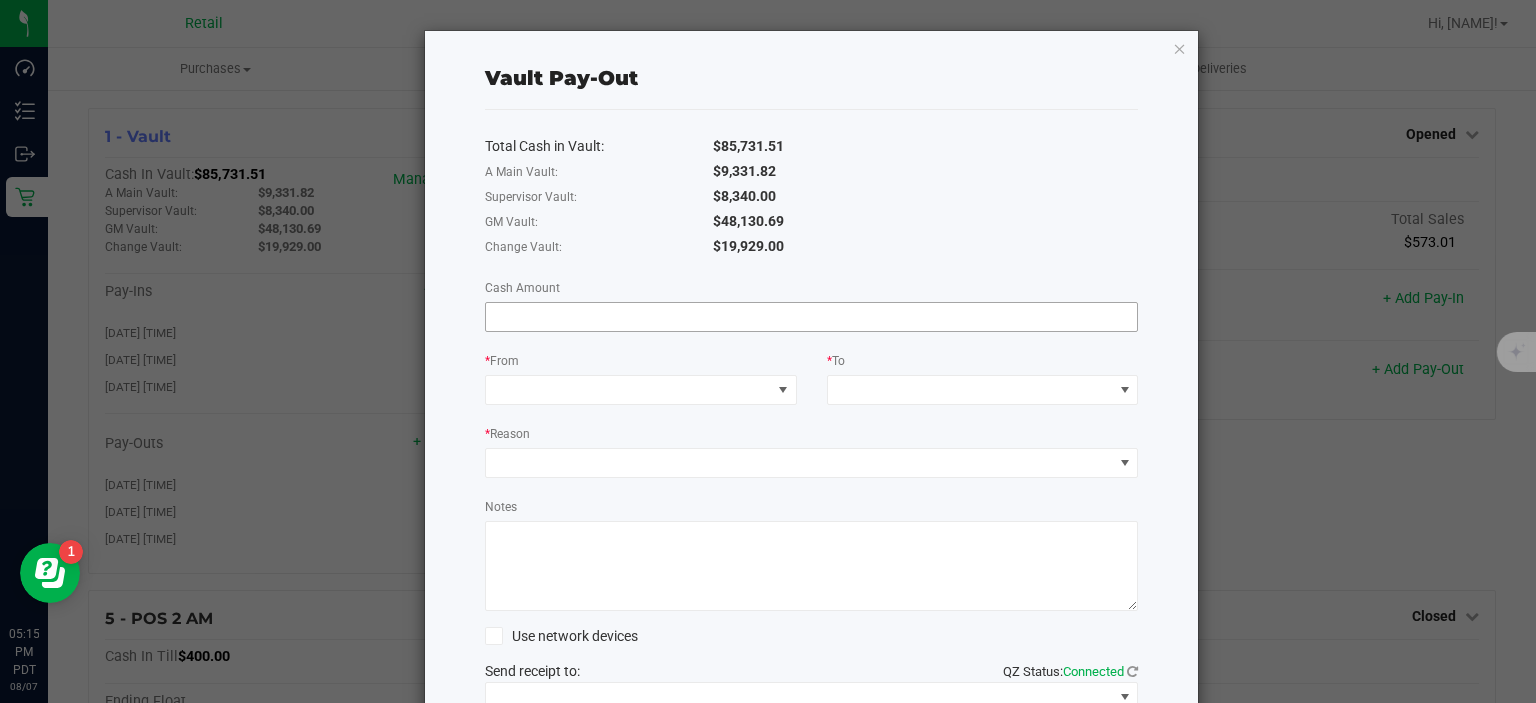 click at bounding box center [812, 317] 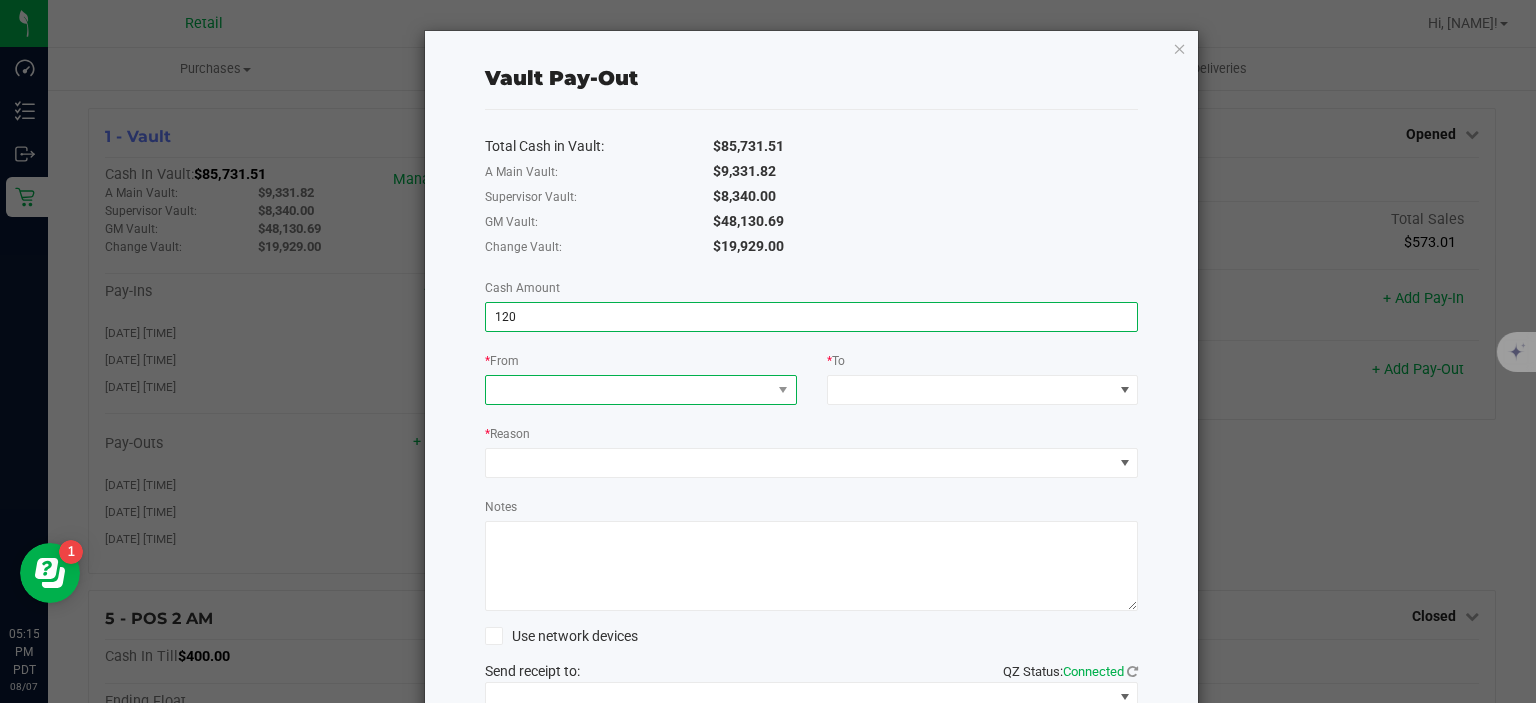 click at bounding box center [628, 390] 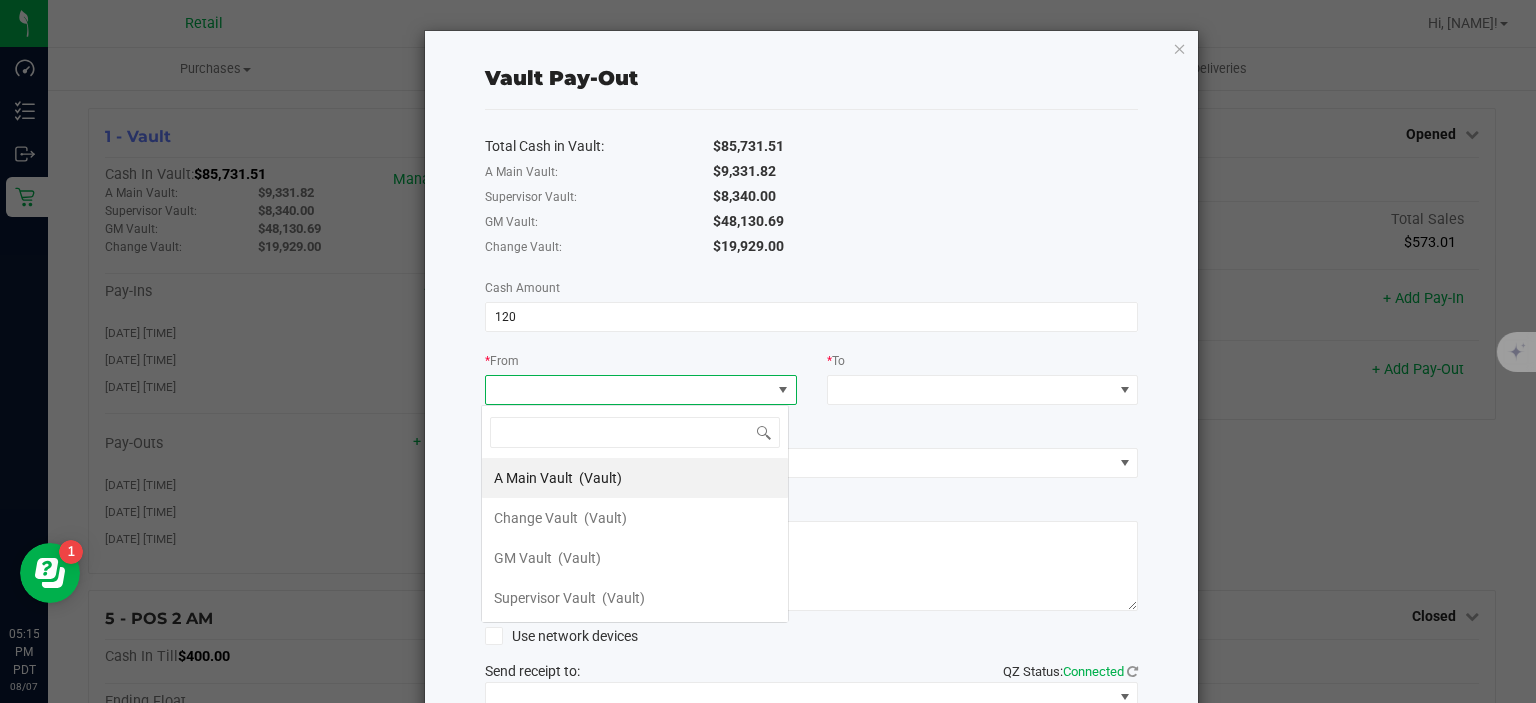 type on "$120.00" 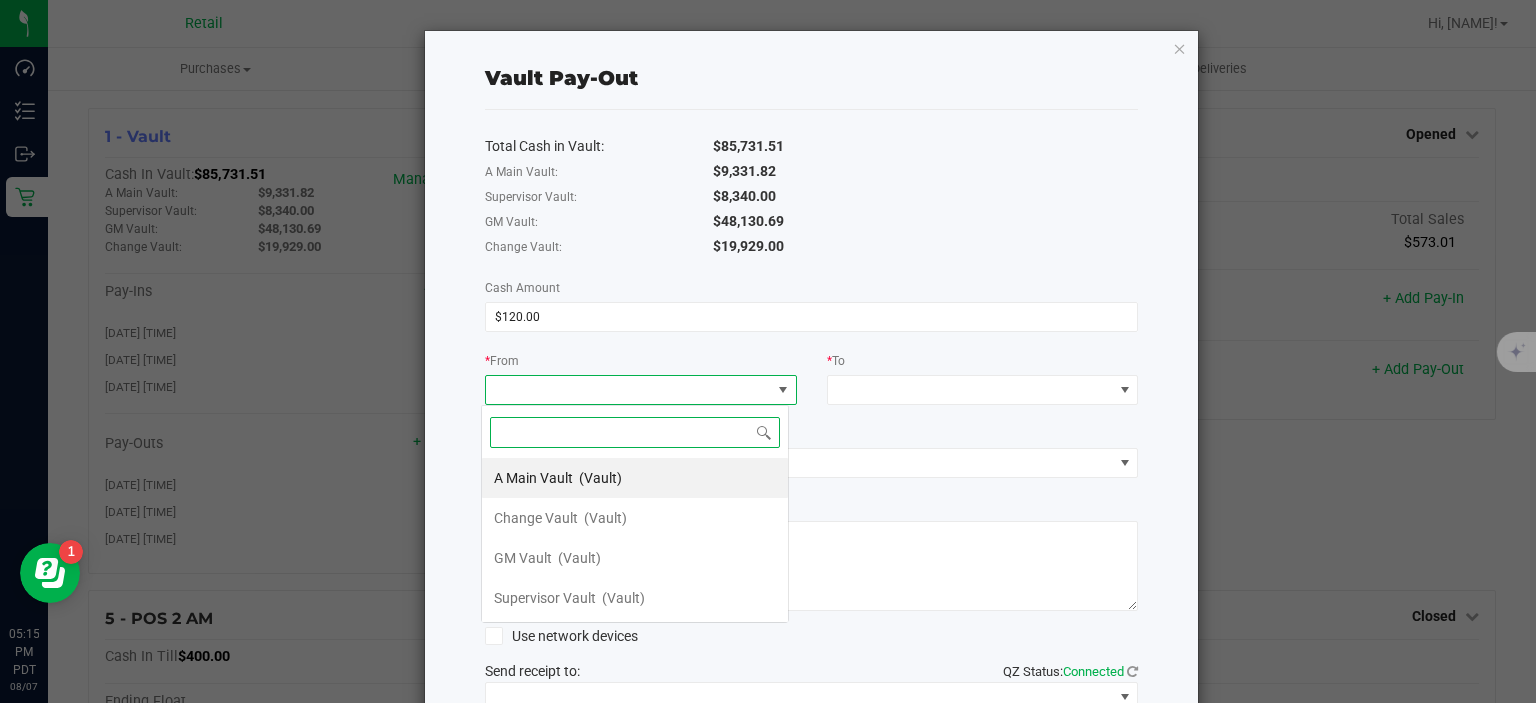 scroll, scrollTop: 99970, scrollLeft: 99692, axis: both 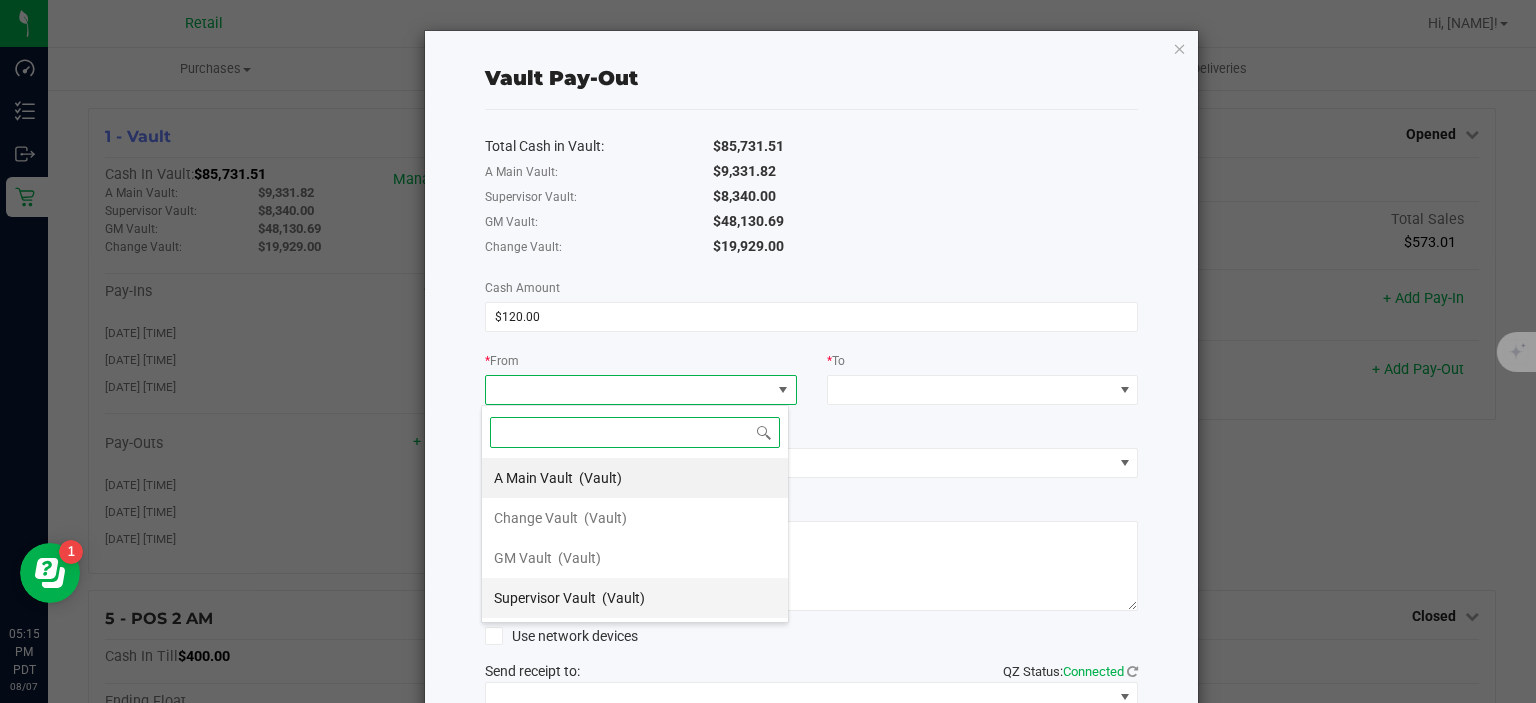 click on "(Vault)" at bounding box center (623, 598) 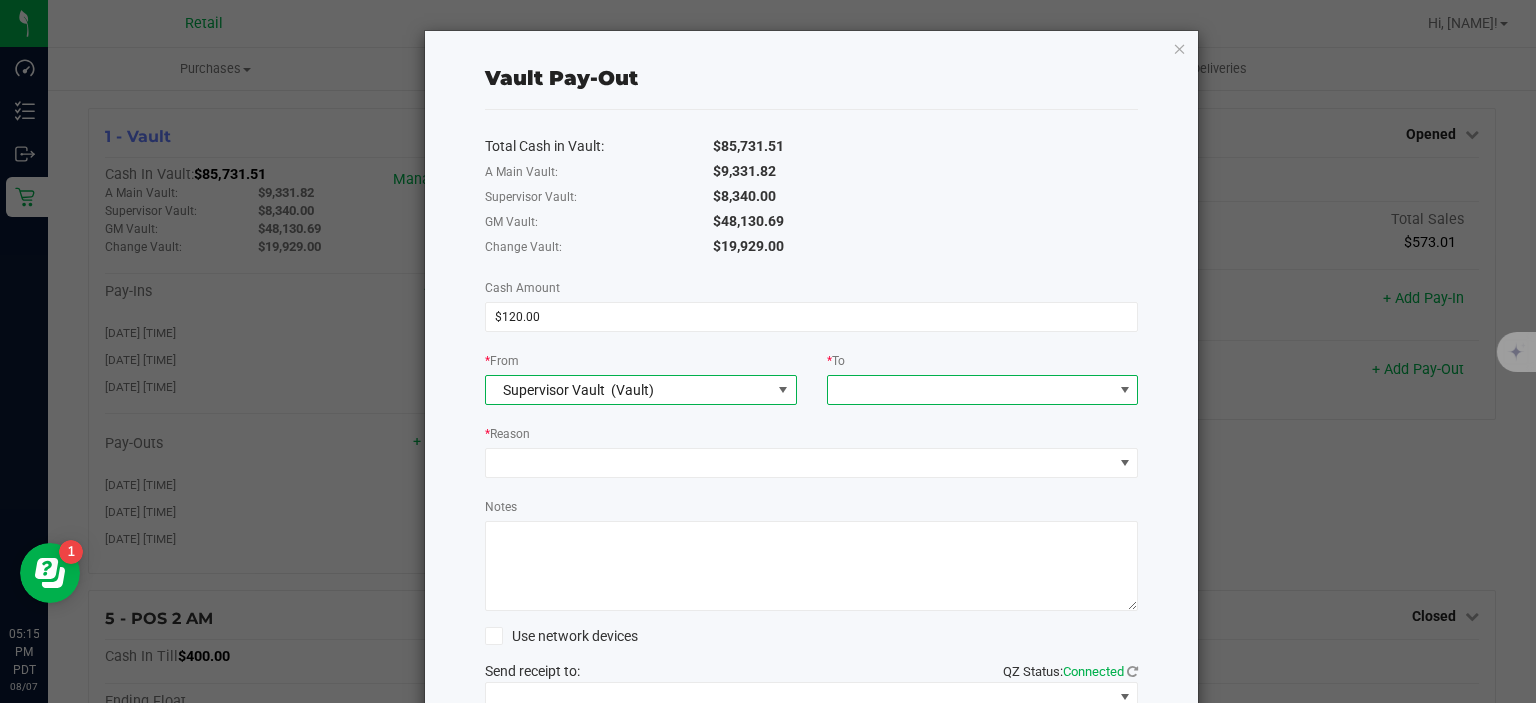 click at bounding box center [1125, 390] 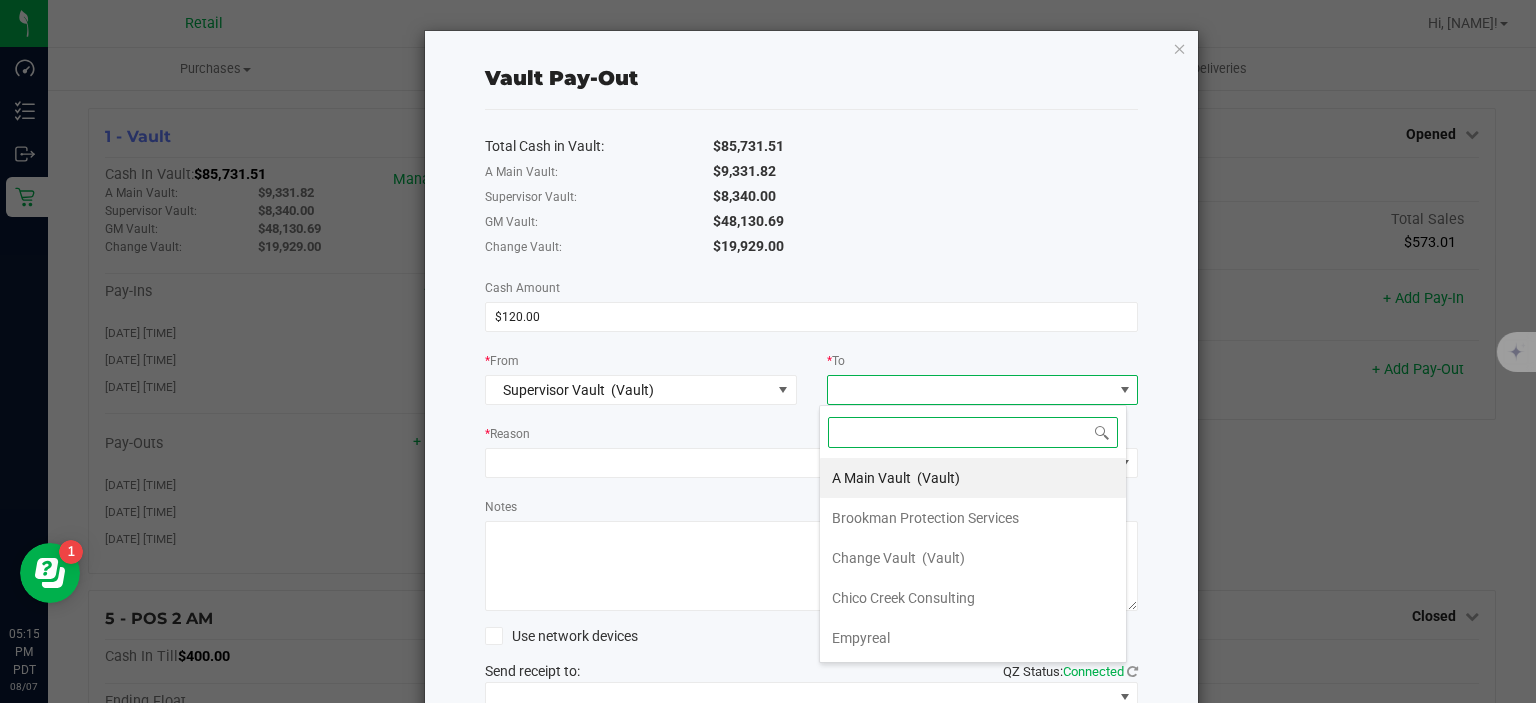 scroll, scrollTop: 99970, scrollLeft: 99692, axis: both 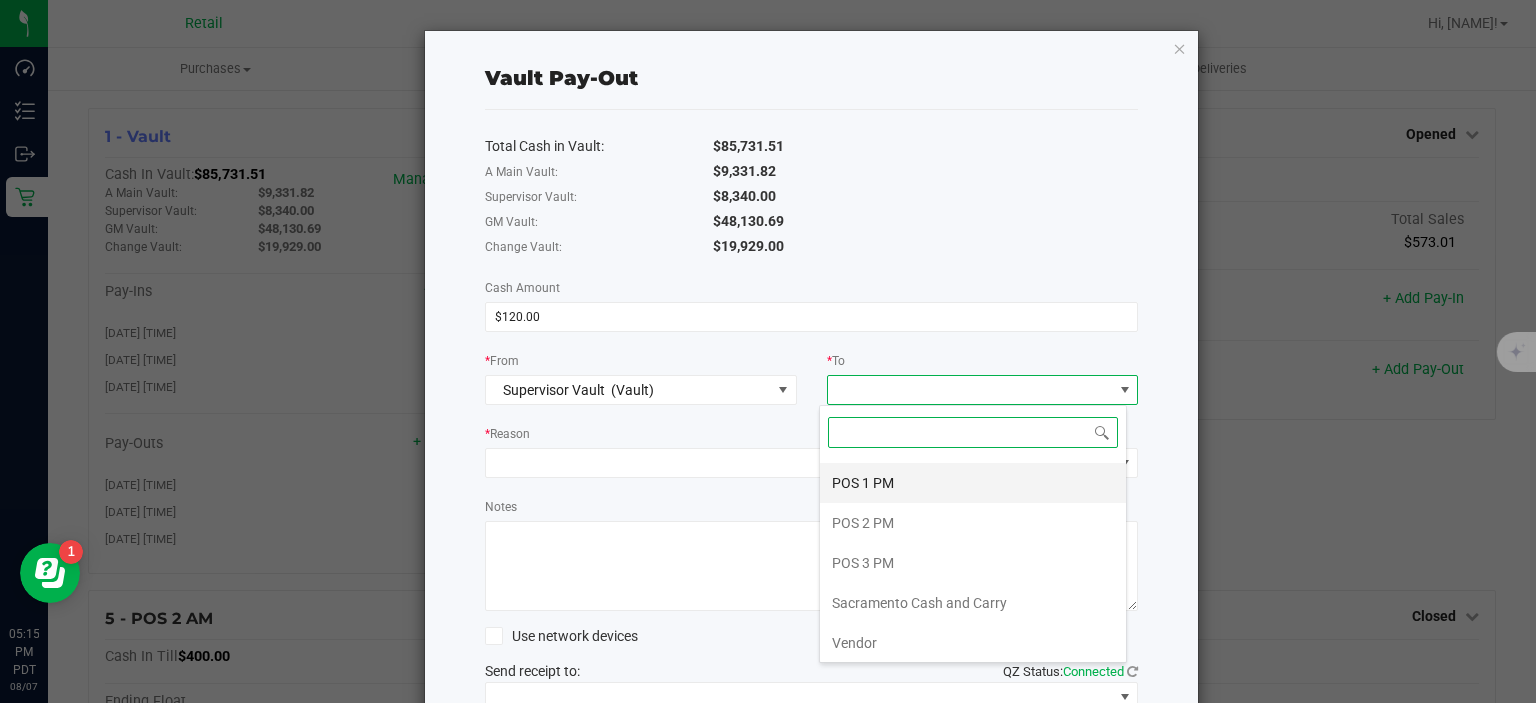 click on "POS 1 PM" at bounding box center (863, 483) 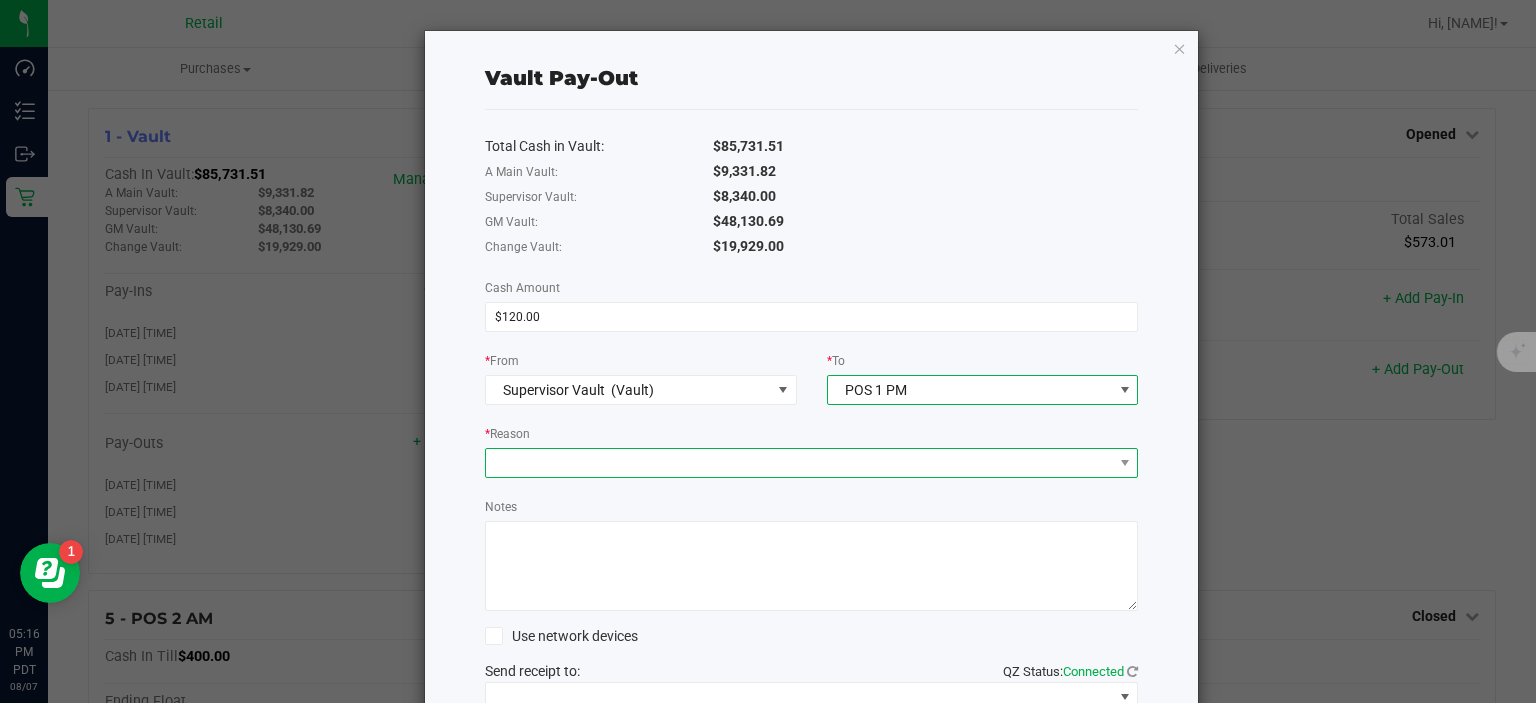 click at bounding box center [799, 463] 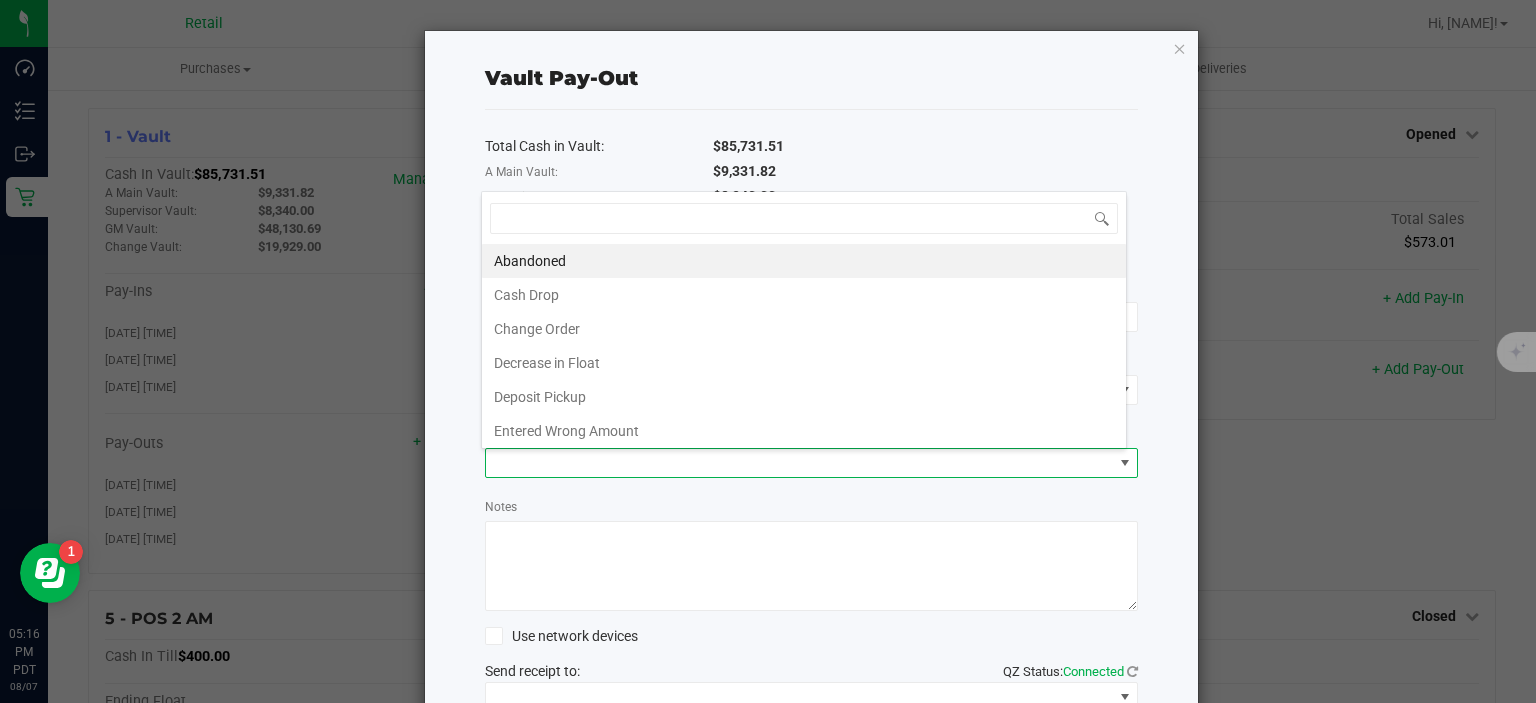 scroll, scrollTop: 99970, scrollLeft: 99353, axis: both 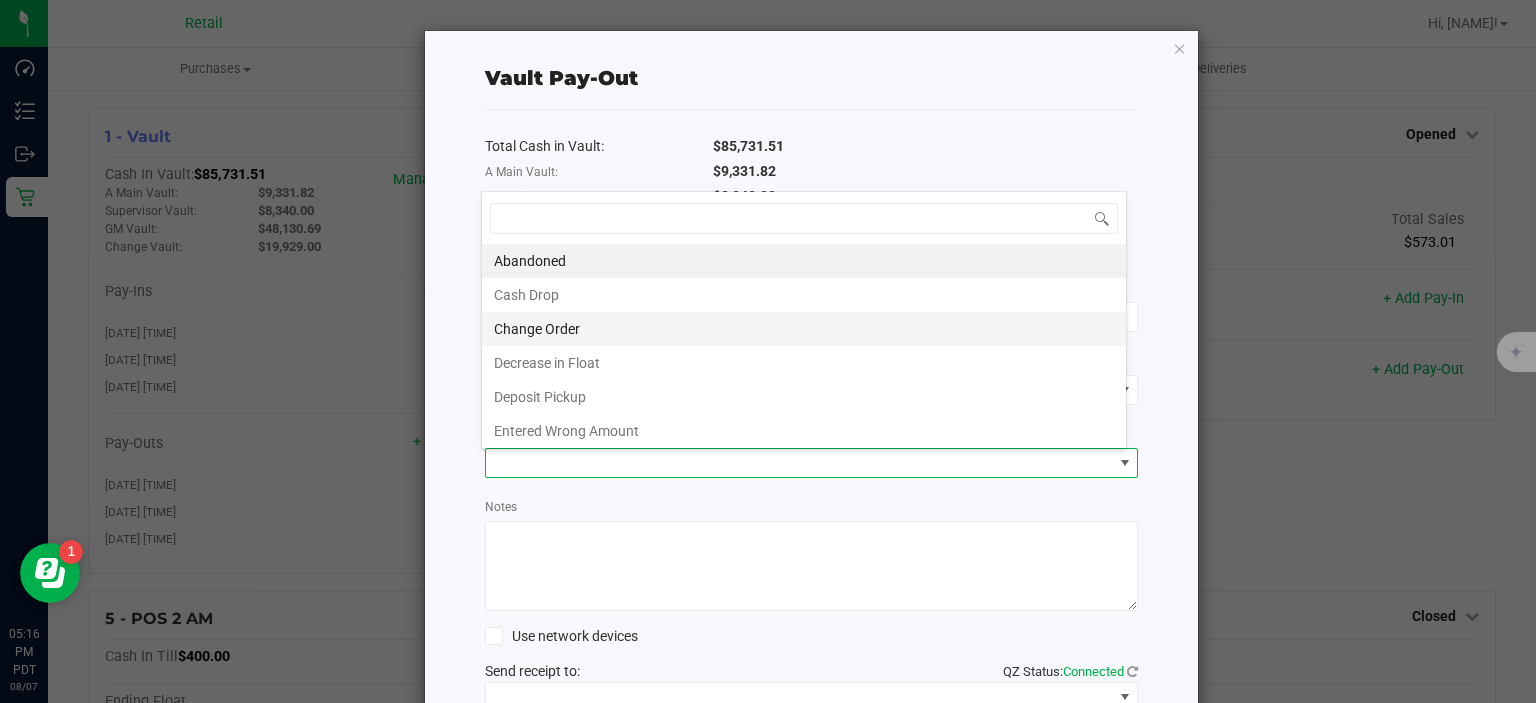 click on "Change Order" at bounding box center (804, 329) 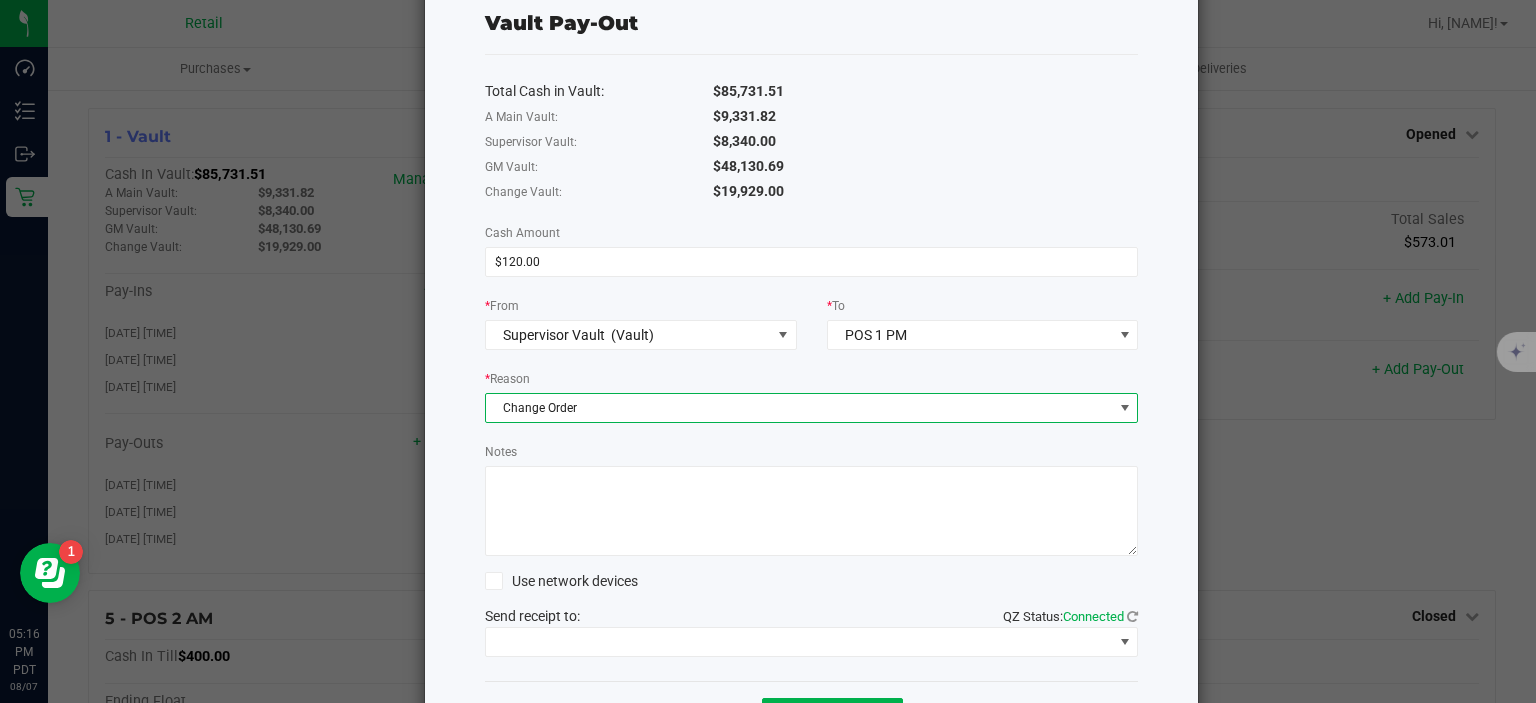 scroll, scrollTop: 74, scrollLeft: 0, axis: vertical 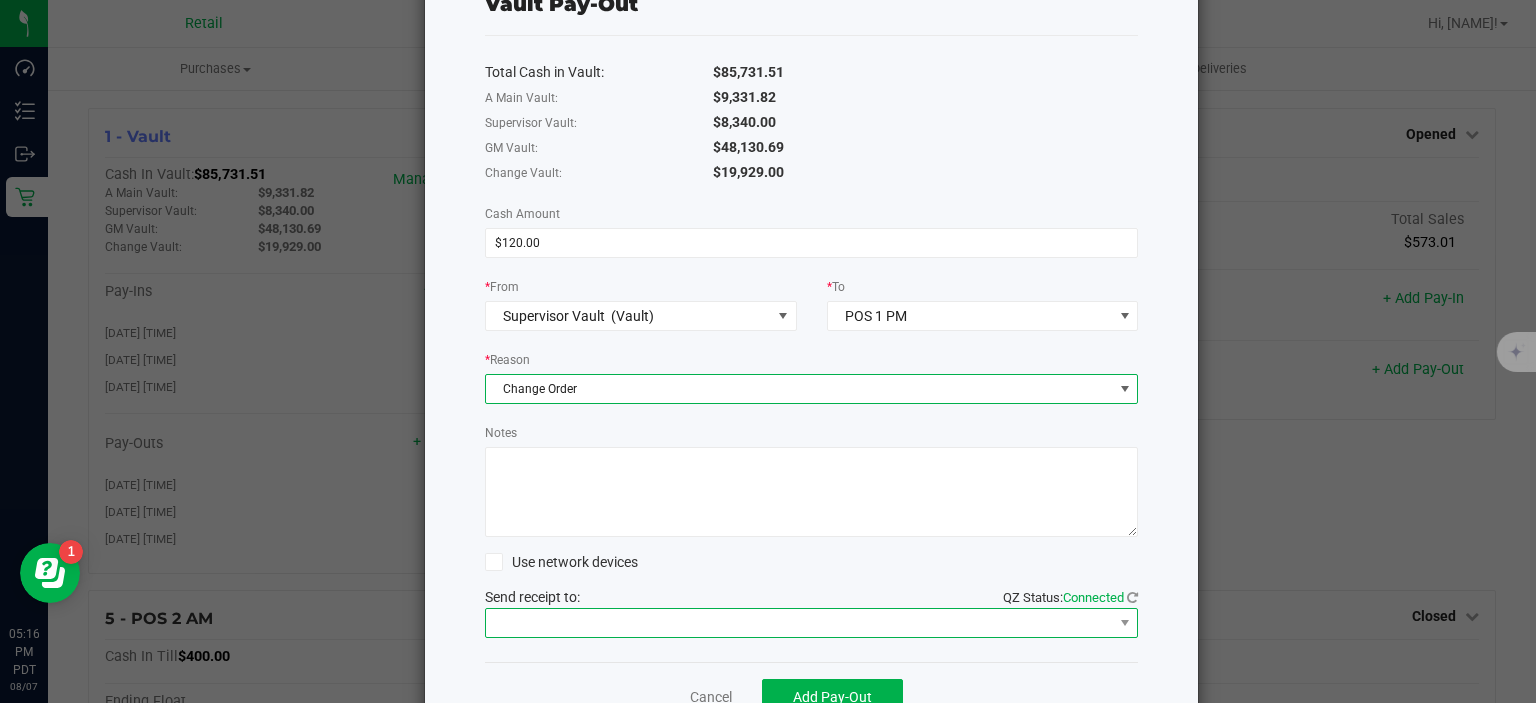 click at bounding box center (799, 623) 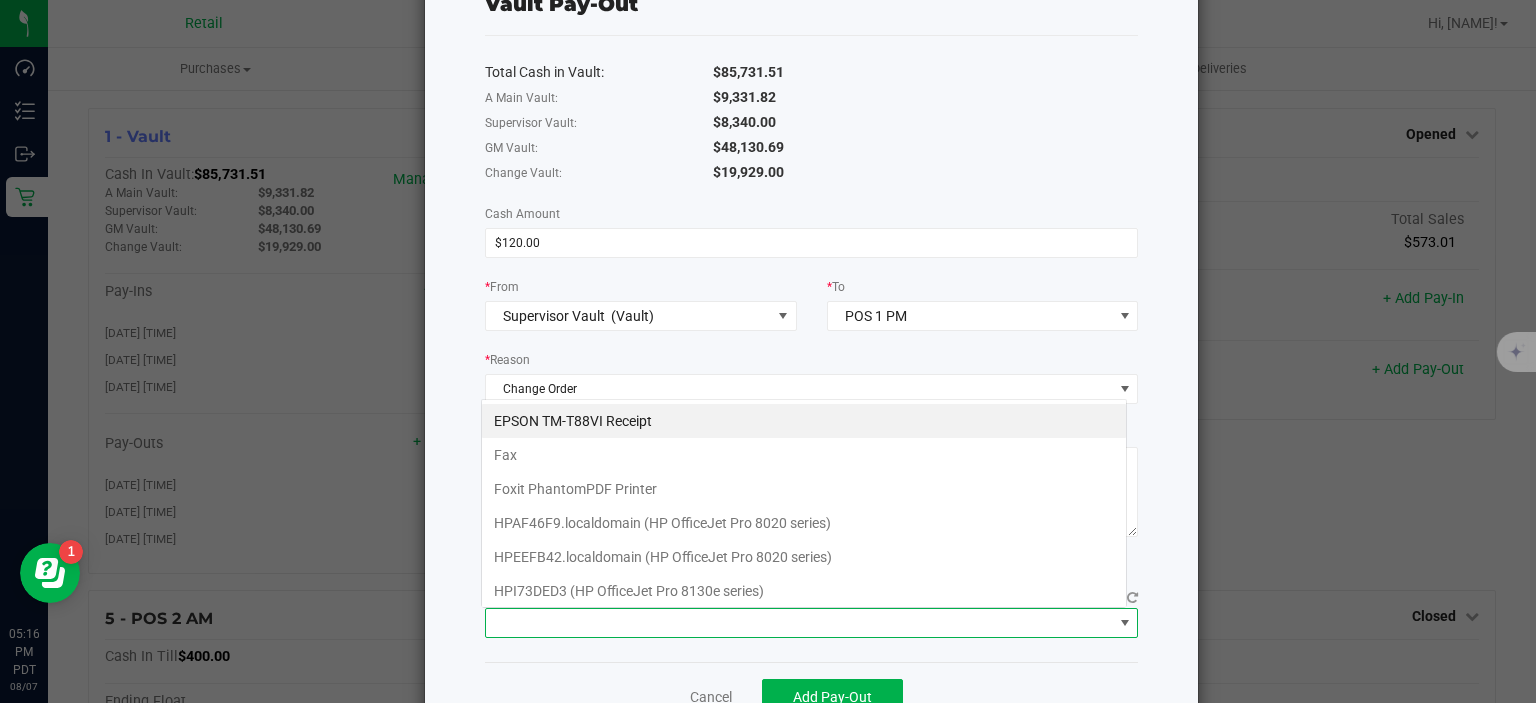 scroll, scrollTop: 99970, scrollLeft: 99353, axis: both 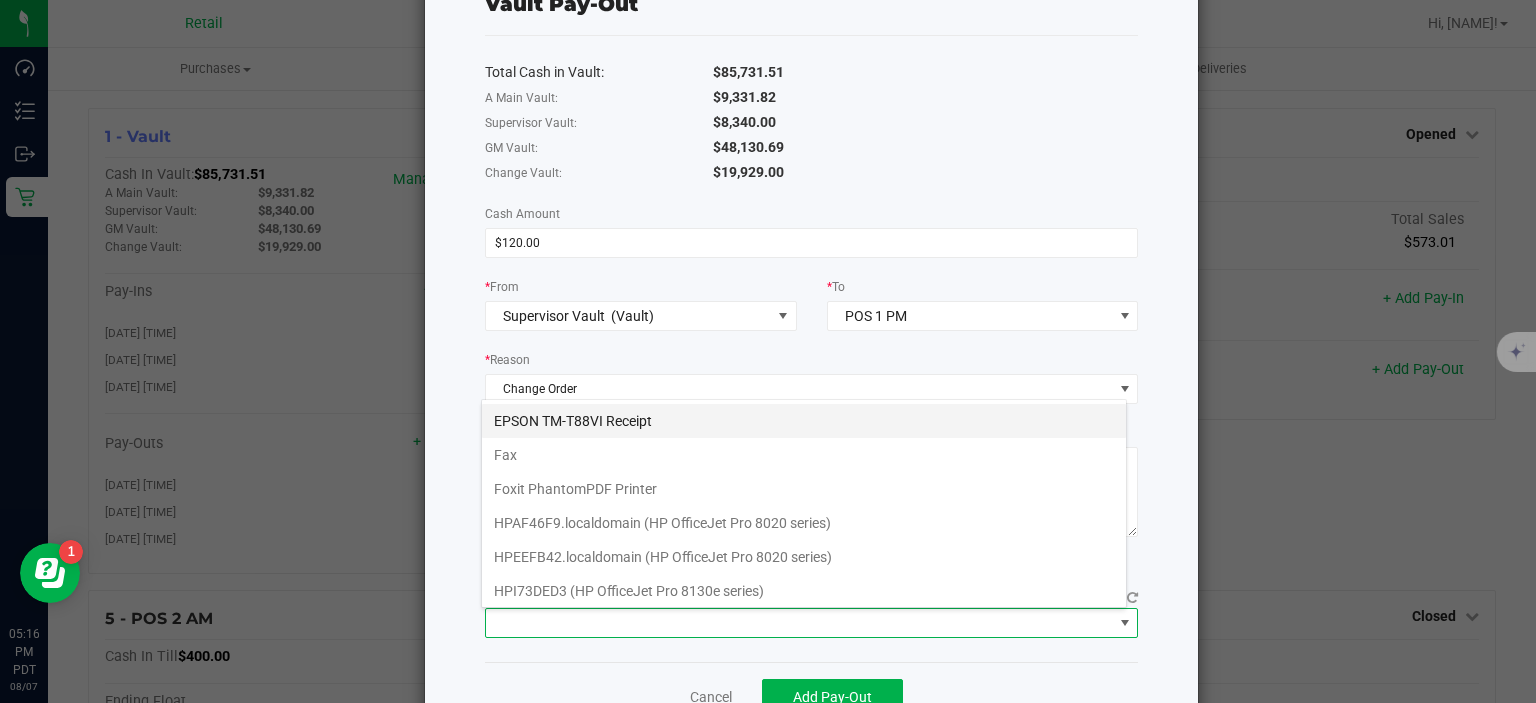 click on "EPSON TM-T88VI Receipt" at bounding box center (804, 421) 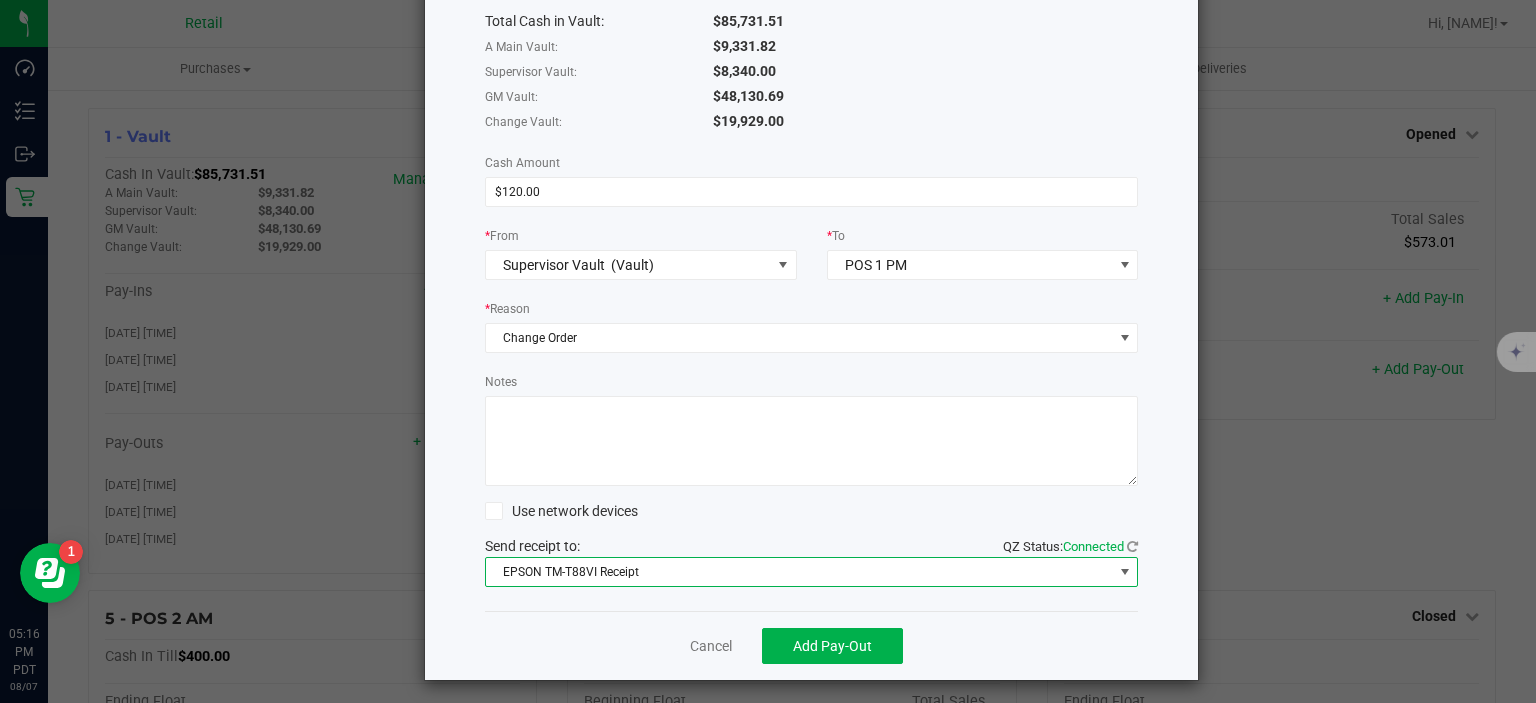 scroll, scrollTop: 132, scrollLeft: 0, axis: vertical 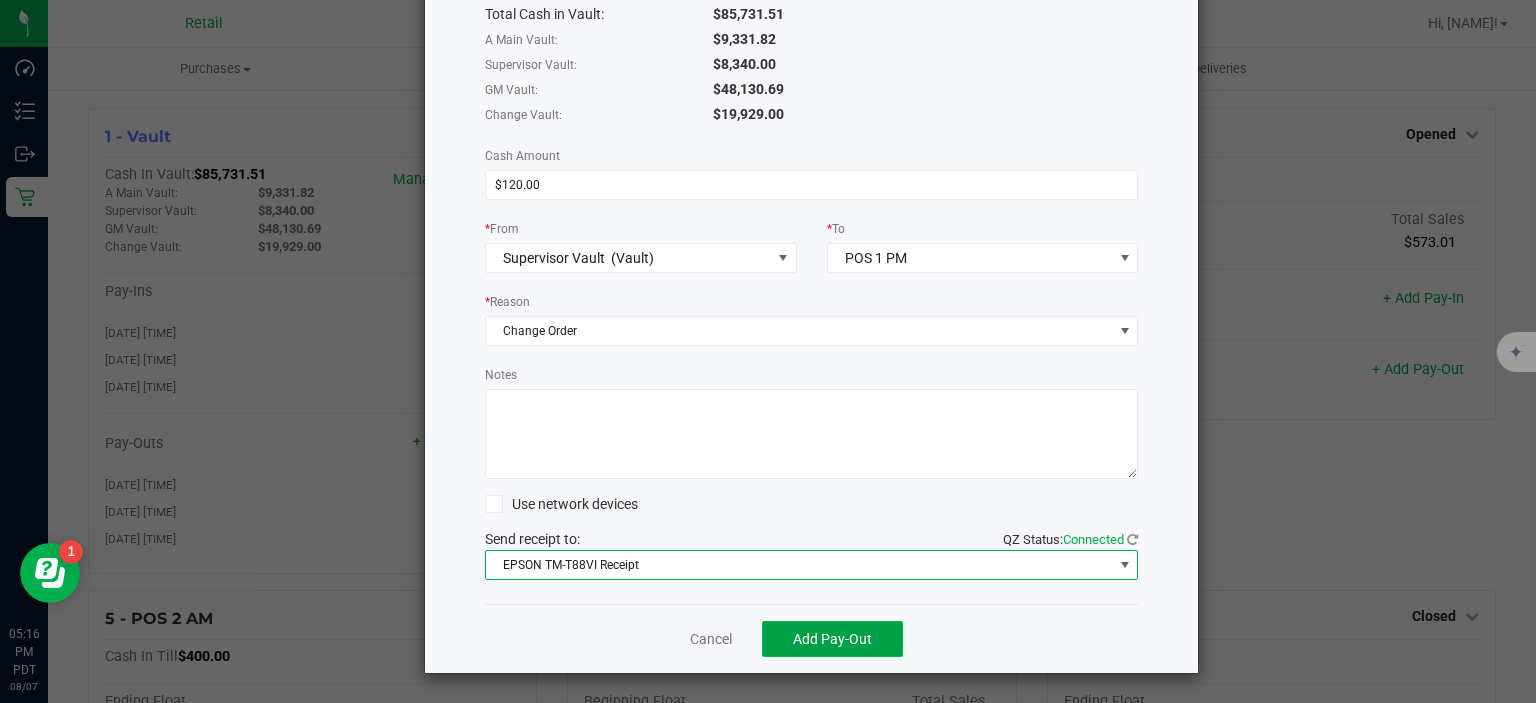 click on "Add Pay-Out" 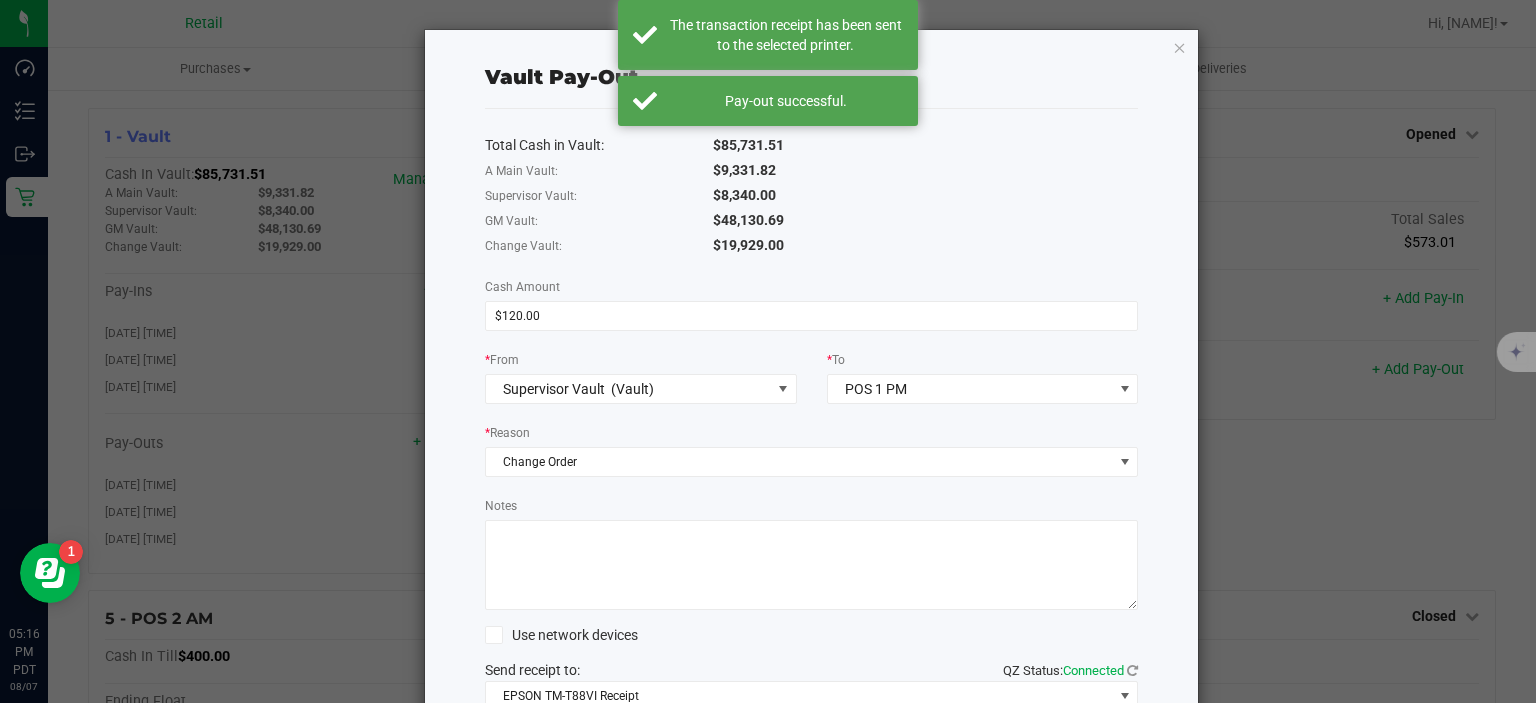 scroll, scrollTop: 0, scrollLeft: 0, axis: both 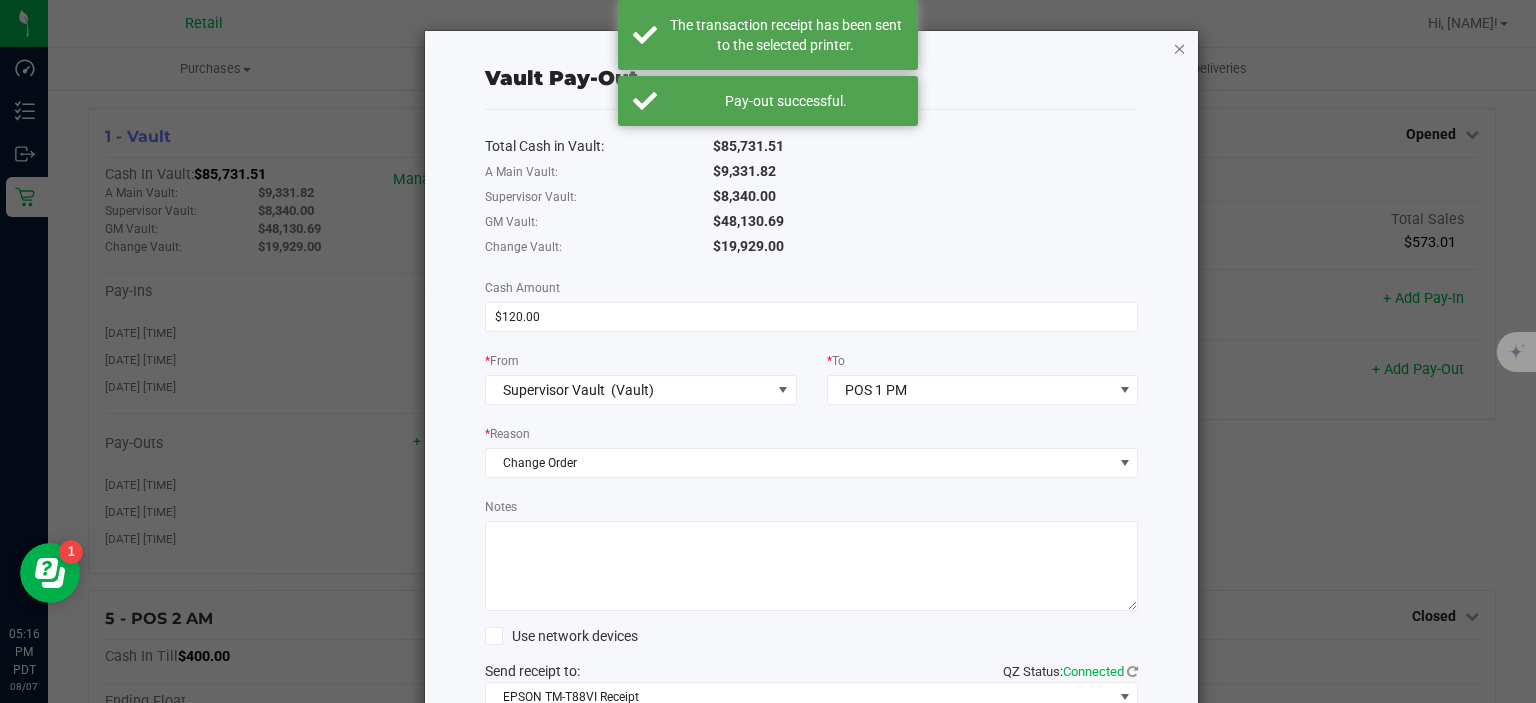 click 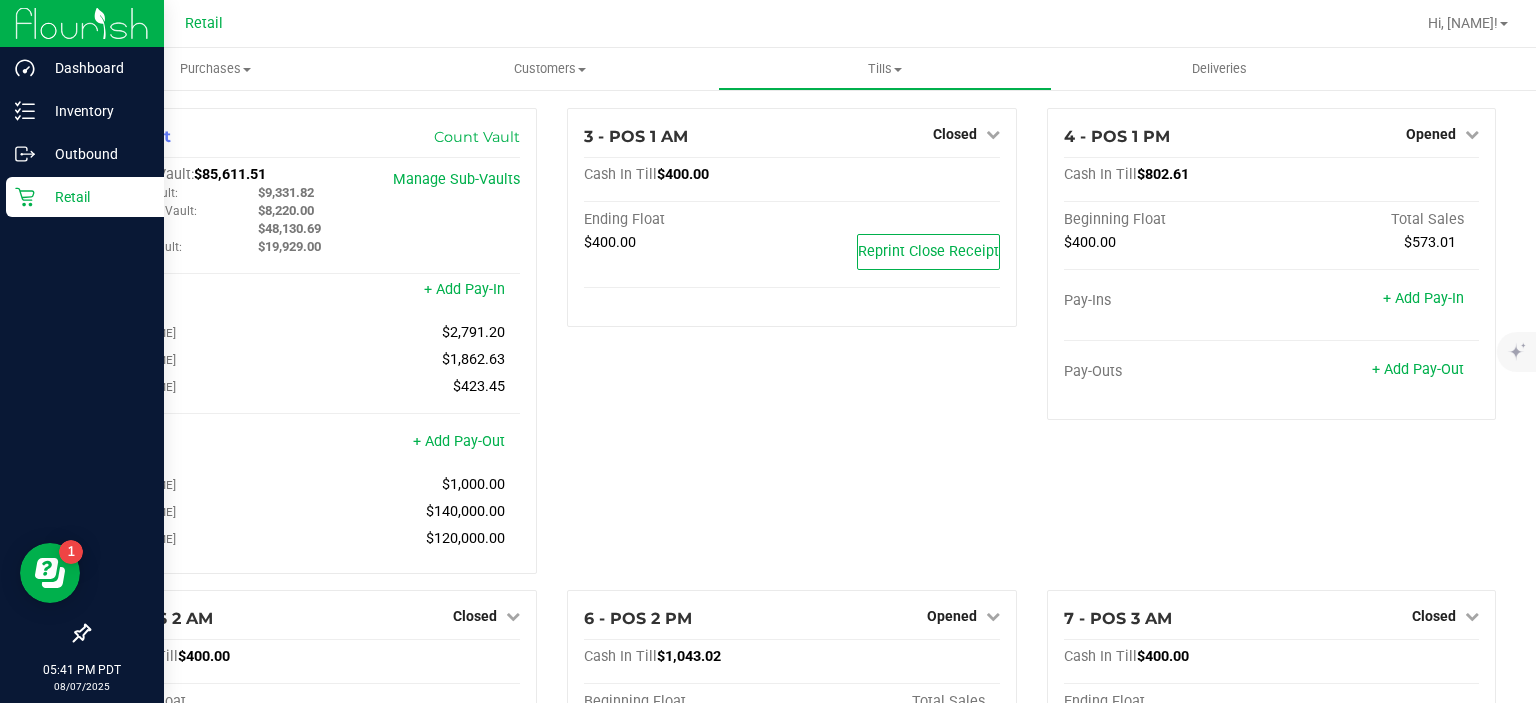 click on "Retail" at bounding box center [85, 197] 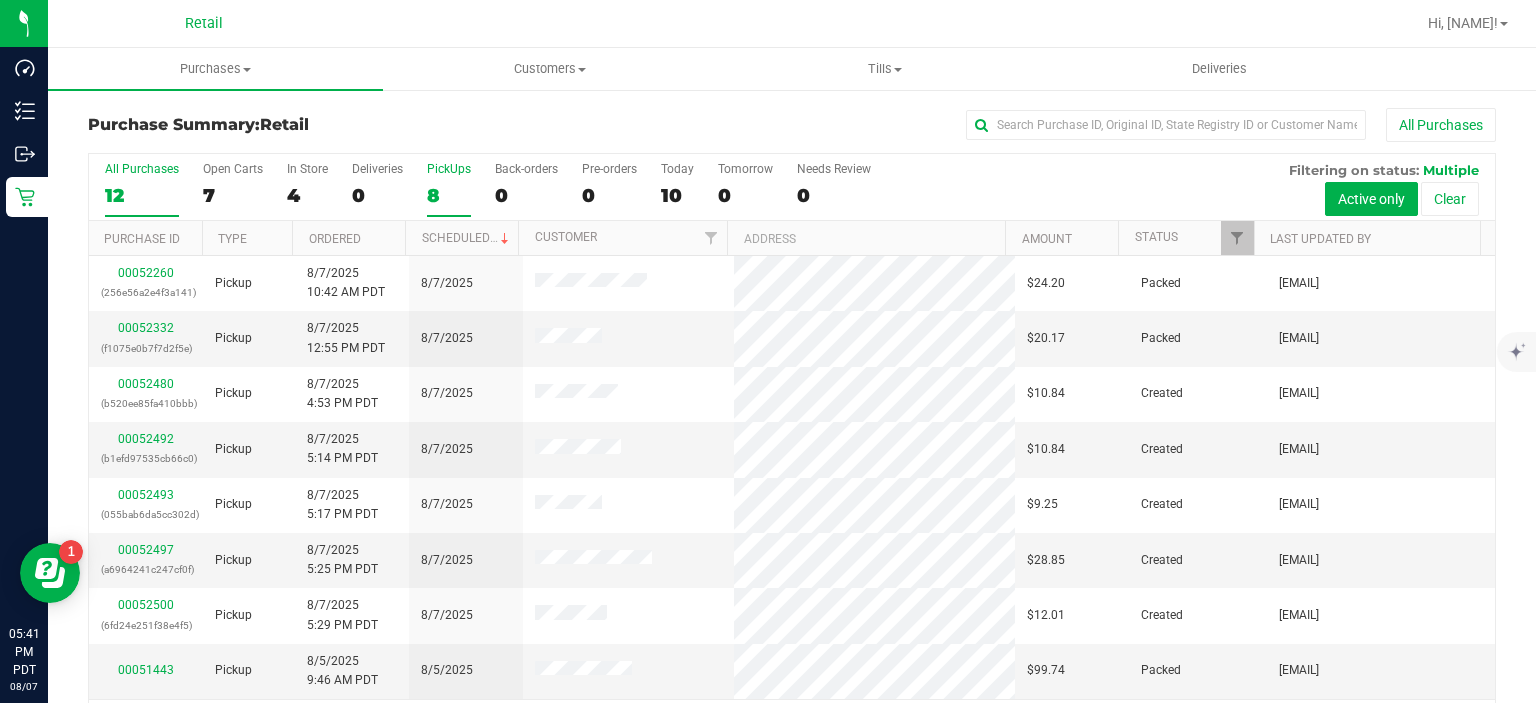 click on "PickUps
8" at bounding box center [449, 189] 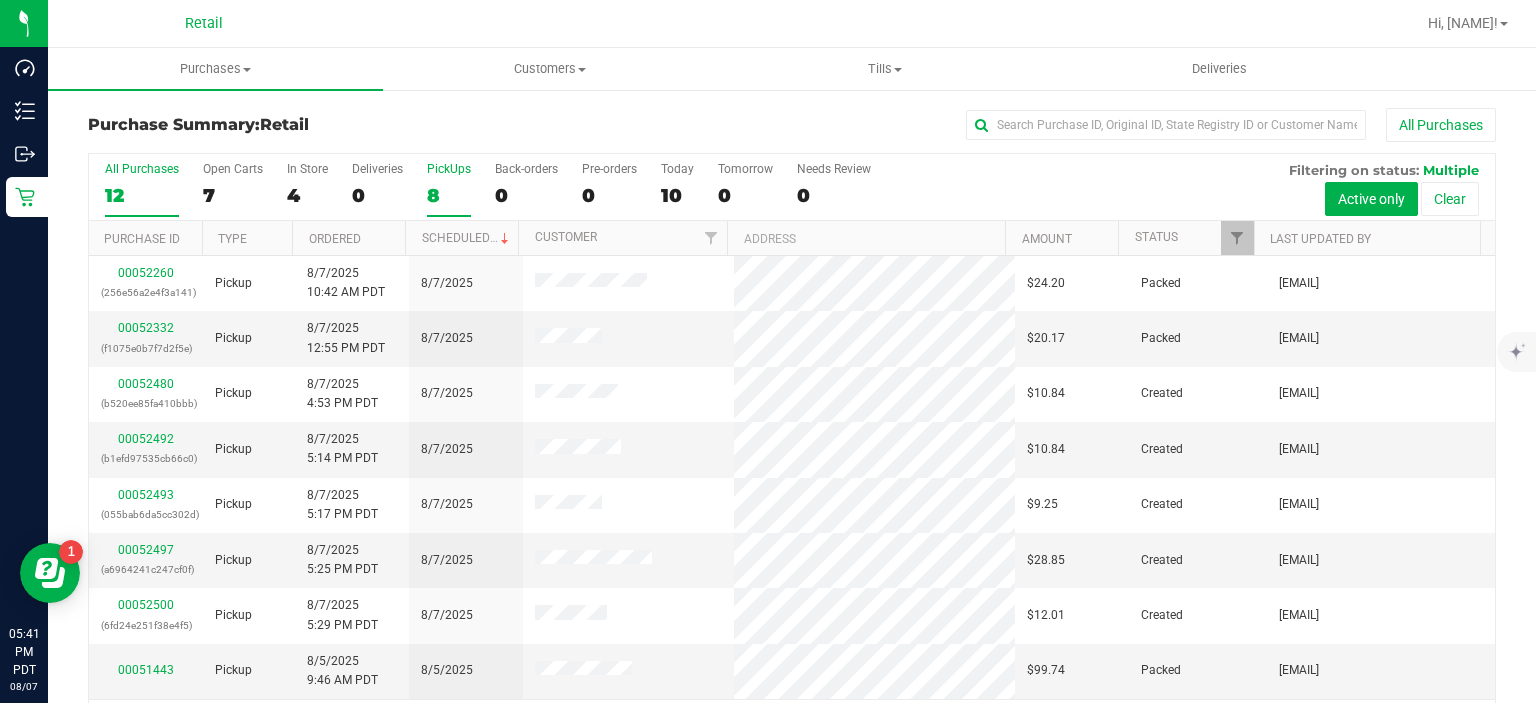 click on "PickUps
8" at bounding box center (0, 0) 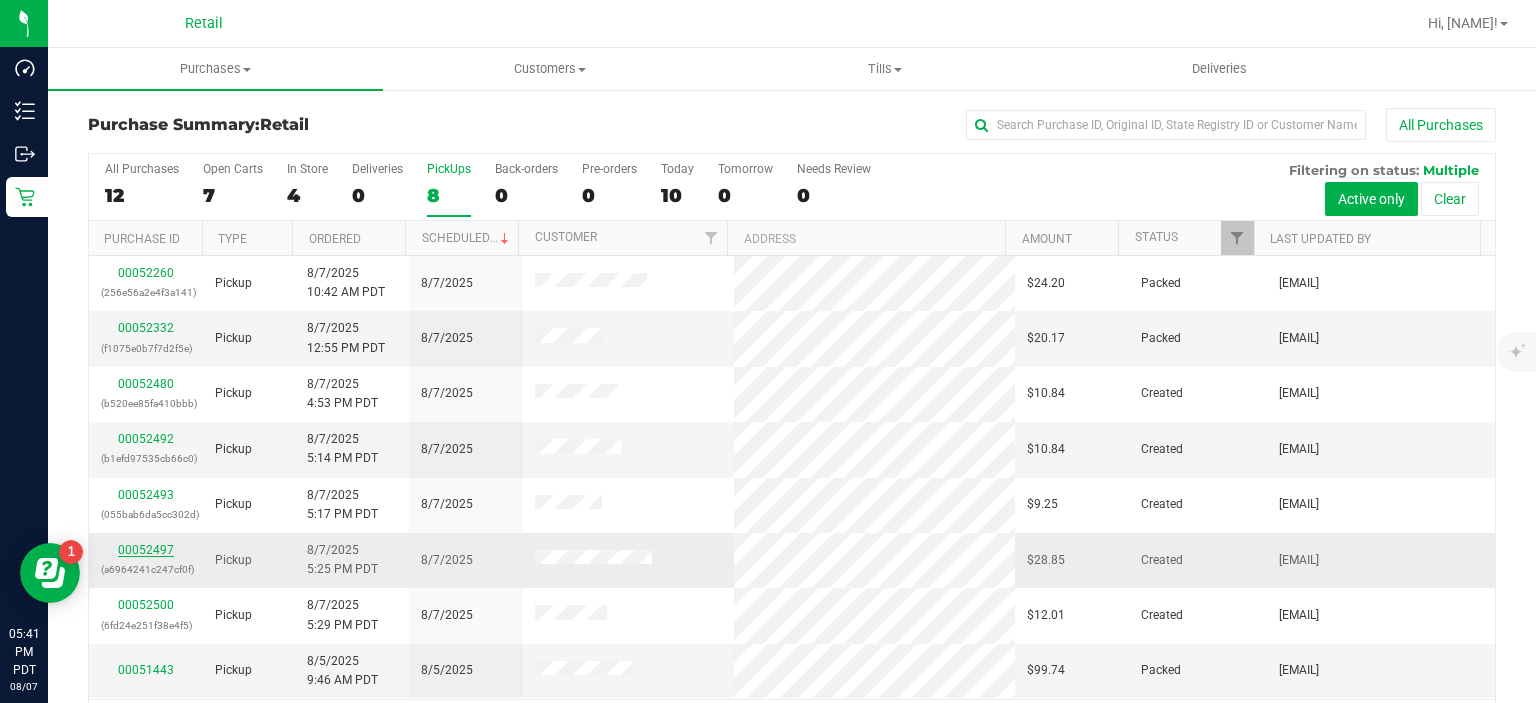 click on "00052497" at bounding box center [146, 550] 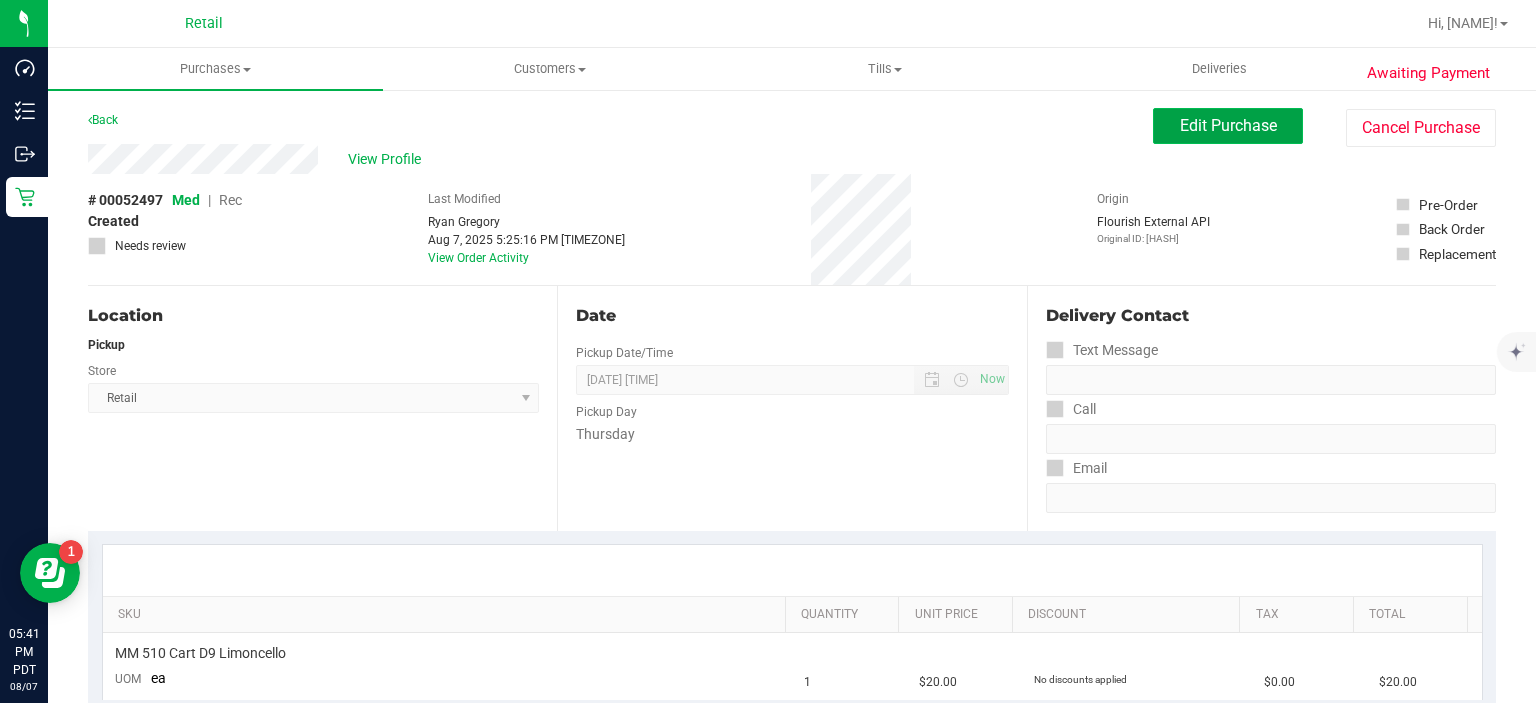 click on "Edit Purchase" at bounding box center [1228, 125] 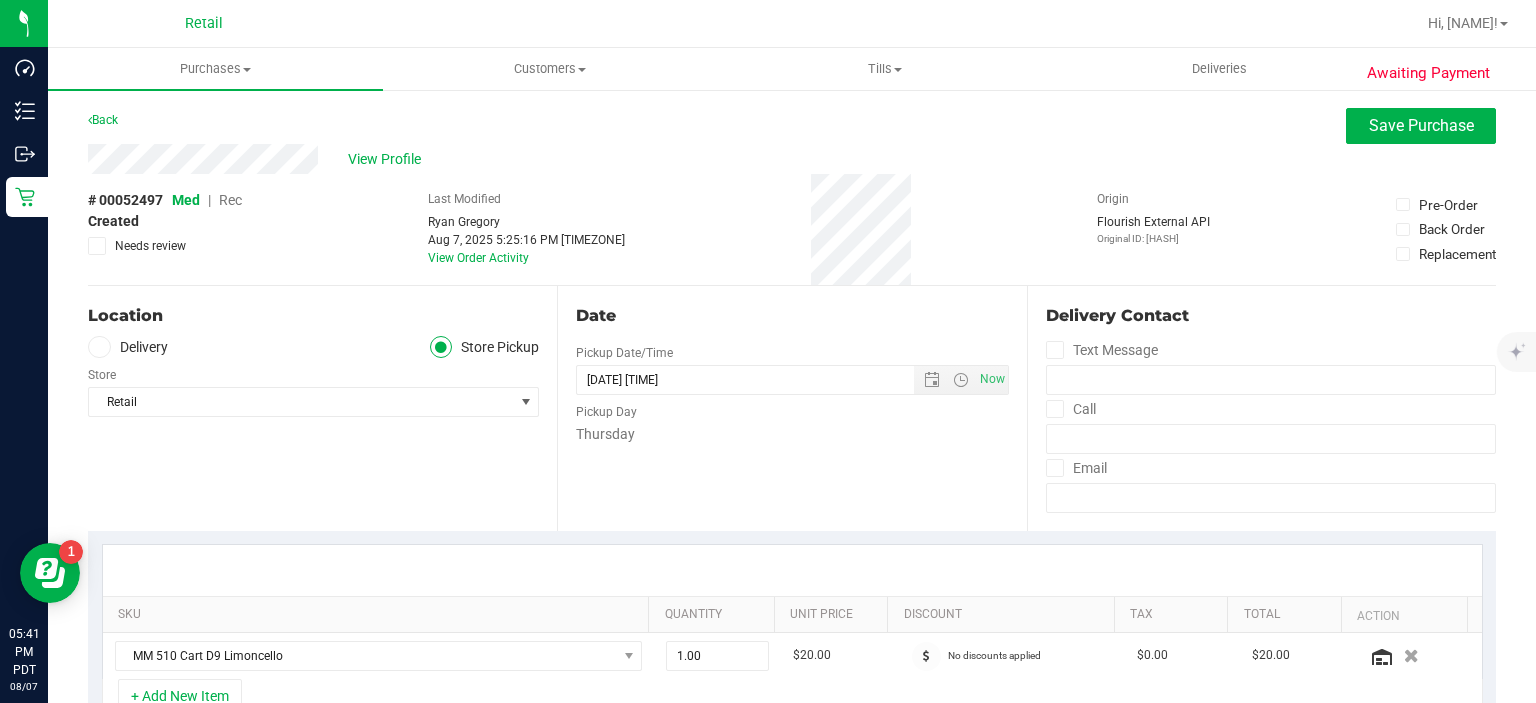 click on "Rec" at bounding box center [230, 200] 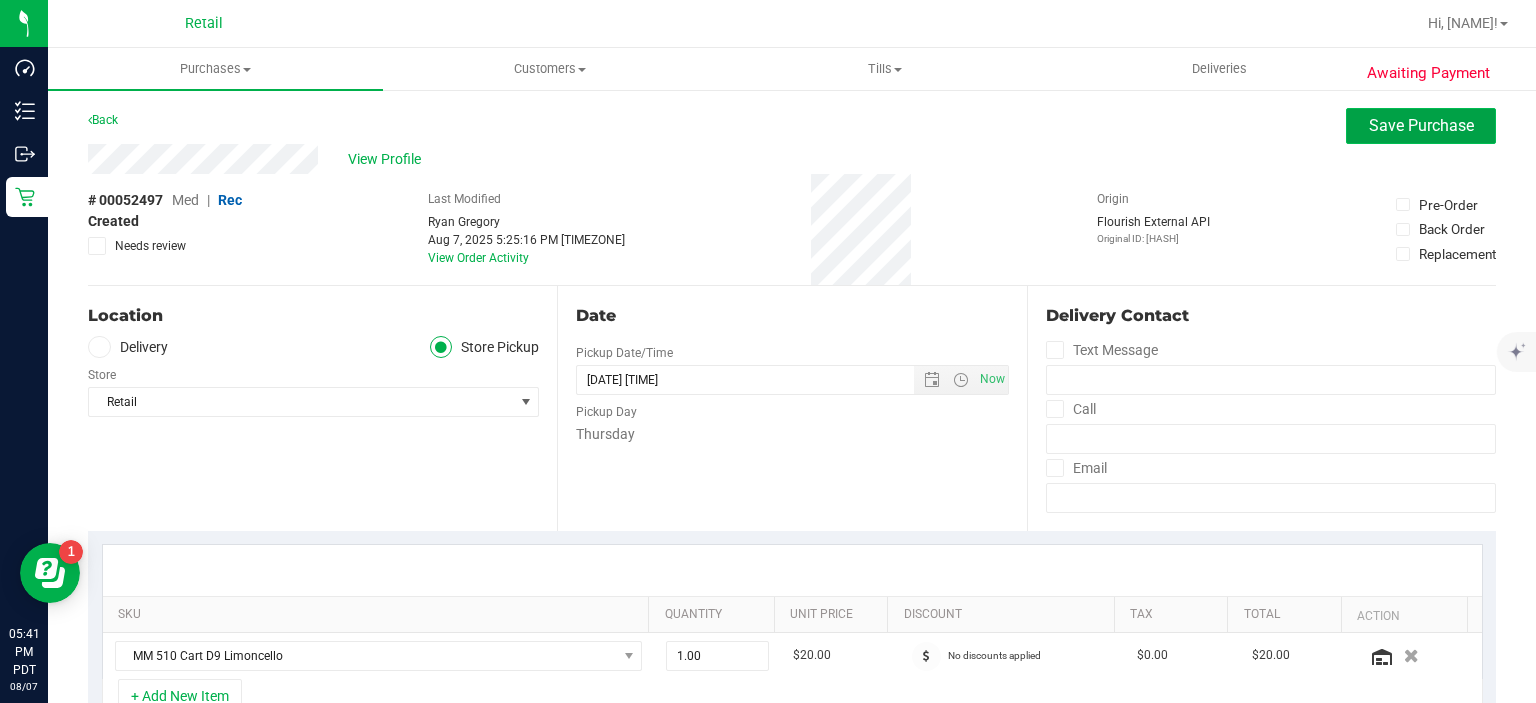 click on "Save Purchase" at bounding box center [1421, 126] 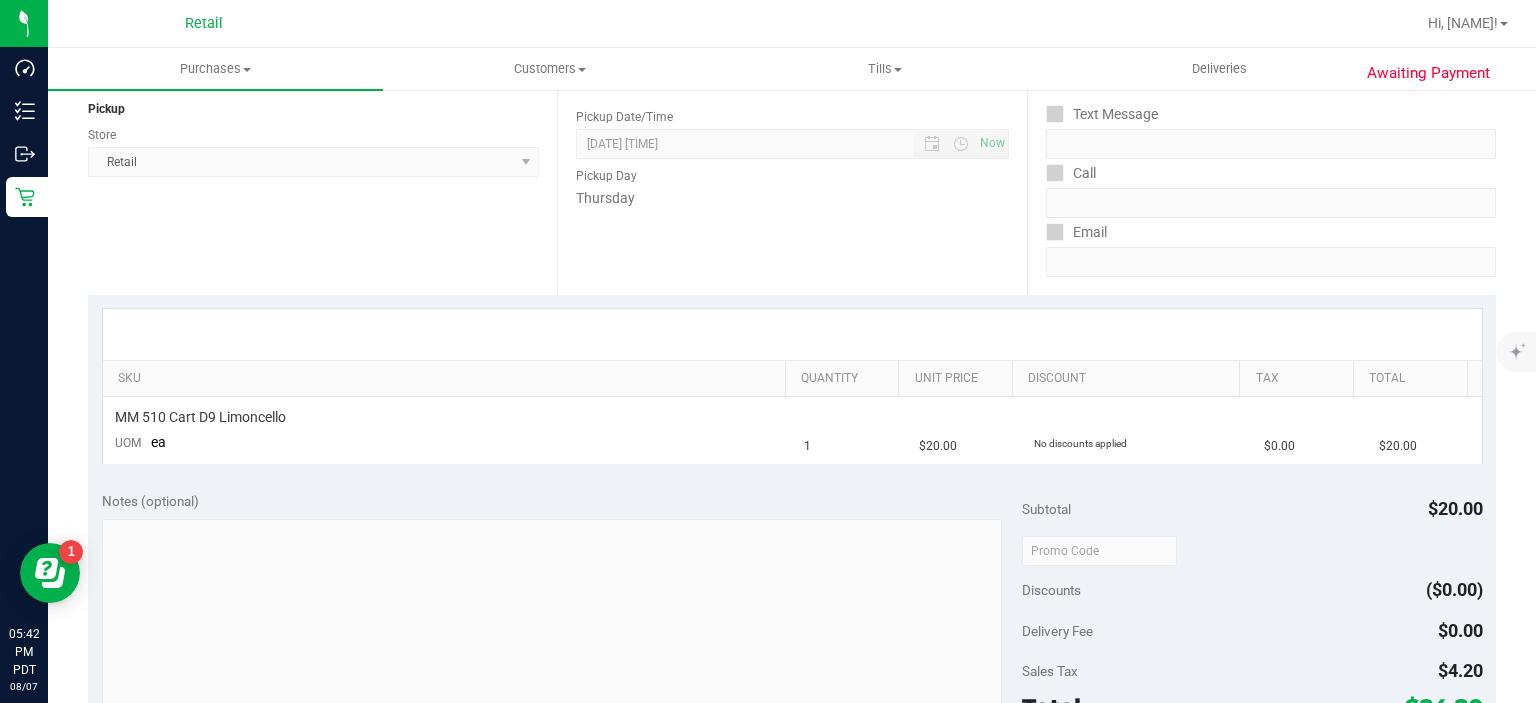 scroll, scrollTop: 416, scrollLeft: 0, axis: vertical 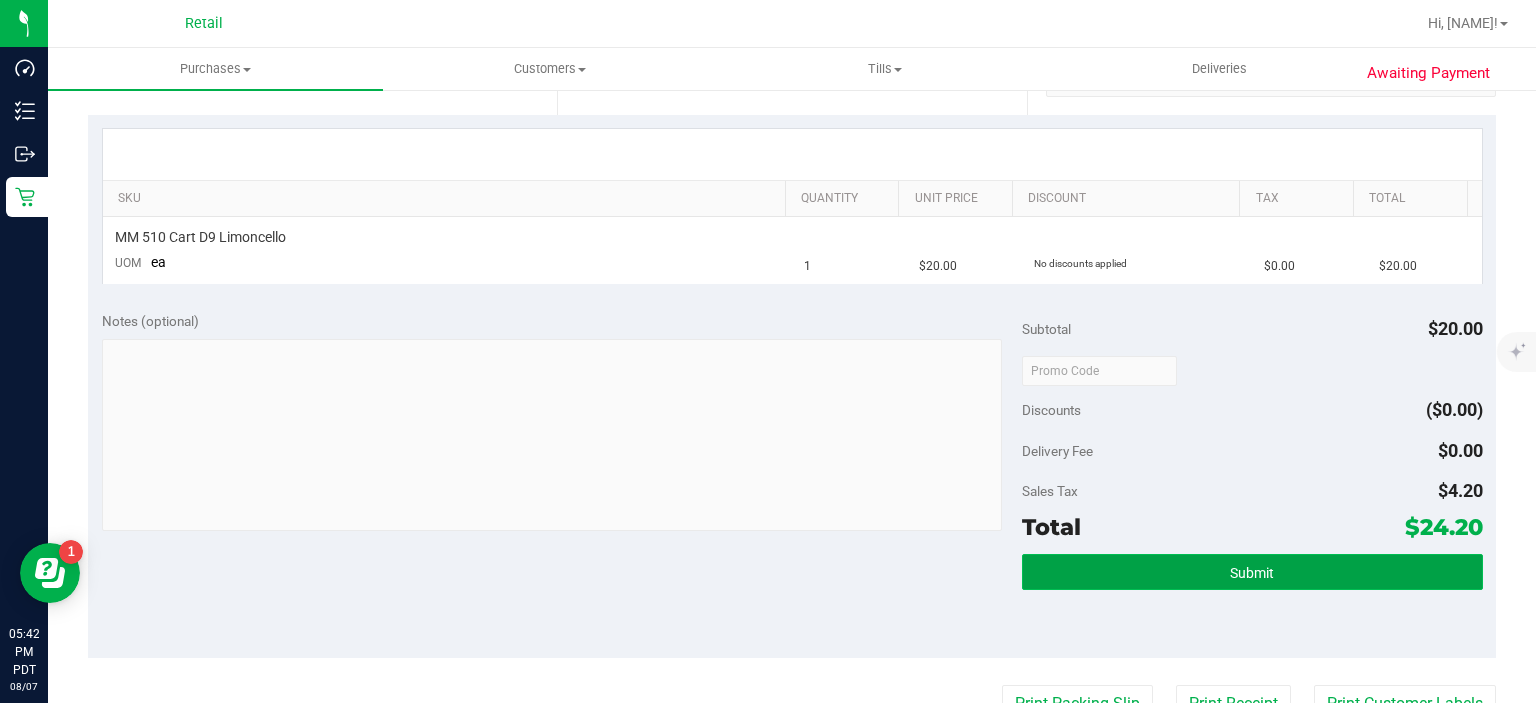 click on "Submit" at bounding box center (1252, 572) 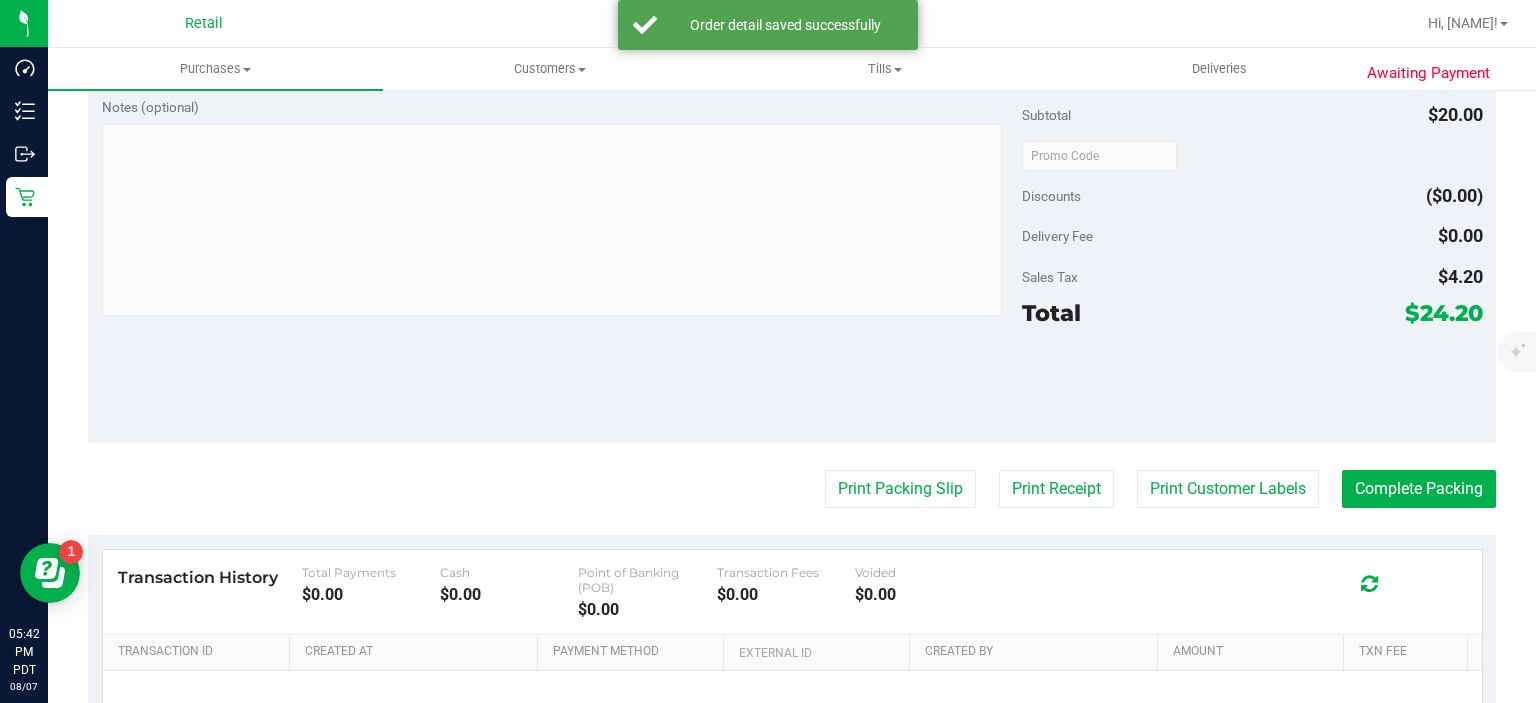 scroll, scrollTop: 704, scrollLeft: 0, axis: vertical 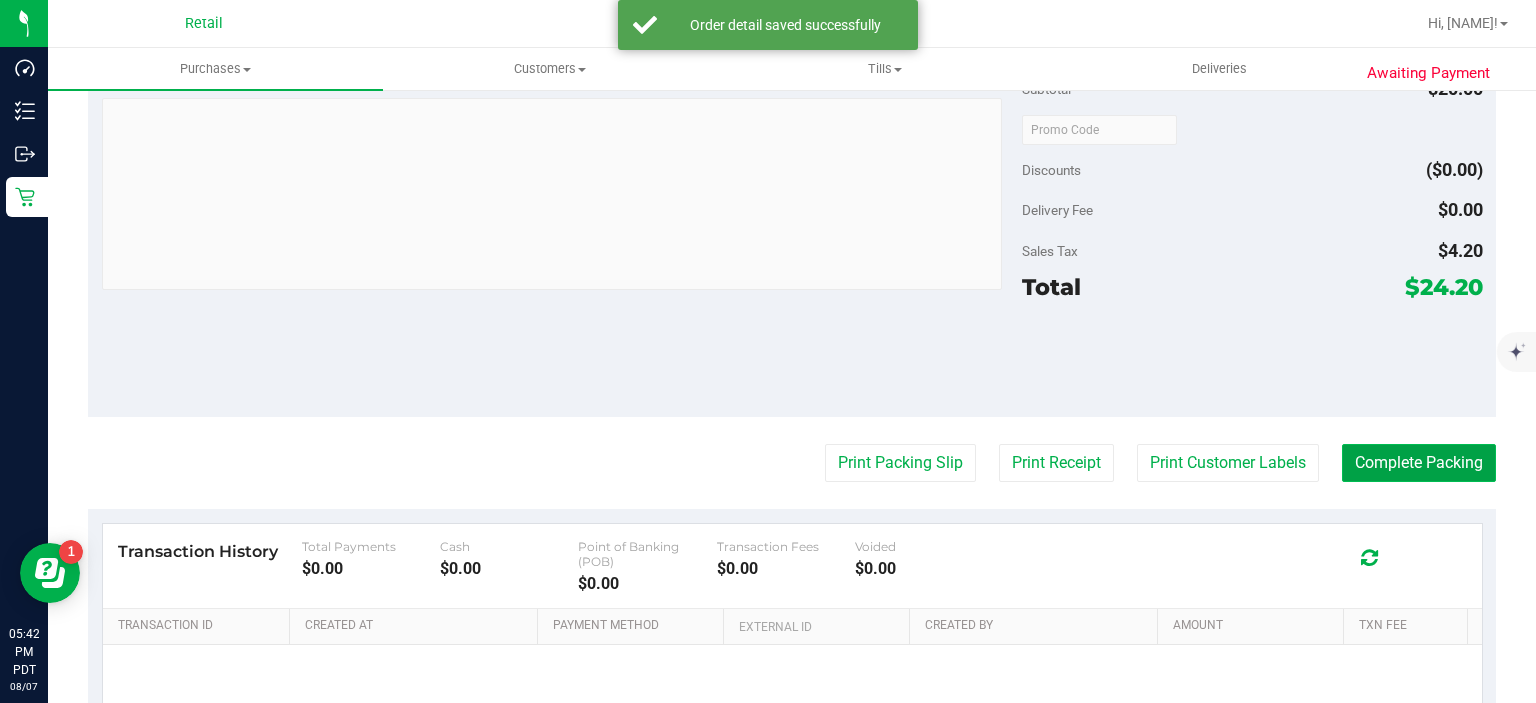 click on "Complete Packing" at bounding box center (1419, 463) 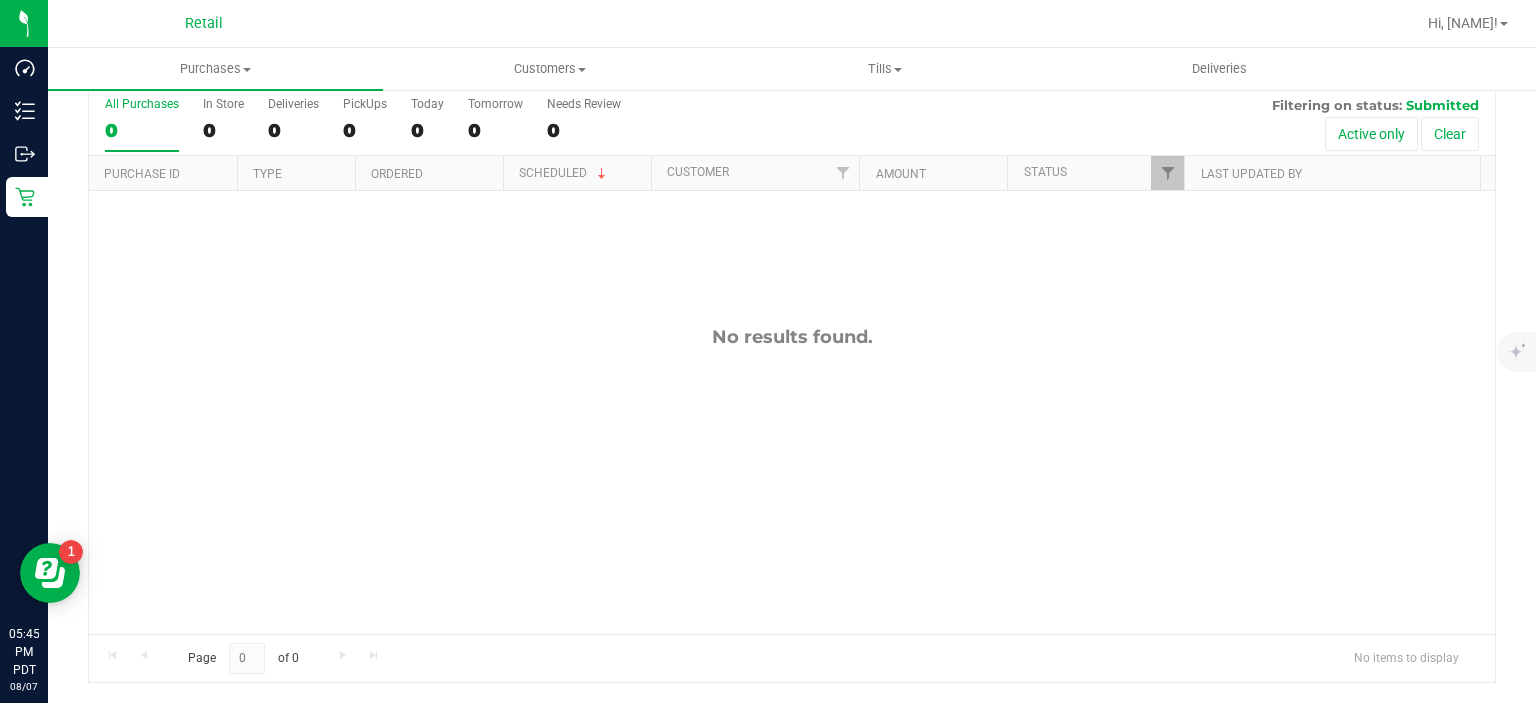 scroll, scrollTop: 0, scrollLeft: 0, axis: both 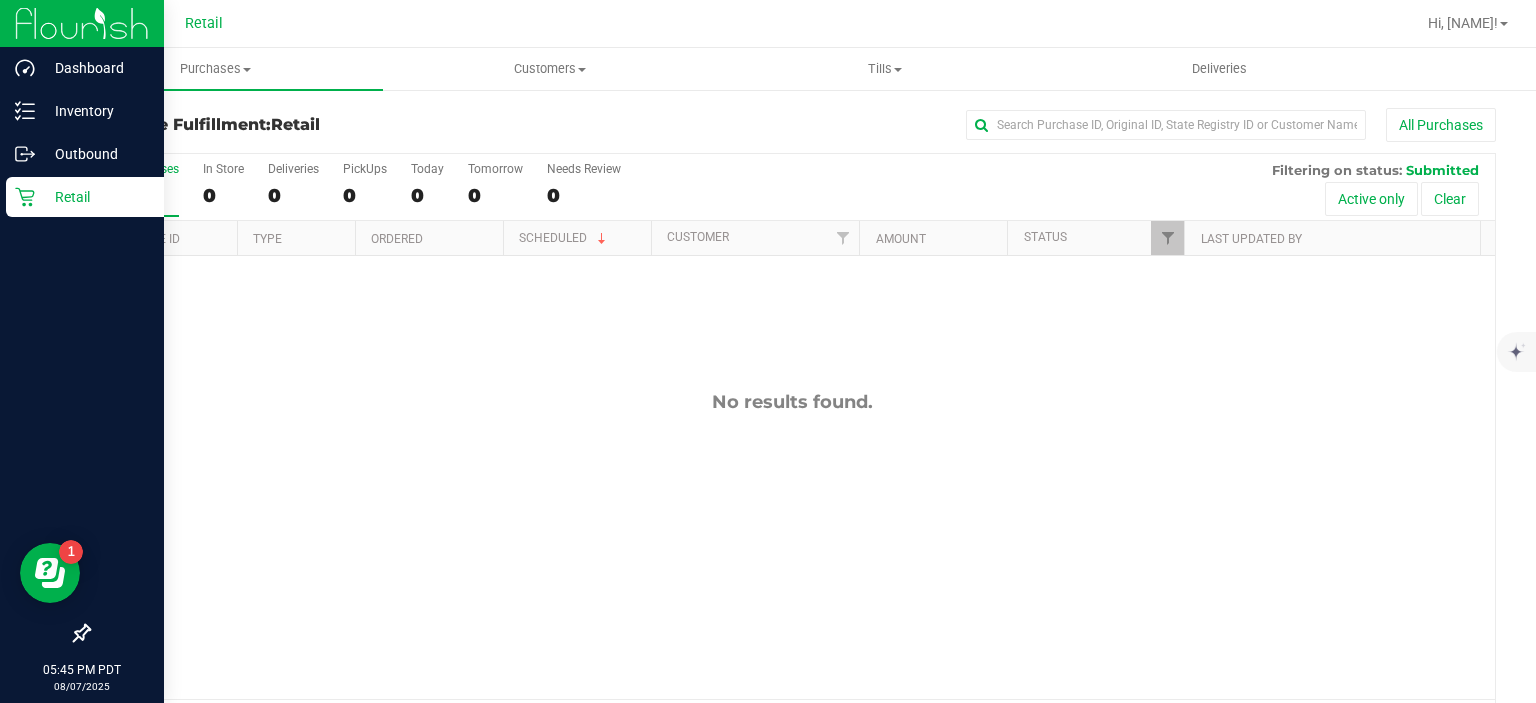 click on "Retail" at bounding box center (85, 197) 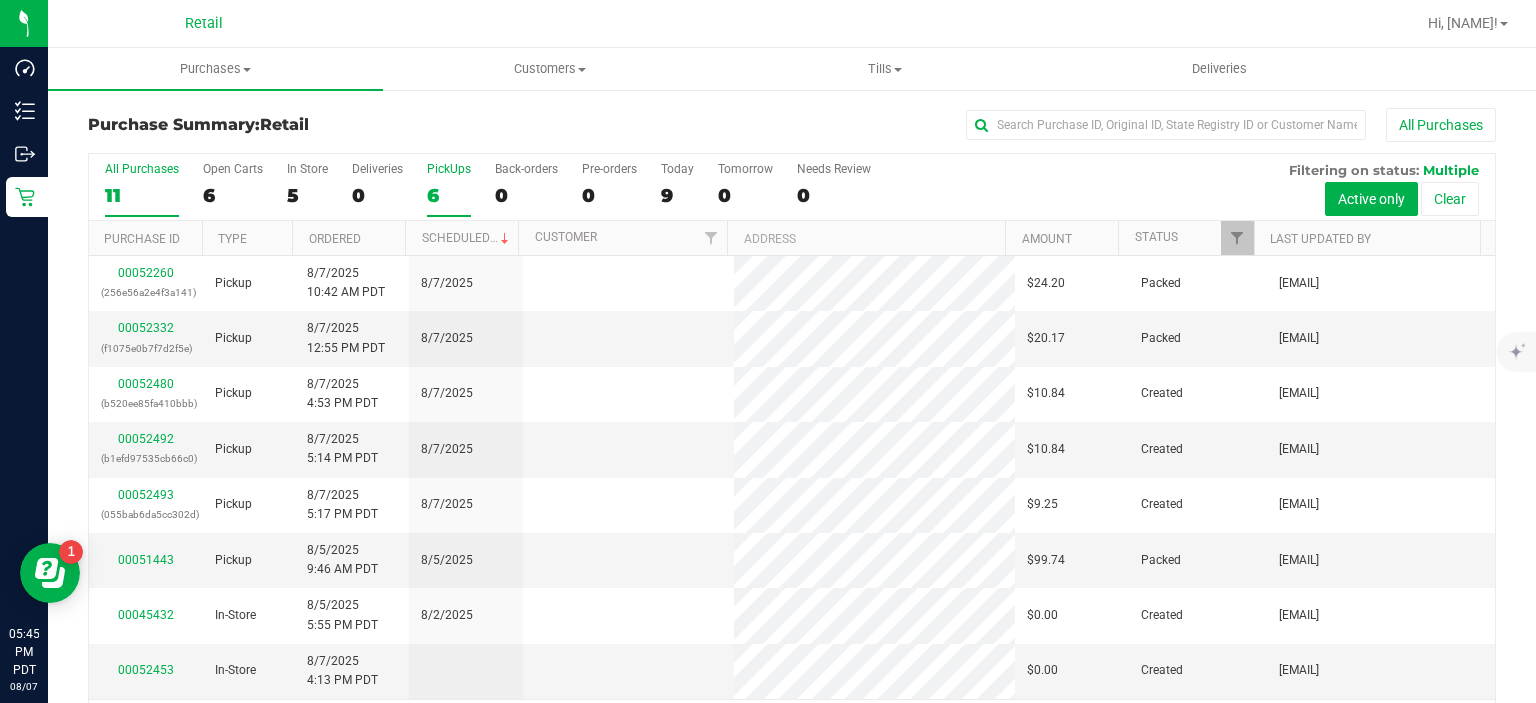 click on "PickUps" at bounding box center [449, 169] 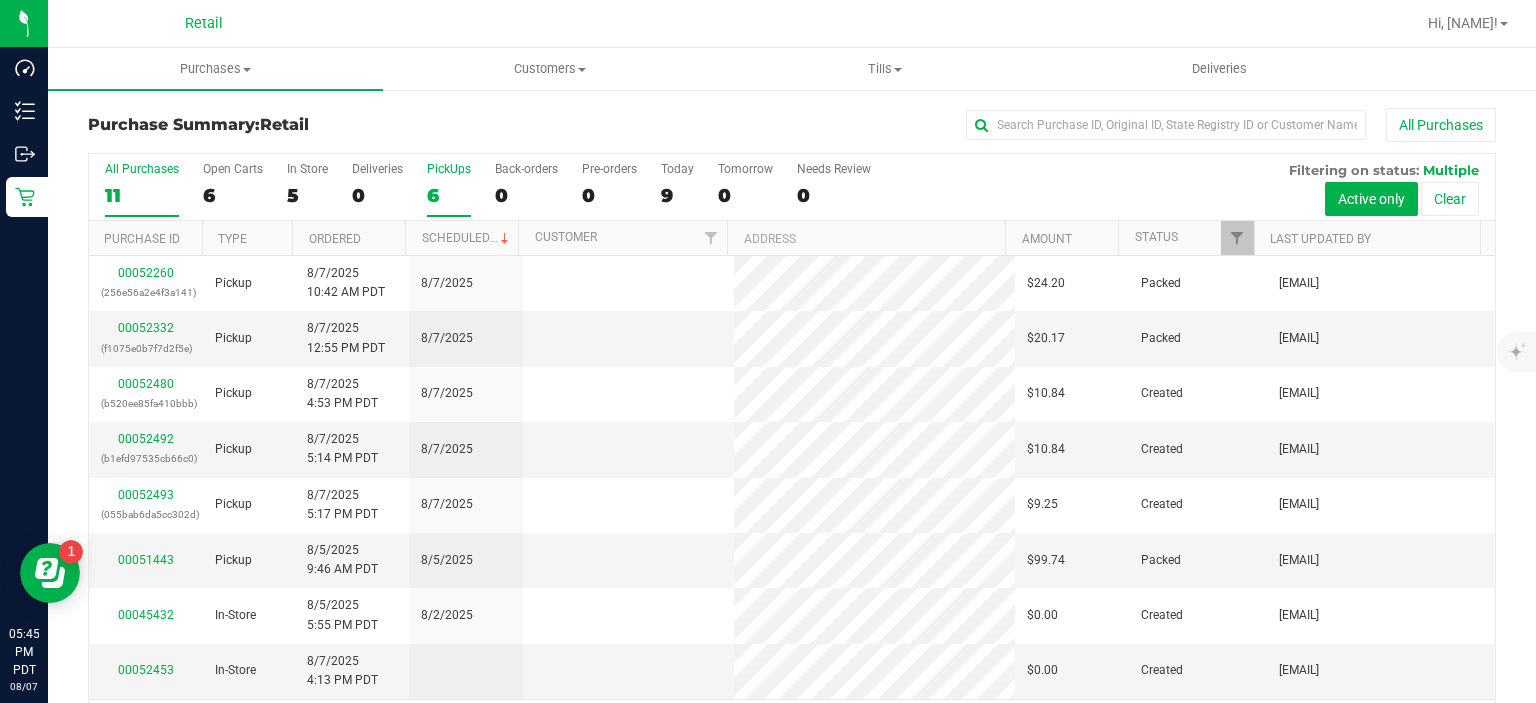 click on "PickUps
6" at bounding box center [0, 0] 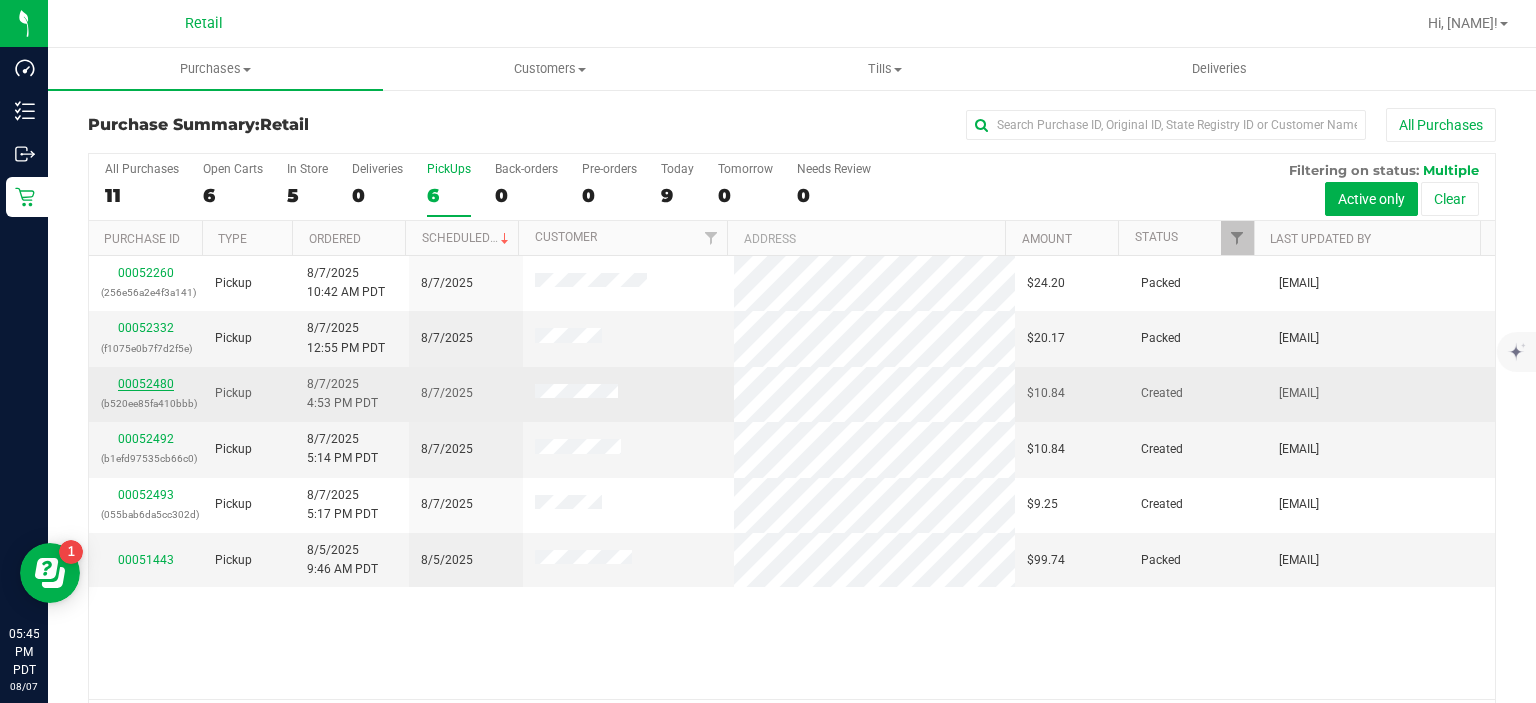 click on "00052480" at bounding box center [146, 384] 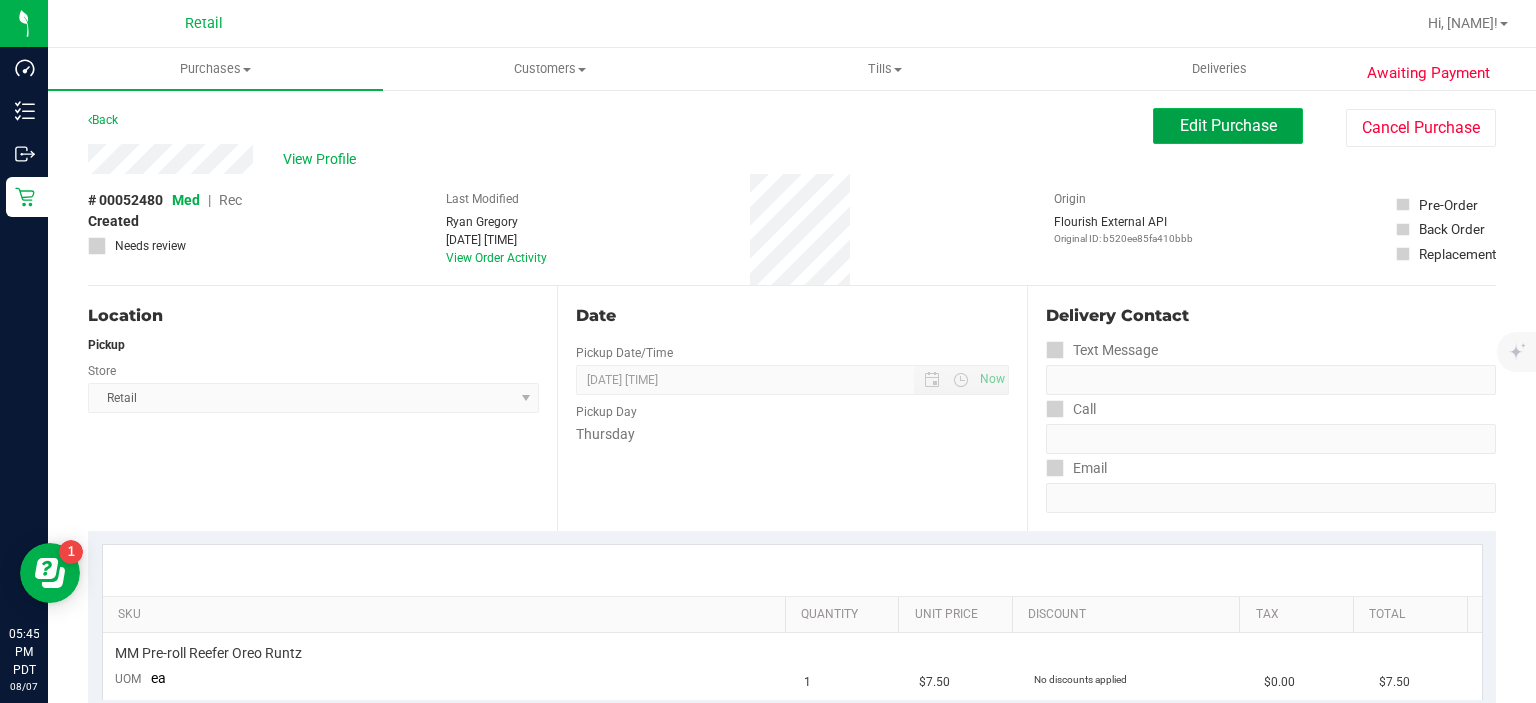 click on "Edit Purchase" at bounding box center (1228, 125) 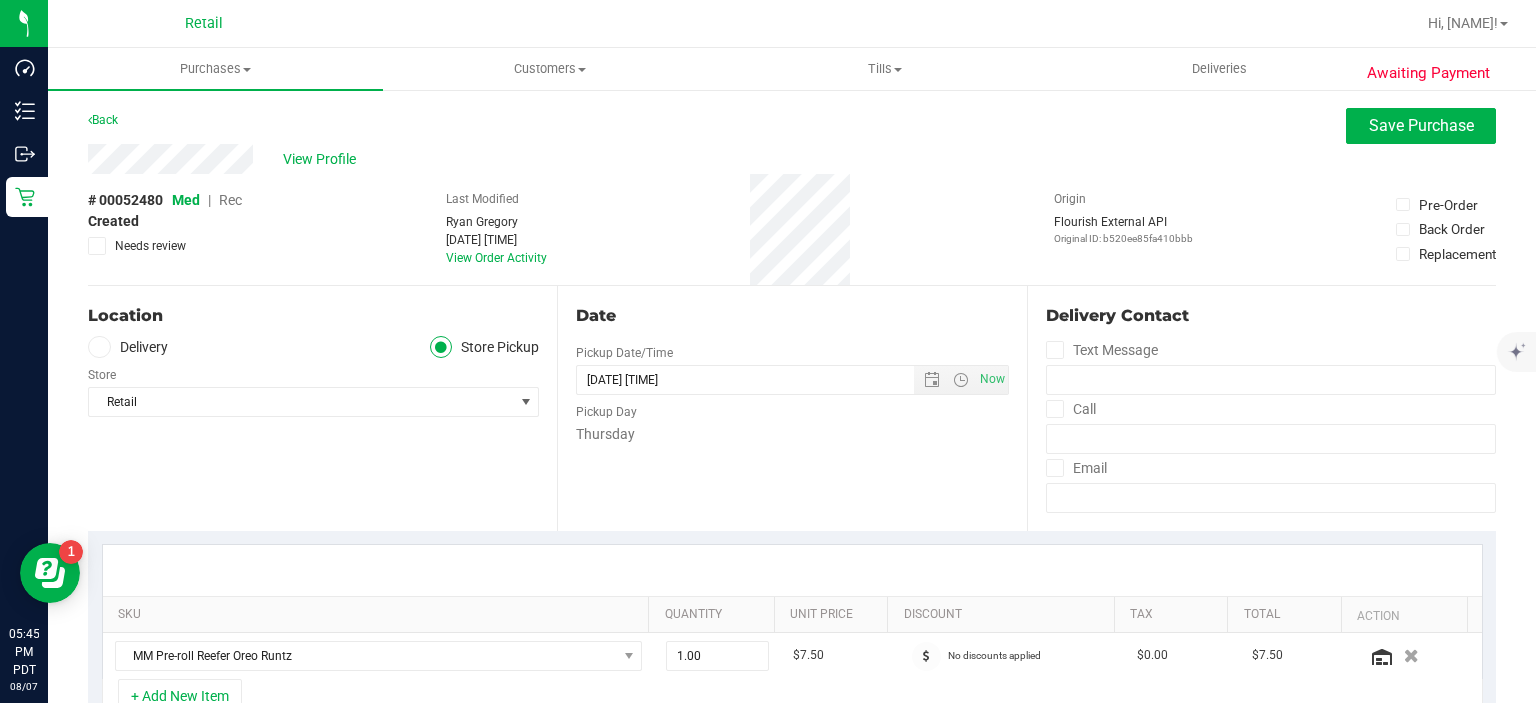 click on "Rec" at bounding box center (230, 200) 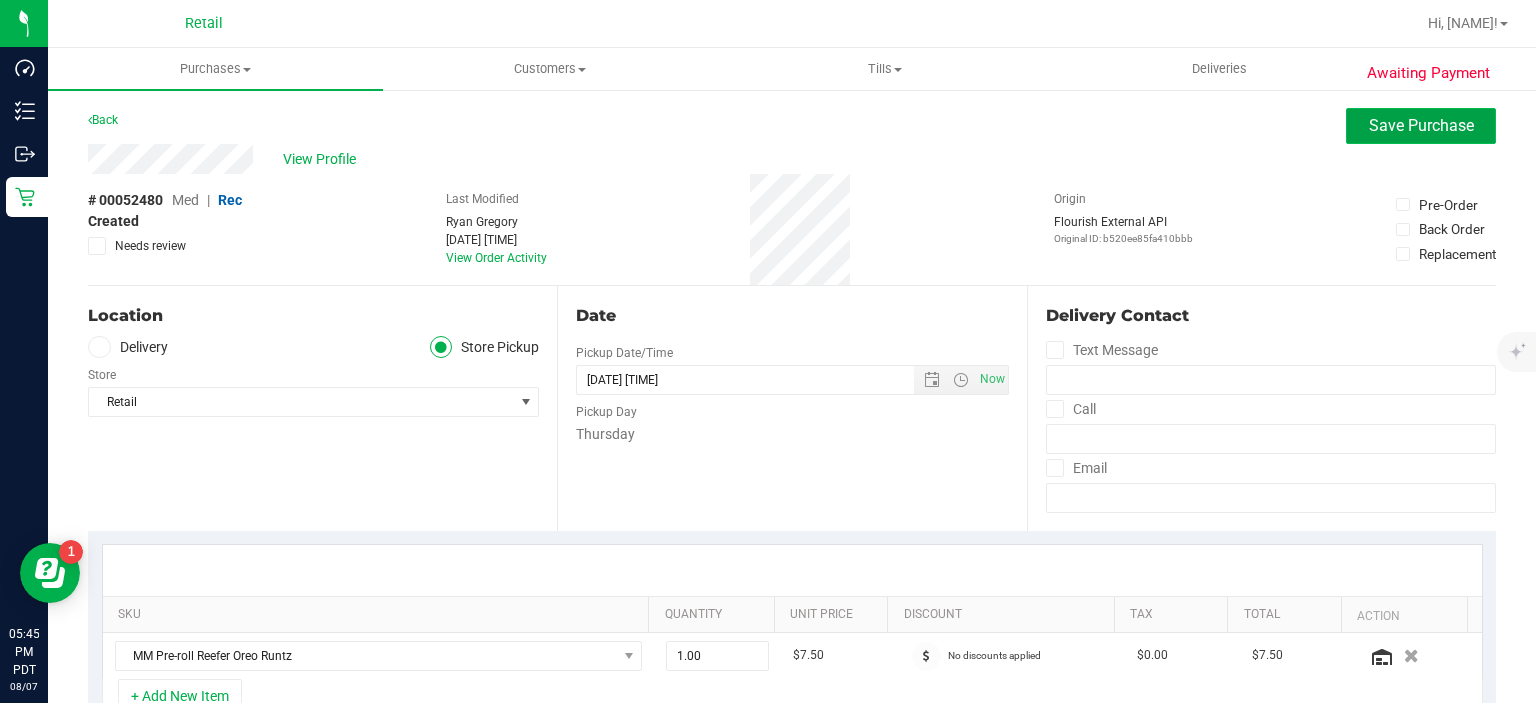 click on "Save Purchase" at bounding box center [1421, 125] 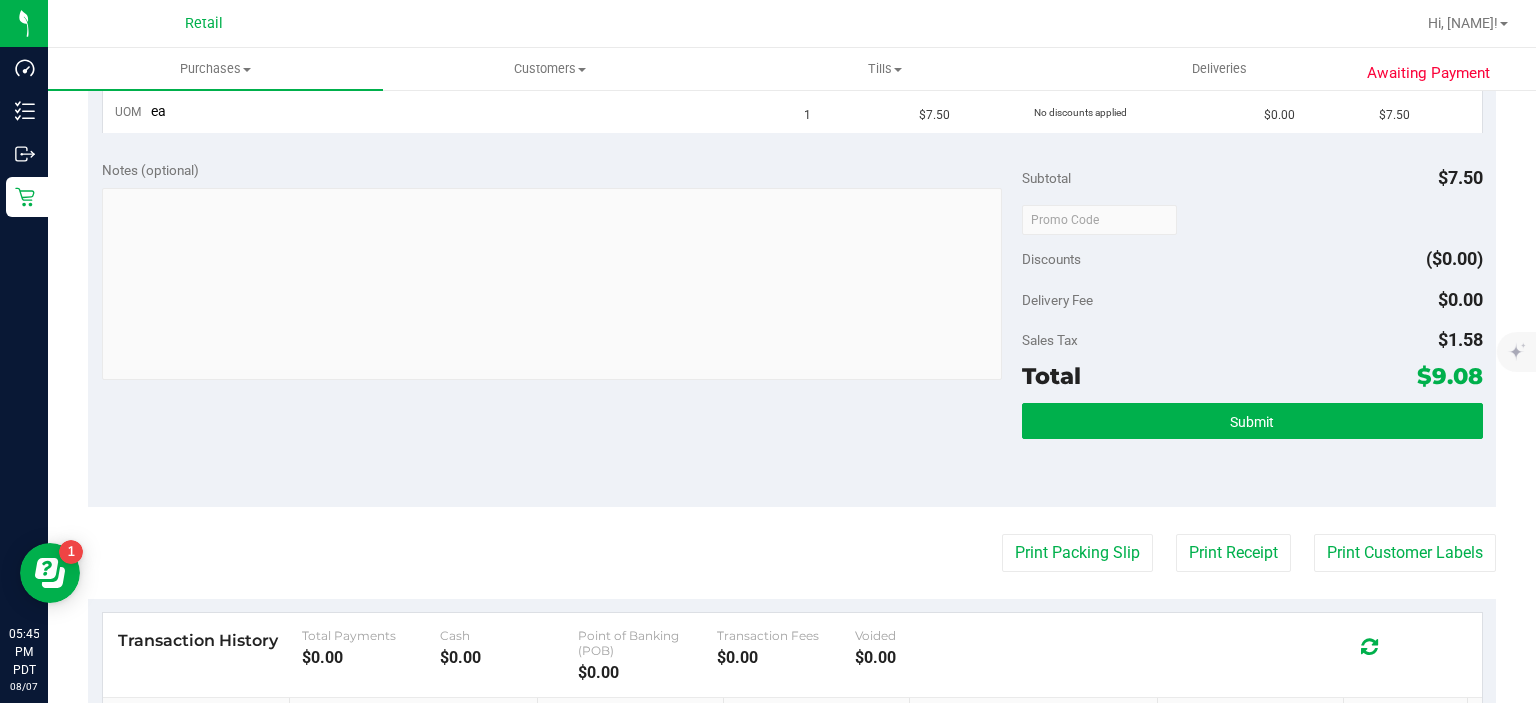 scroll, scrollTop: 568, scrollLeft: 0, axis: vertical 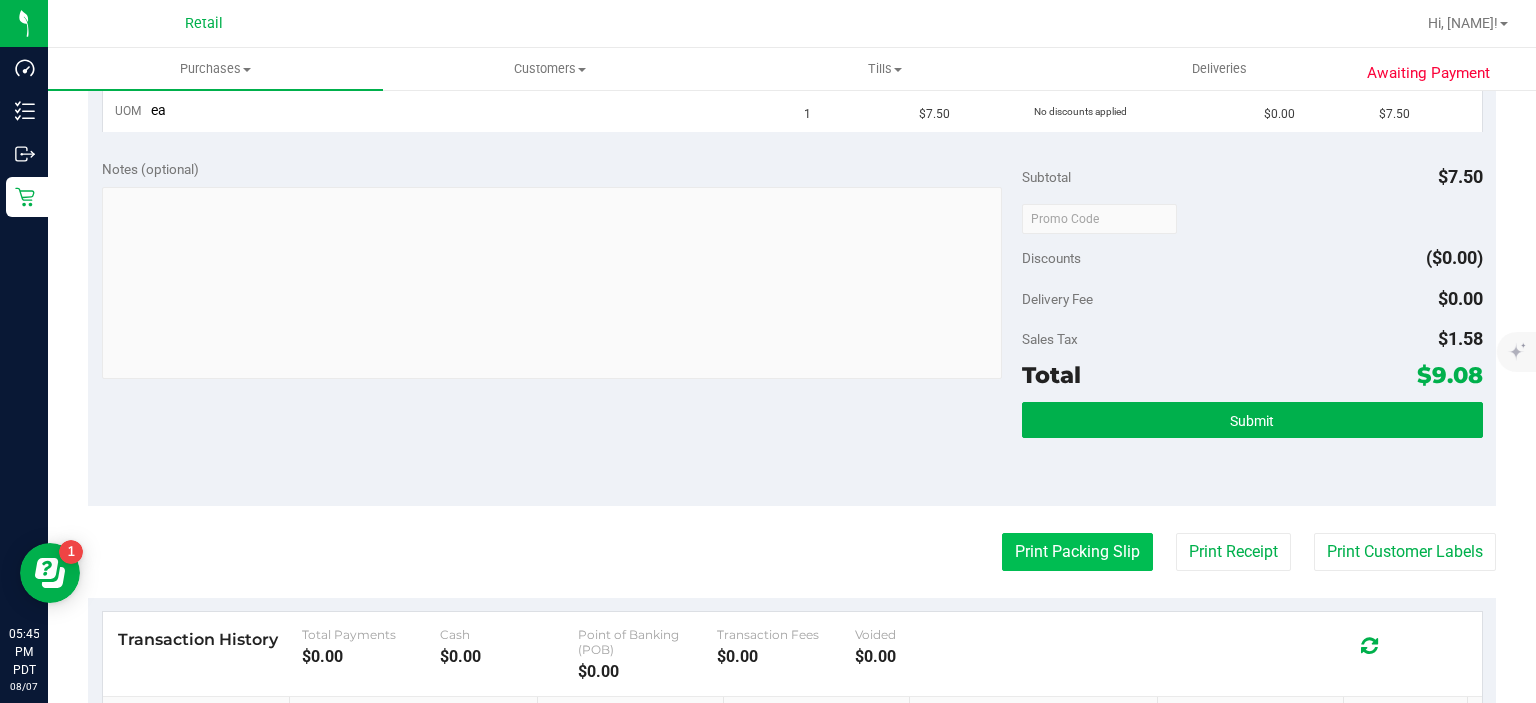 click on "Print Packing Slip" at bounding box center [1077, 552] 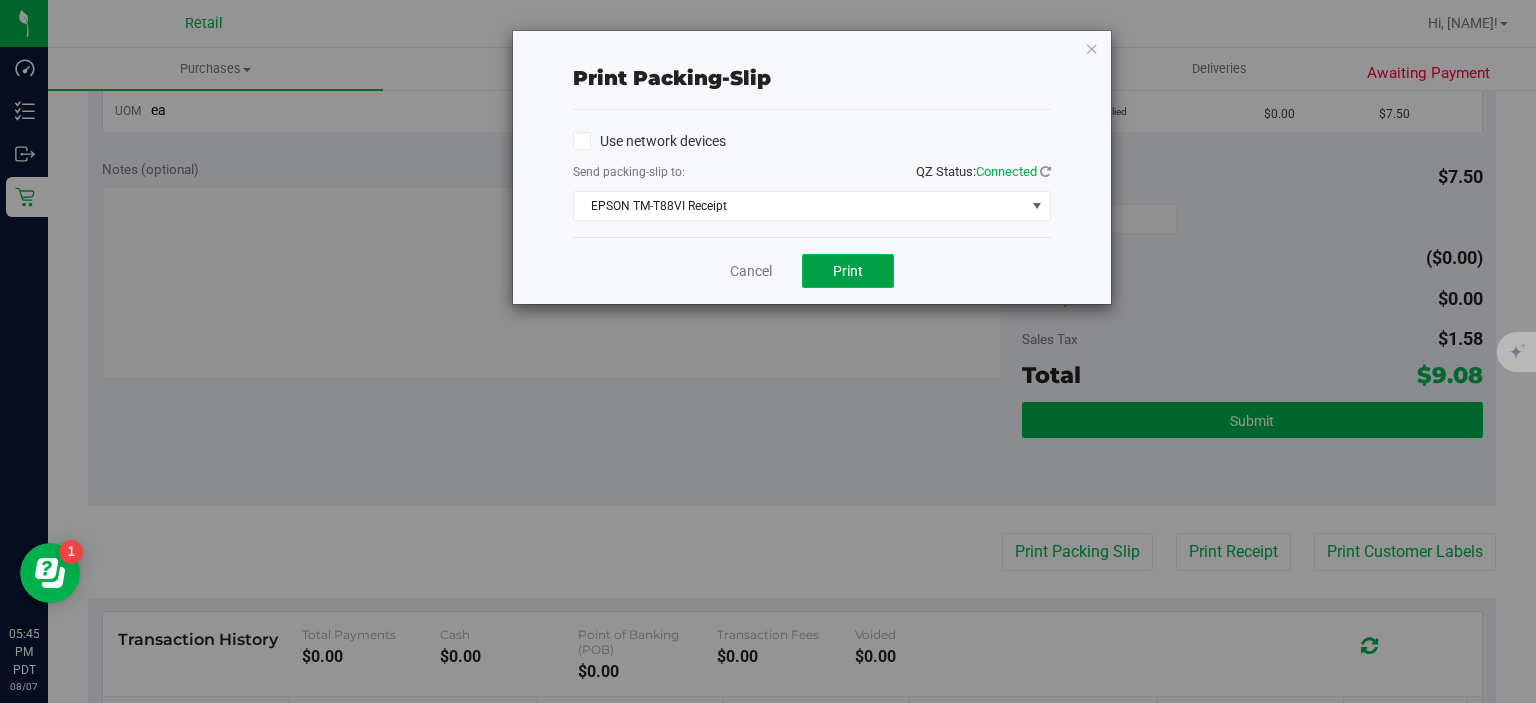 click on "Print" at bounding box center [848, 271] 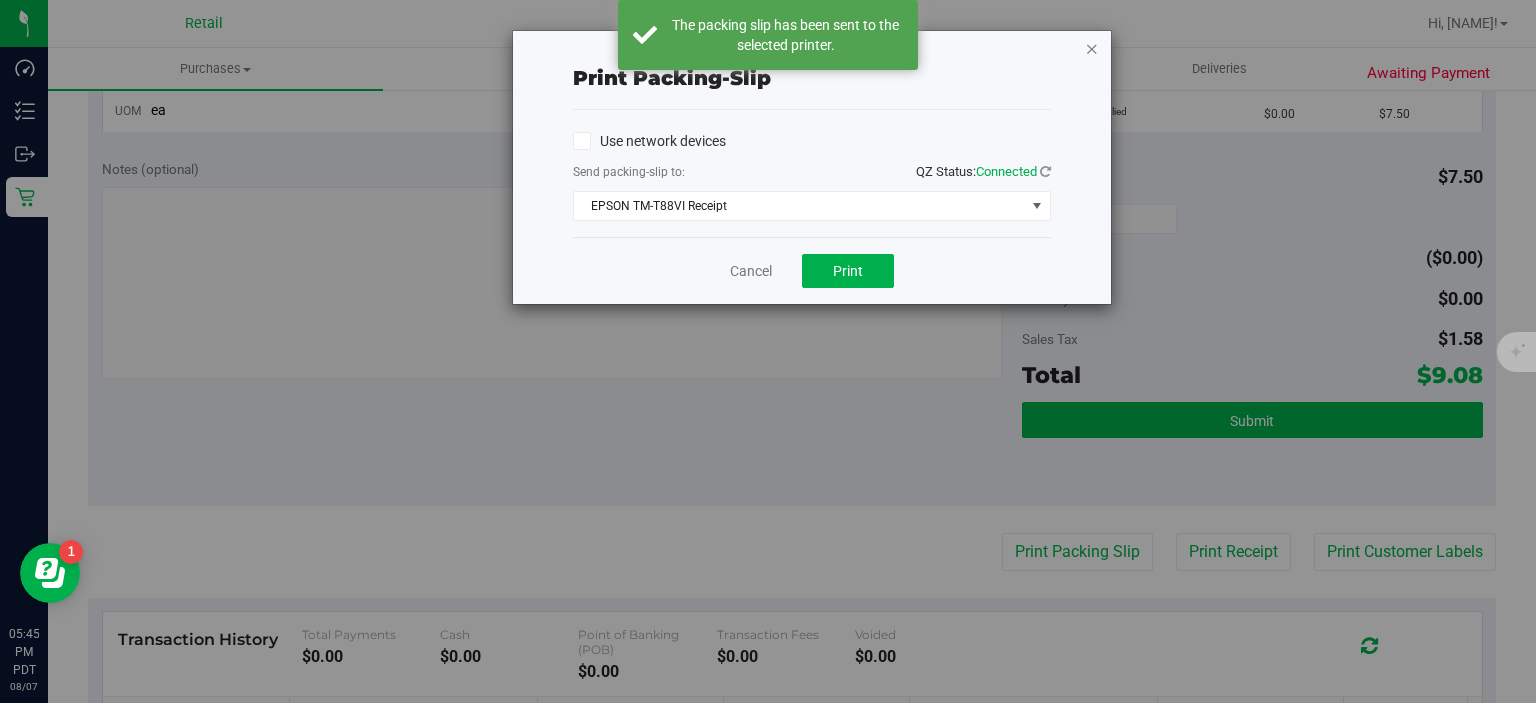click at bounding box center [1092, 48] 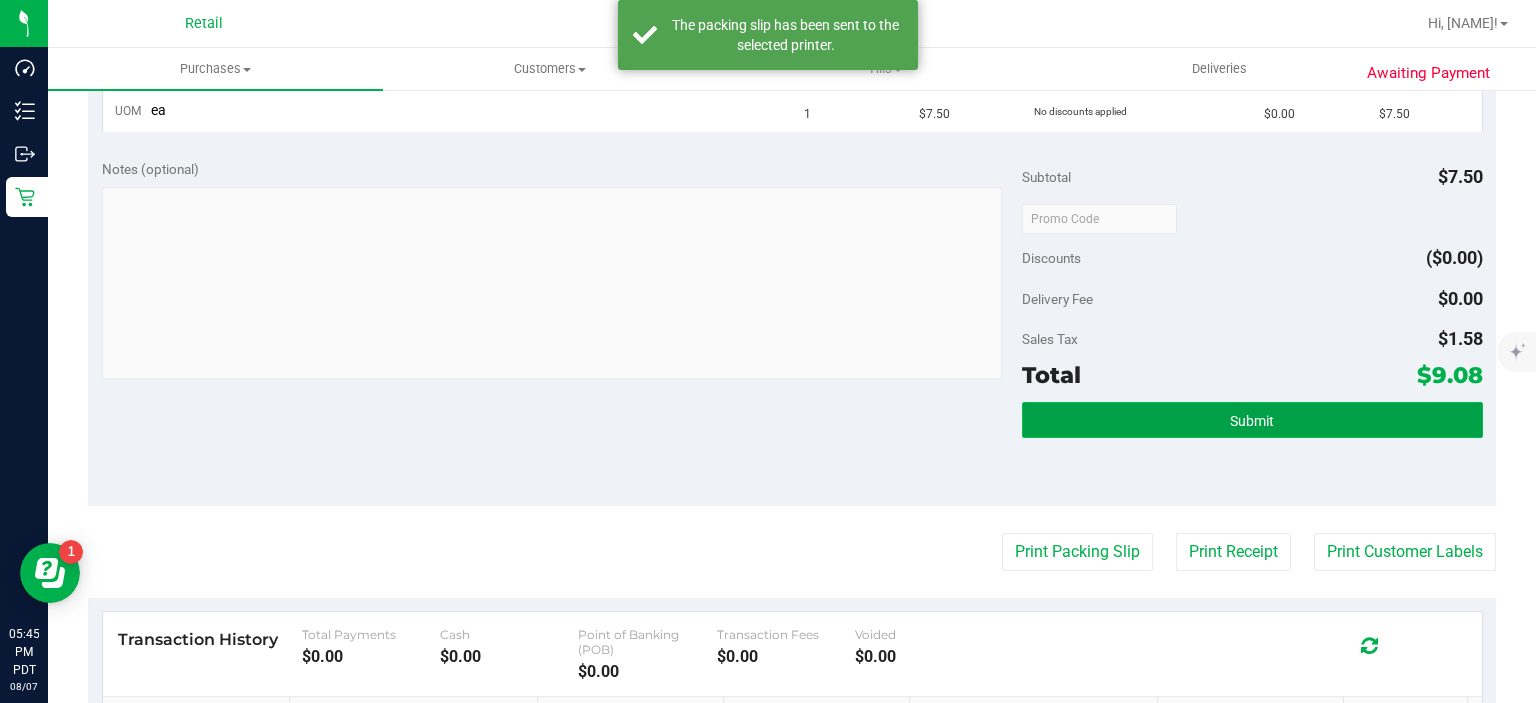 click on "Submit" at bounding box center (1252, 420) 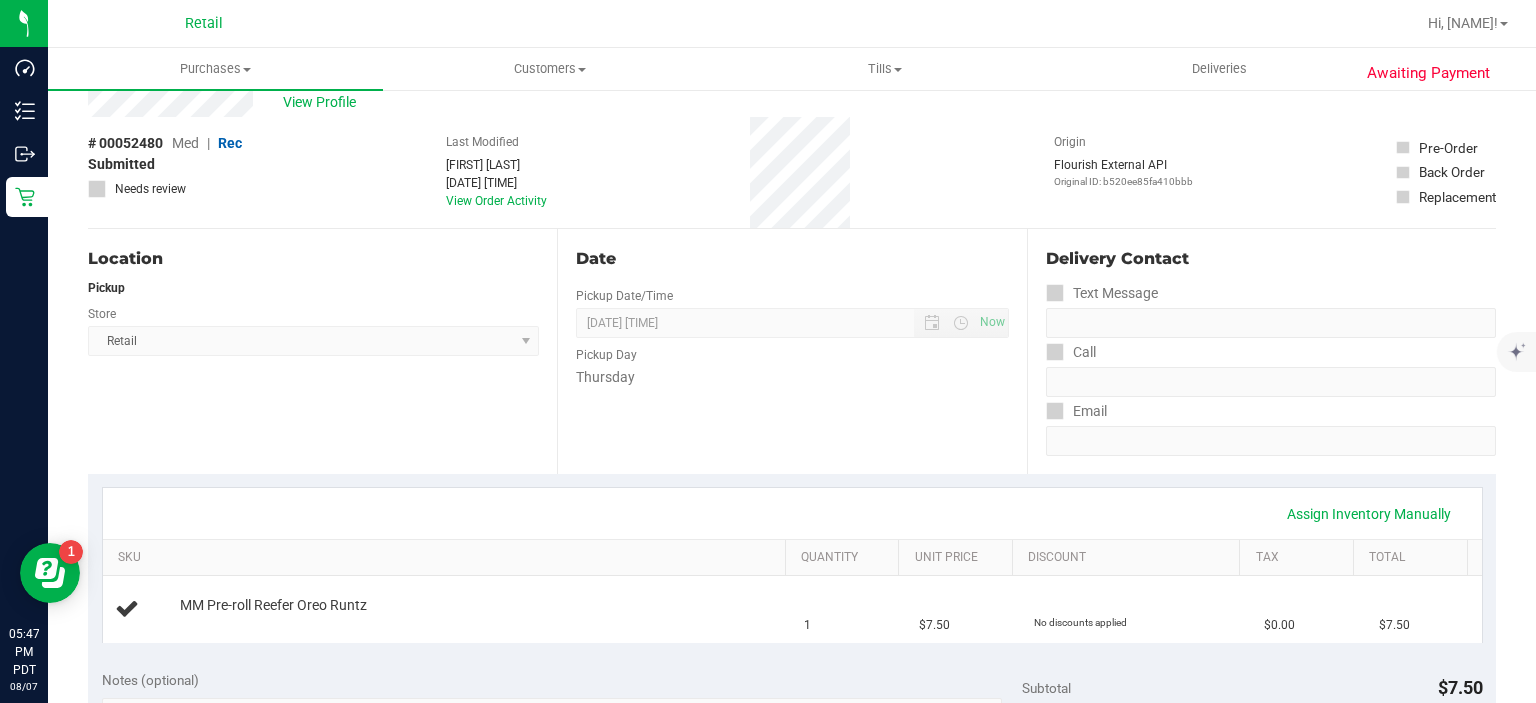 scroll, scrollTop: 0, scrollLeft: 0, axis: both 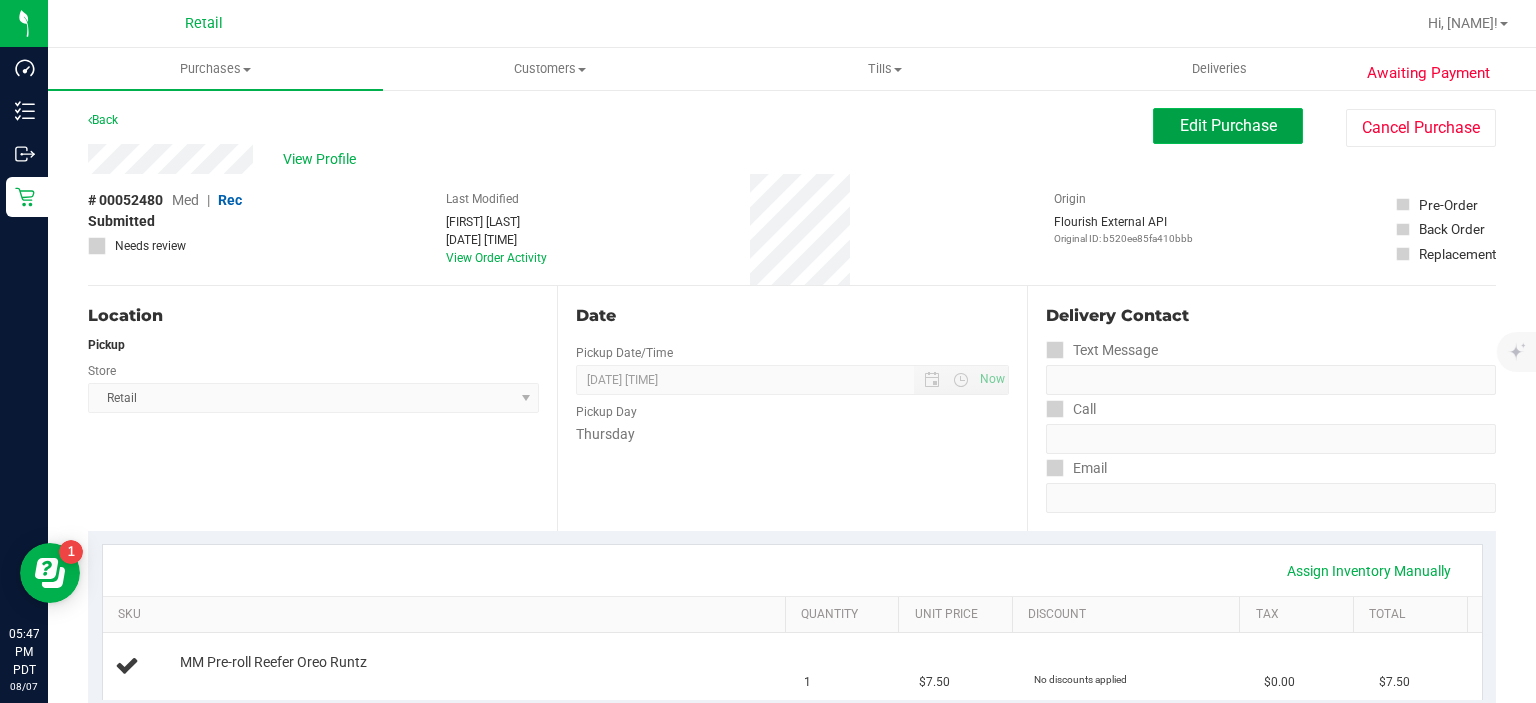 click on "Edit Purchase" at bounding box center [1228, 126] 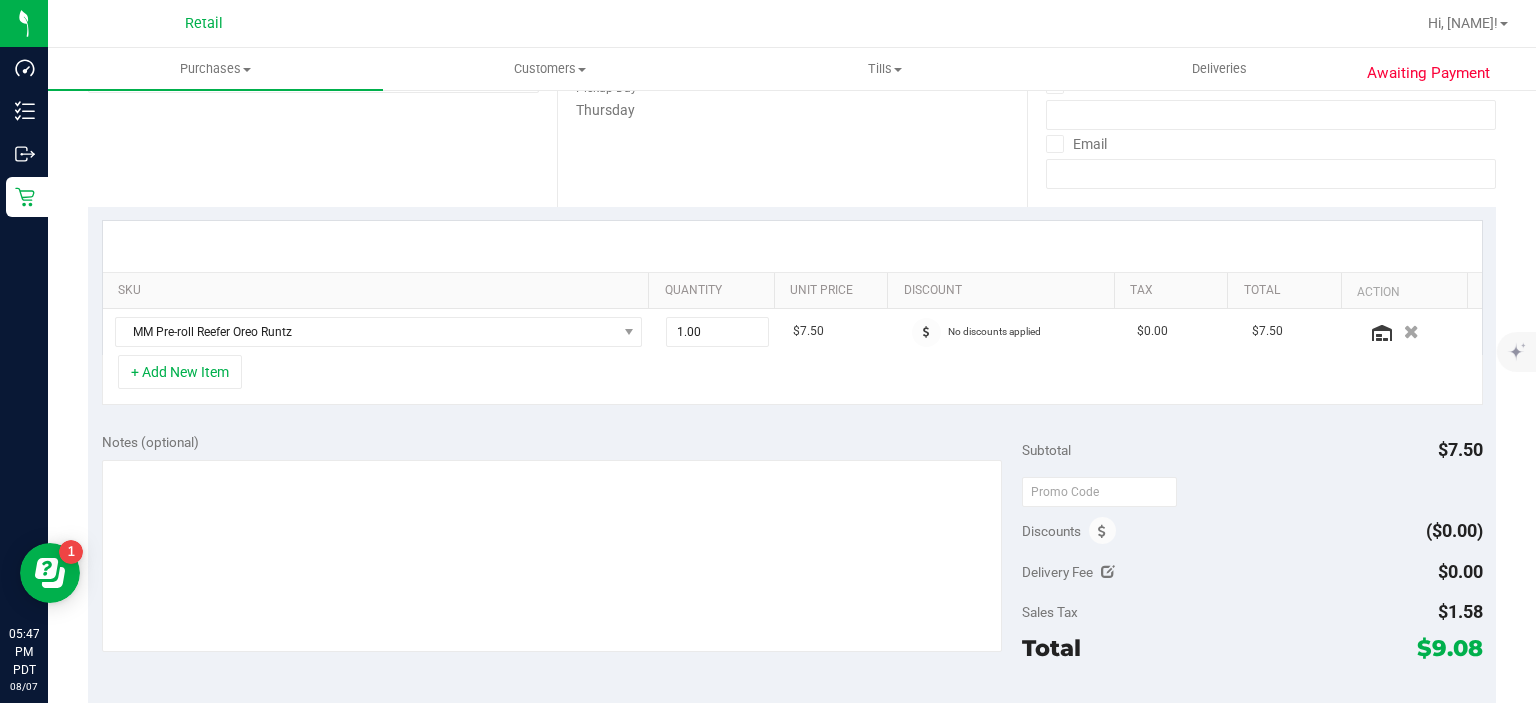 scroll, scrollTop: 332, scrollLeft: 0, axis: vertical 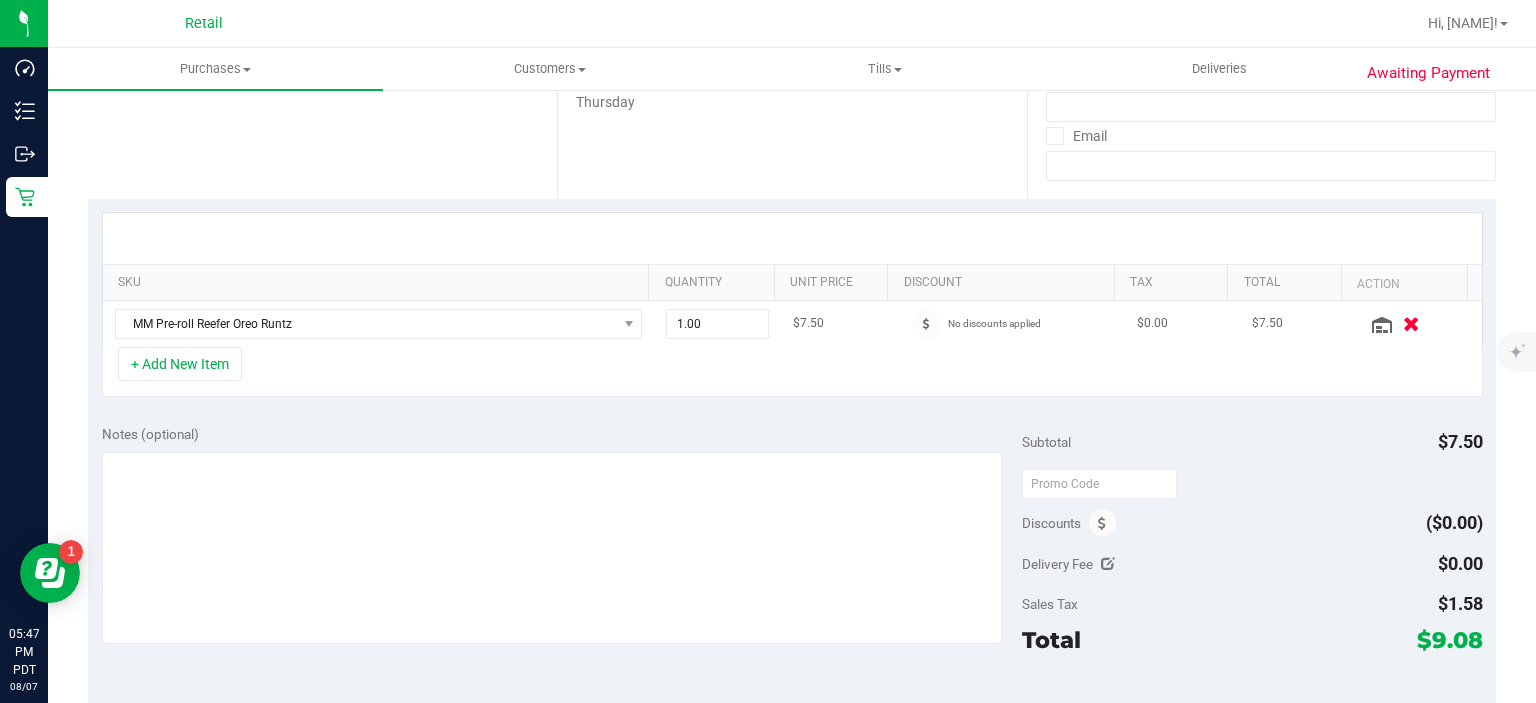 click at bounding box center (1411, 323) 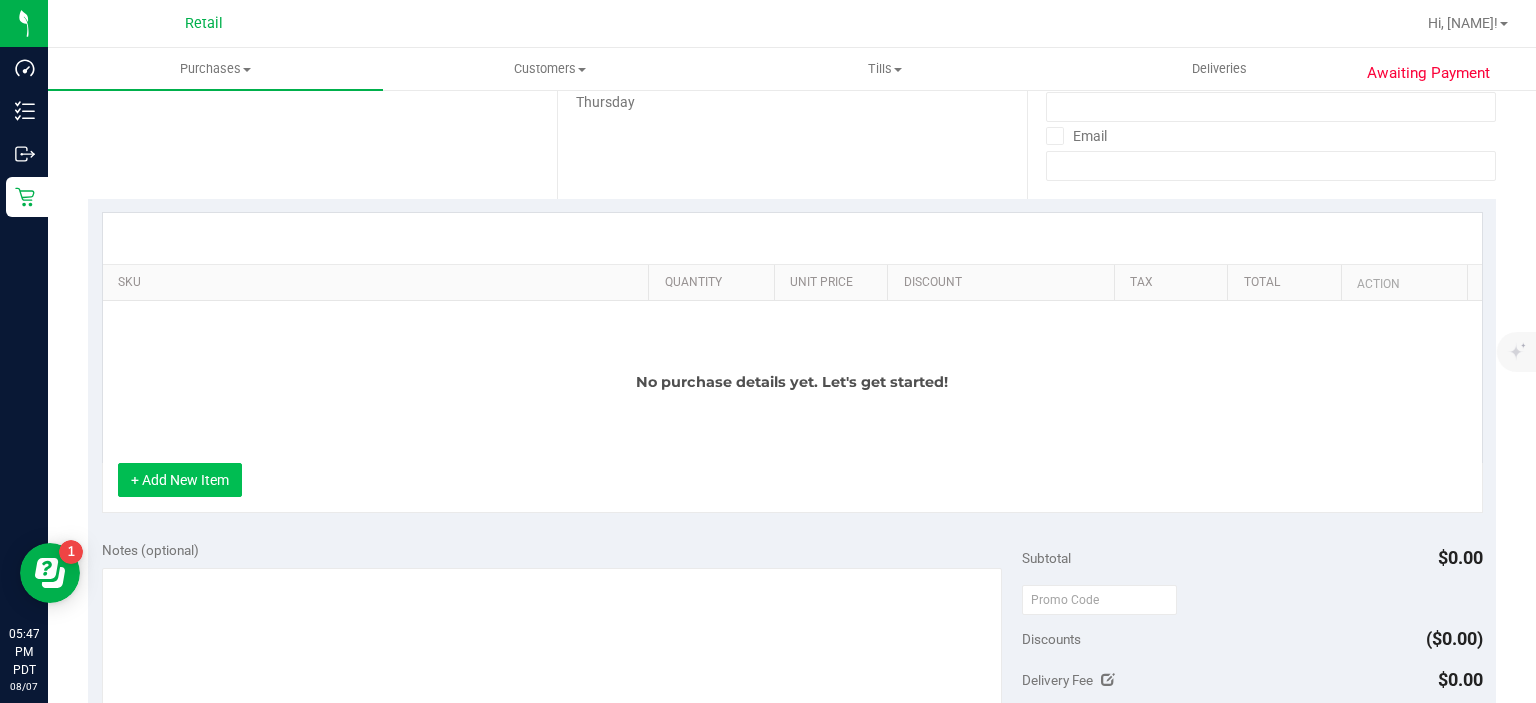 click on "+ Add New Item" at bounding box center [180, 480] 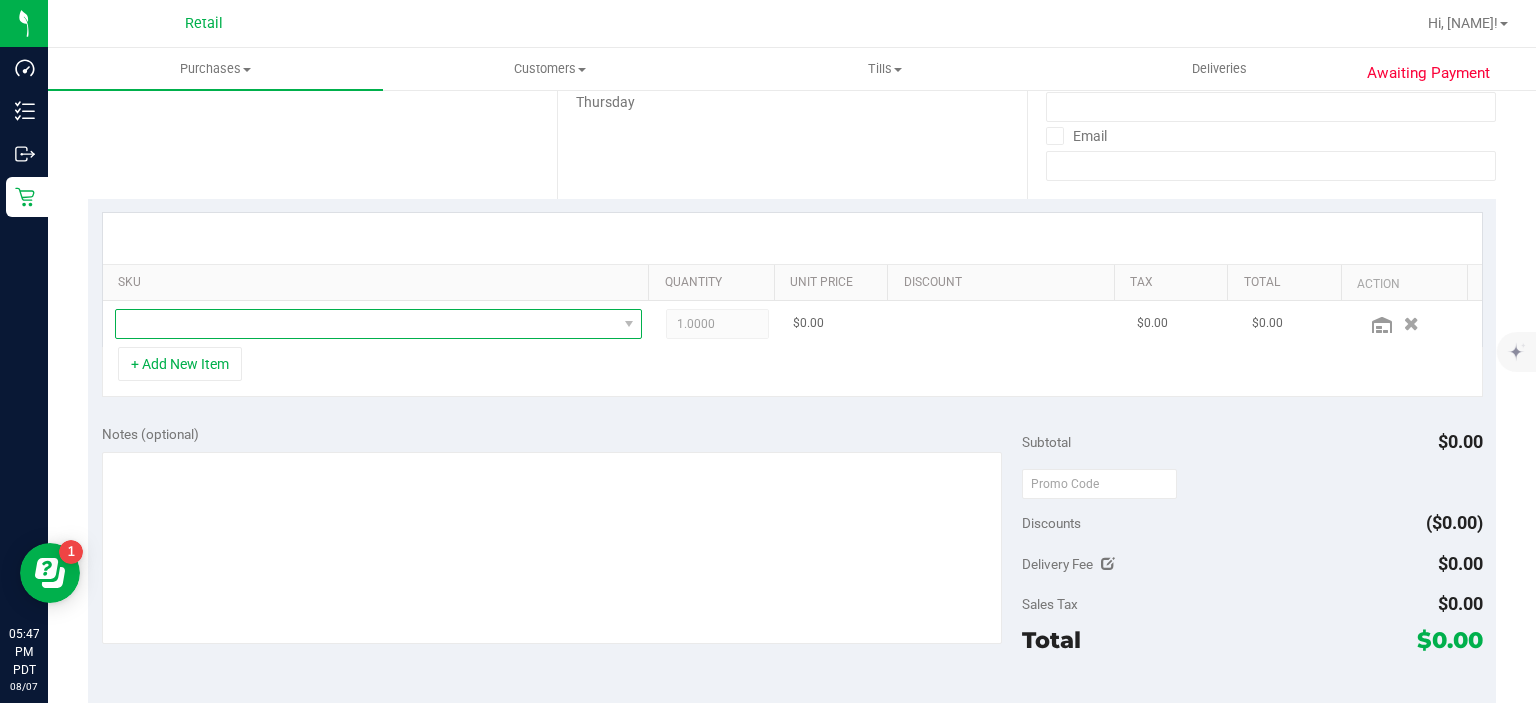 click at bounding box center (366, 324) 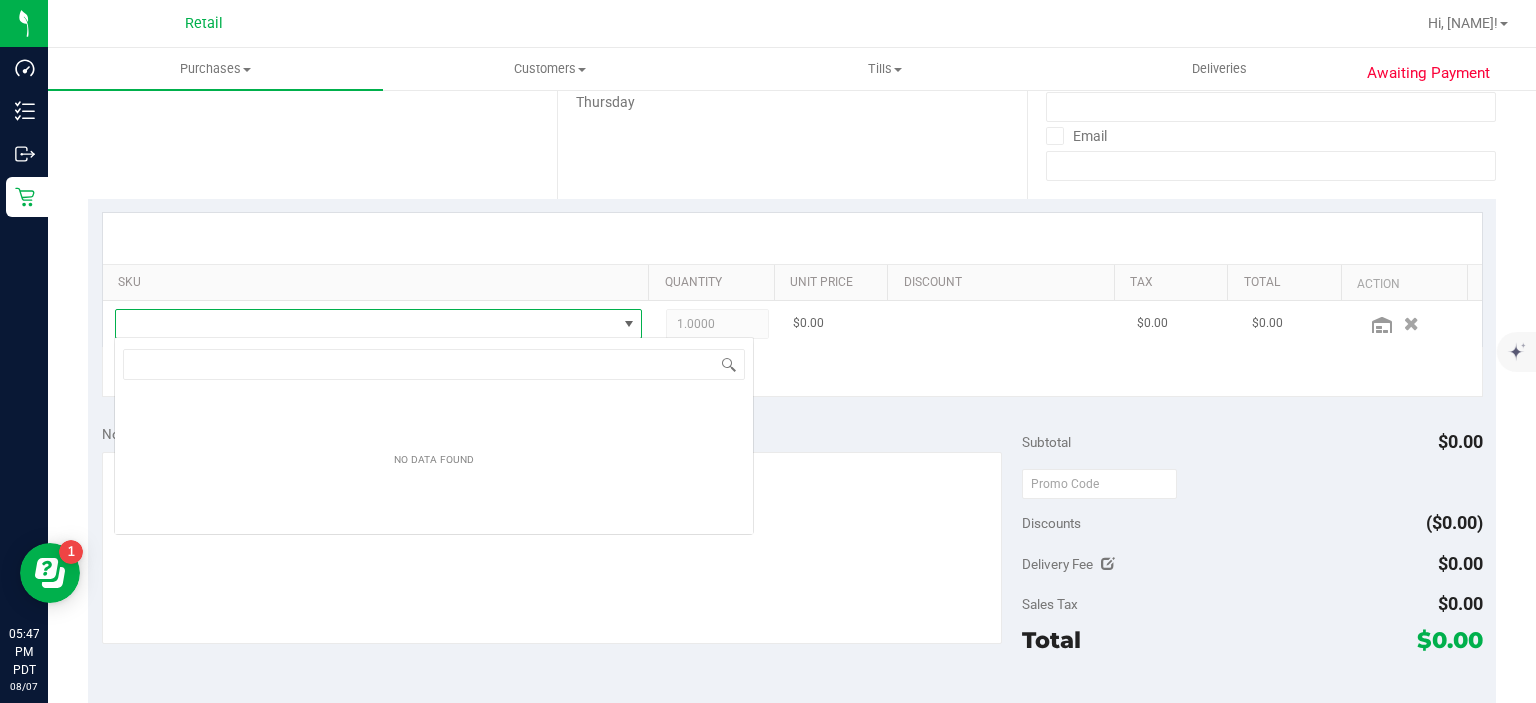 scroll, scrollTop: 99970, scrollLeft: 99484, axis: both 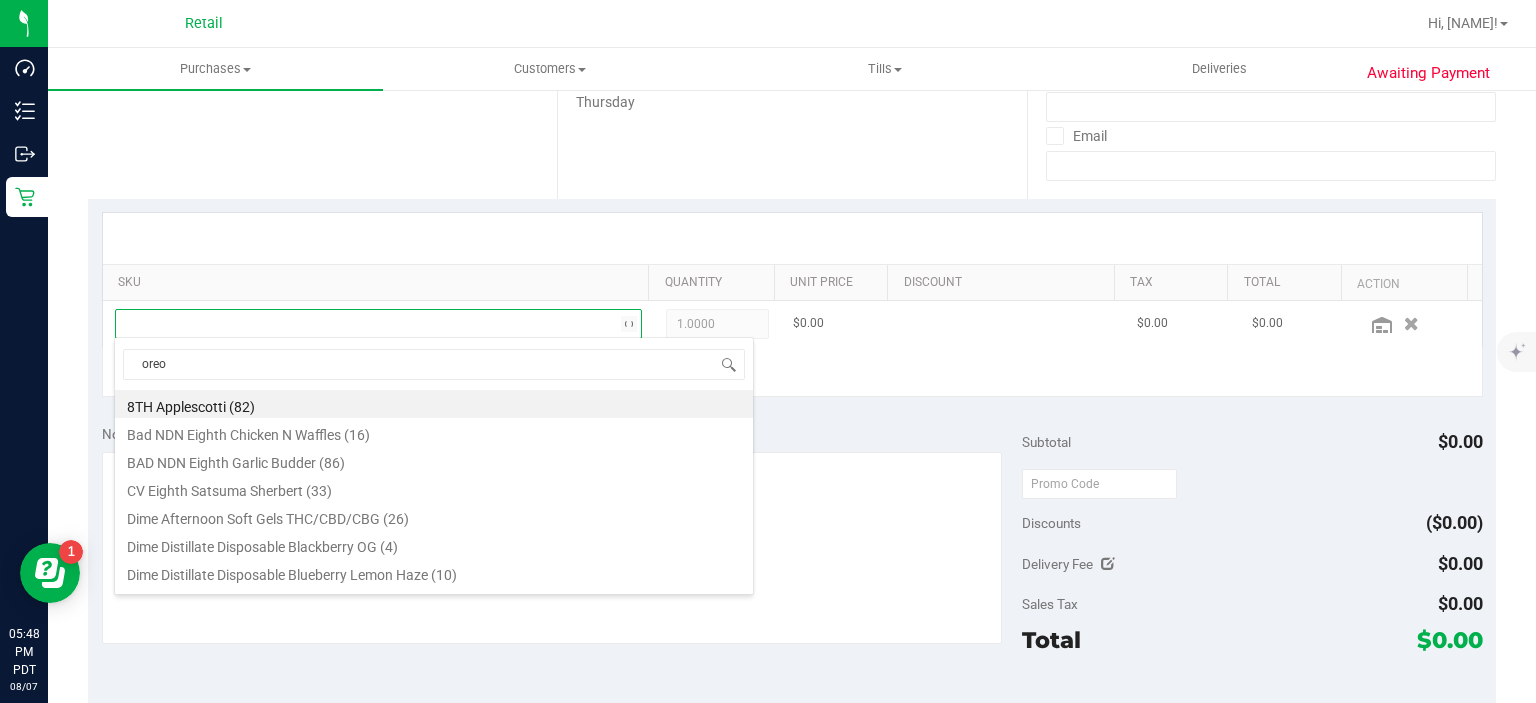 type on "oreo" 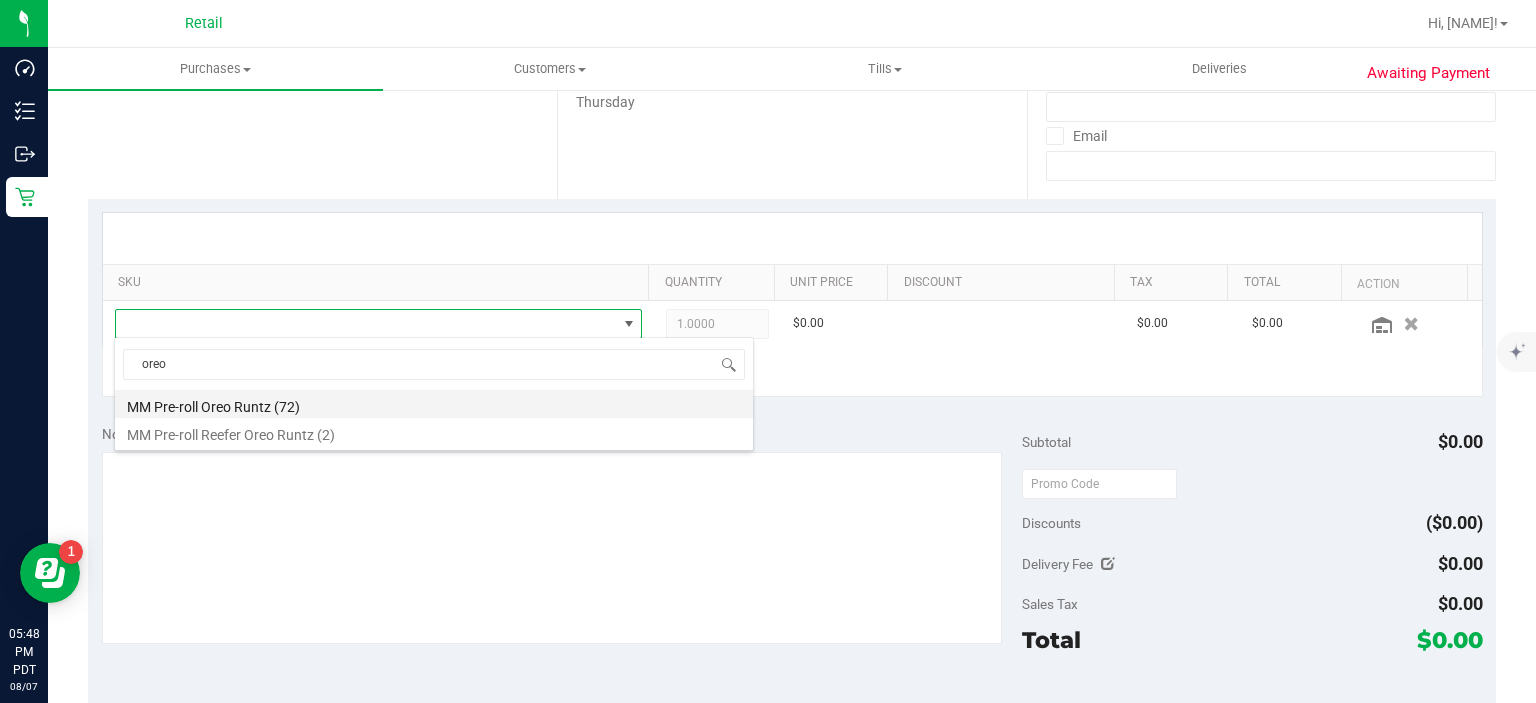 click on "MM Pre-roll Oreo Runtz (72)" at bounding box center (434, 404) 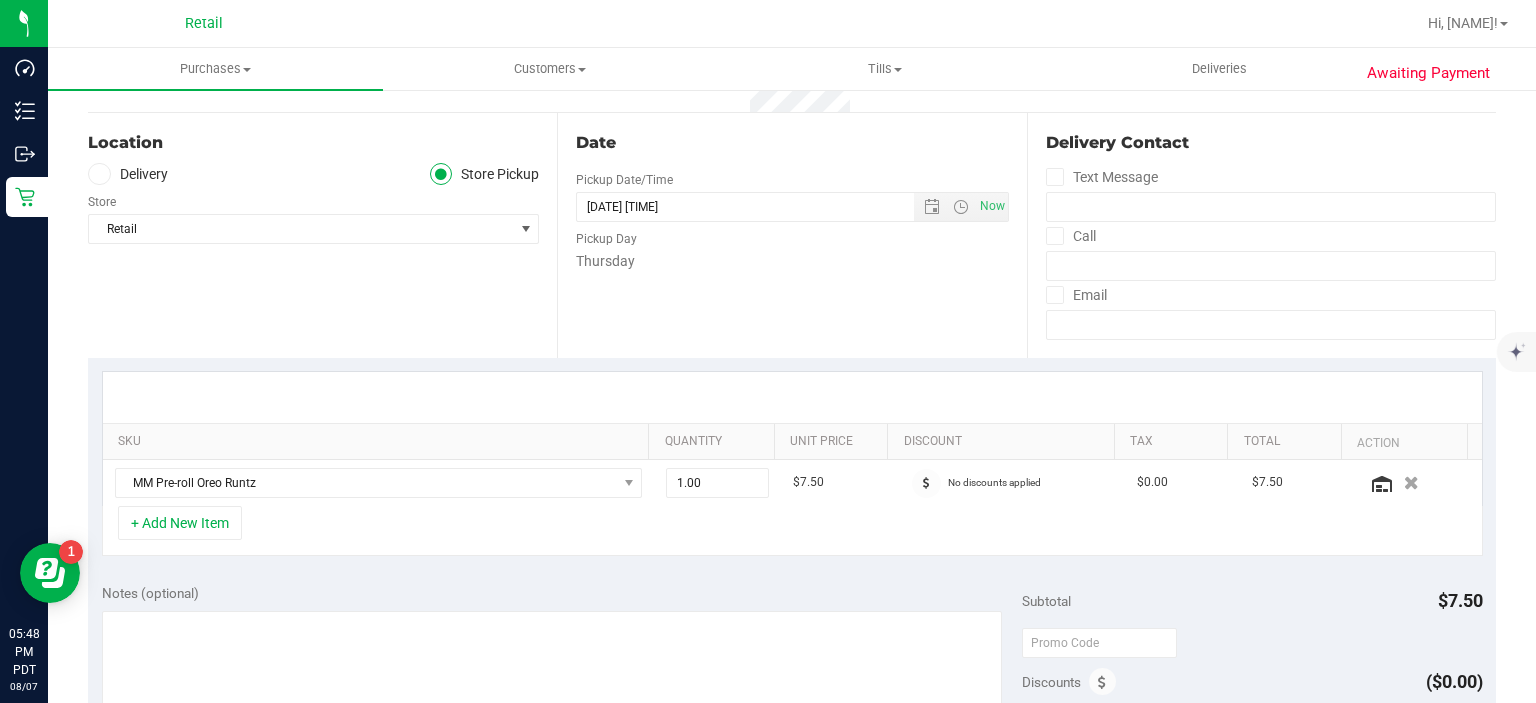 scroll, scrollTop: 0, scrollLeft: 0, axis: both 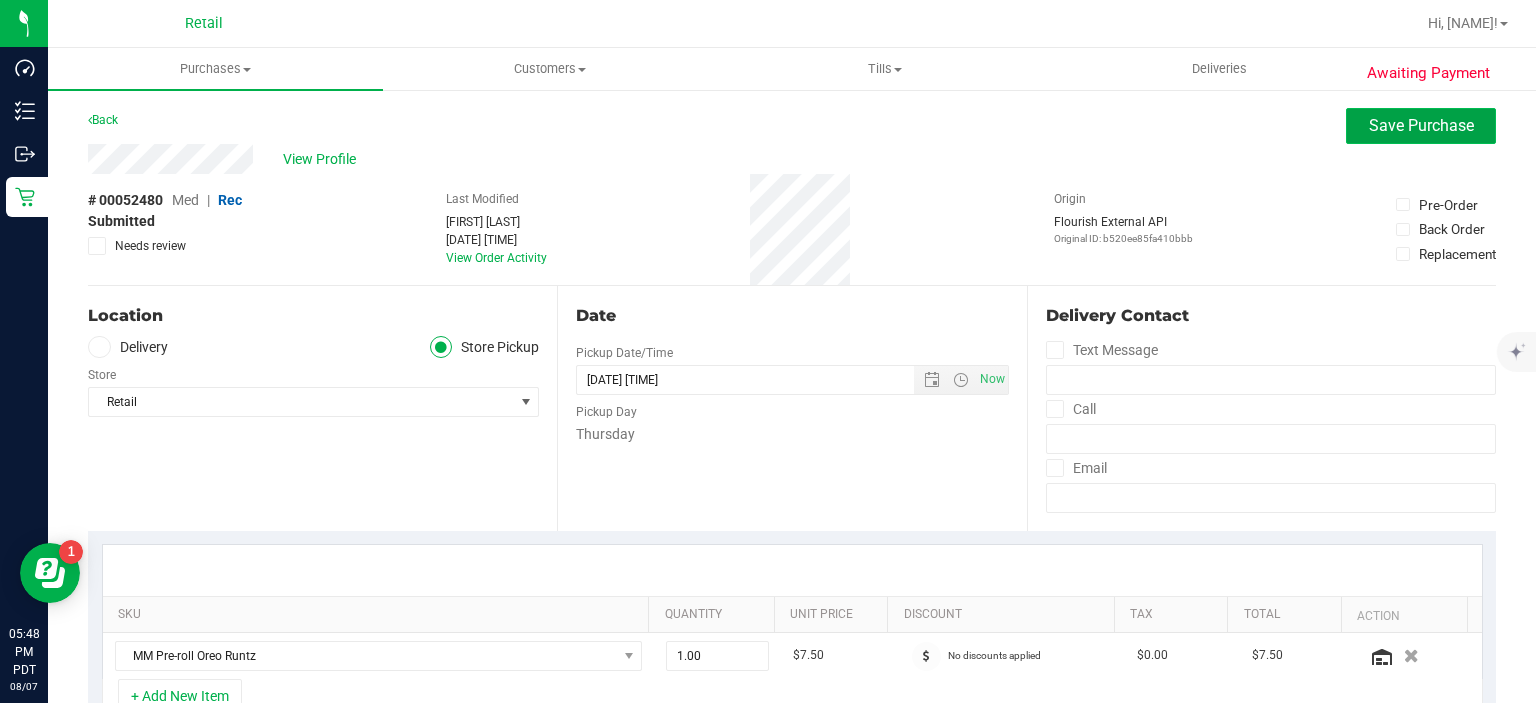 click on "Save Purchase" at bounding box center [1421, 125] 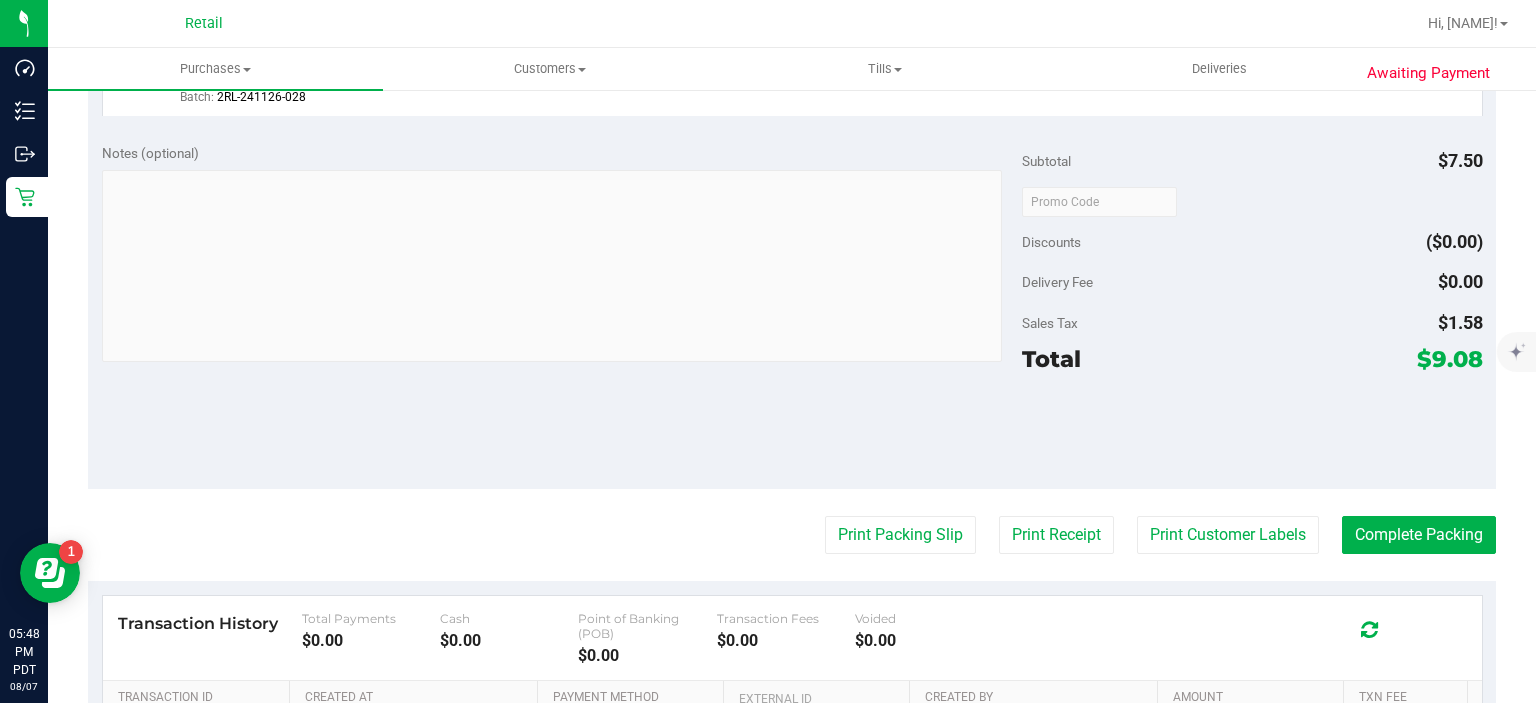 scroll, scrollTop: 635, scrollLeft: 0, axis: vertical 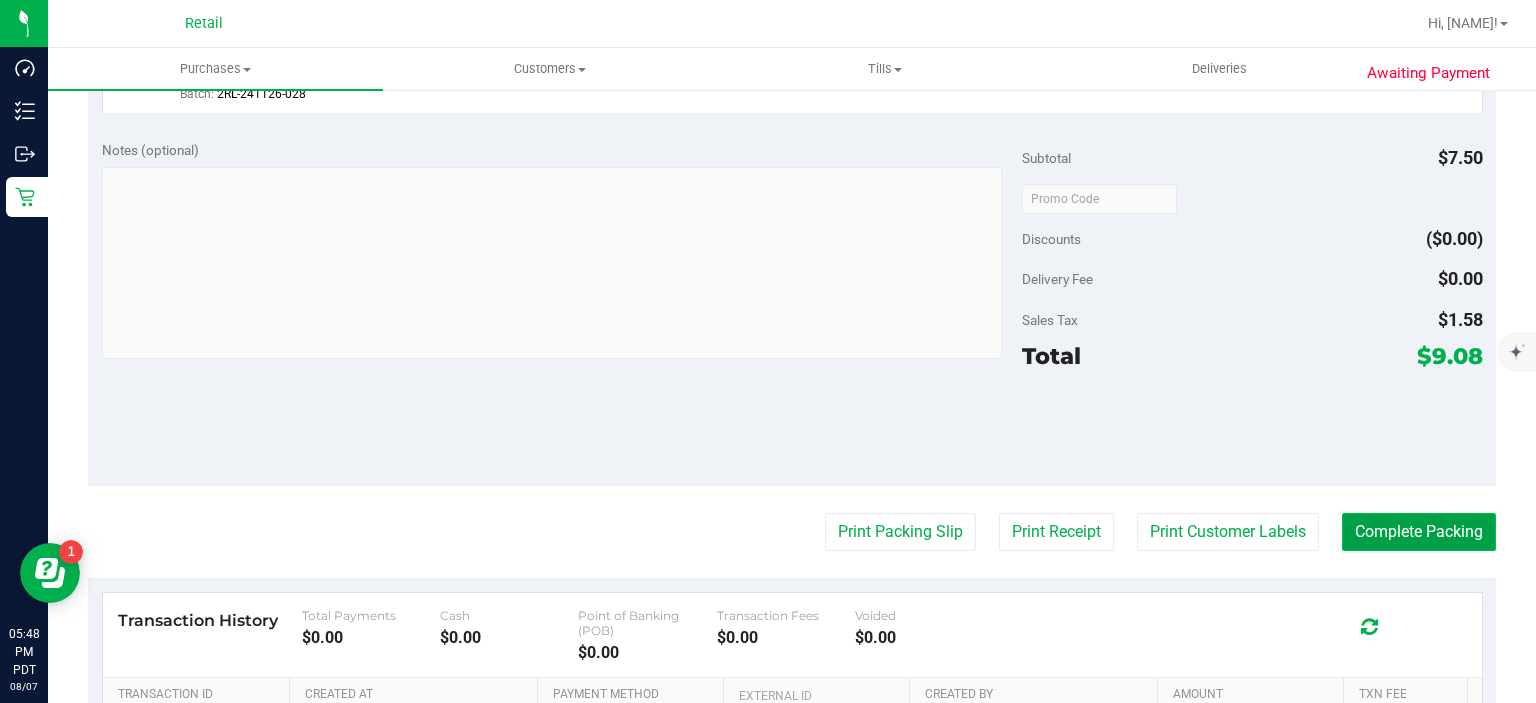 click on "Complete Packing" at bounding box center [1419, 532] 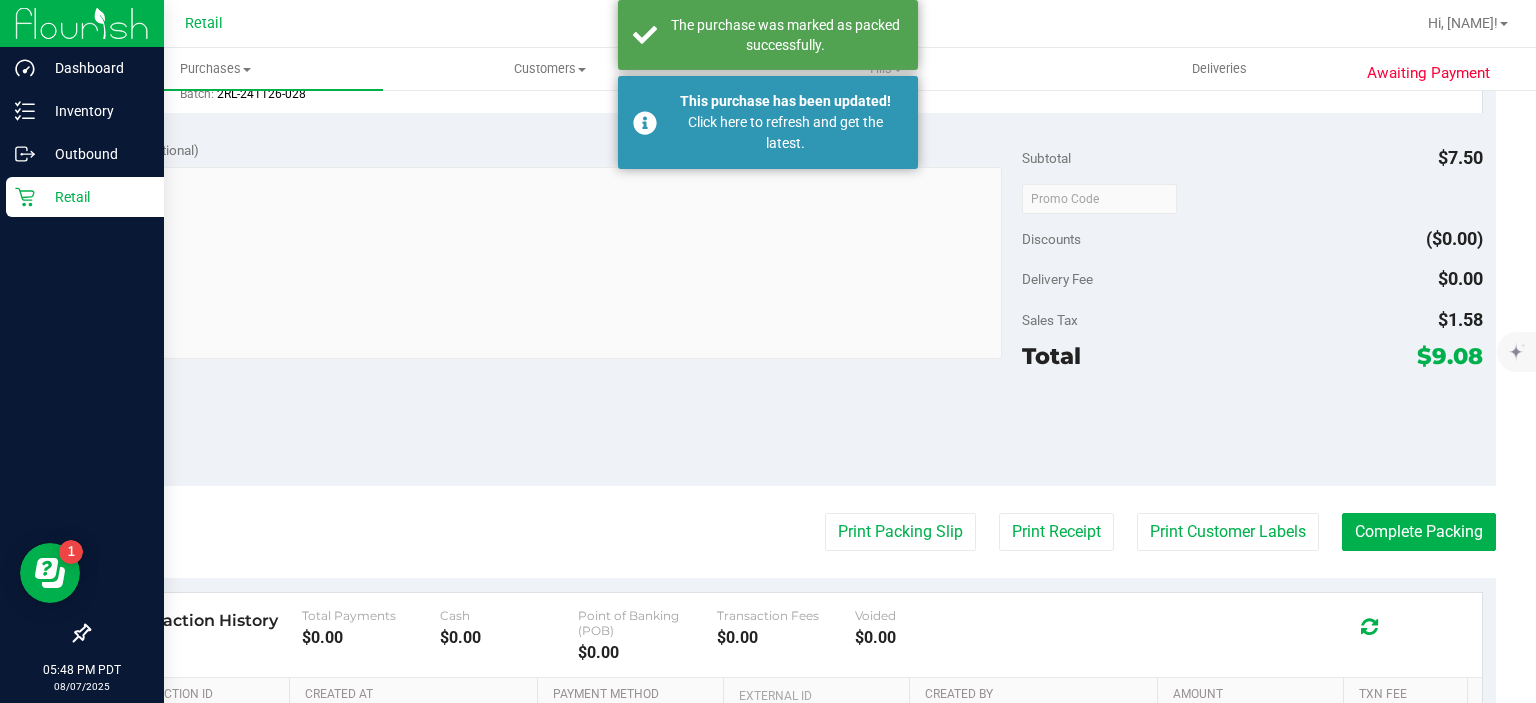click on "Retail" at bounding box center (85, 197) 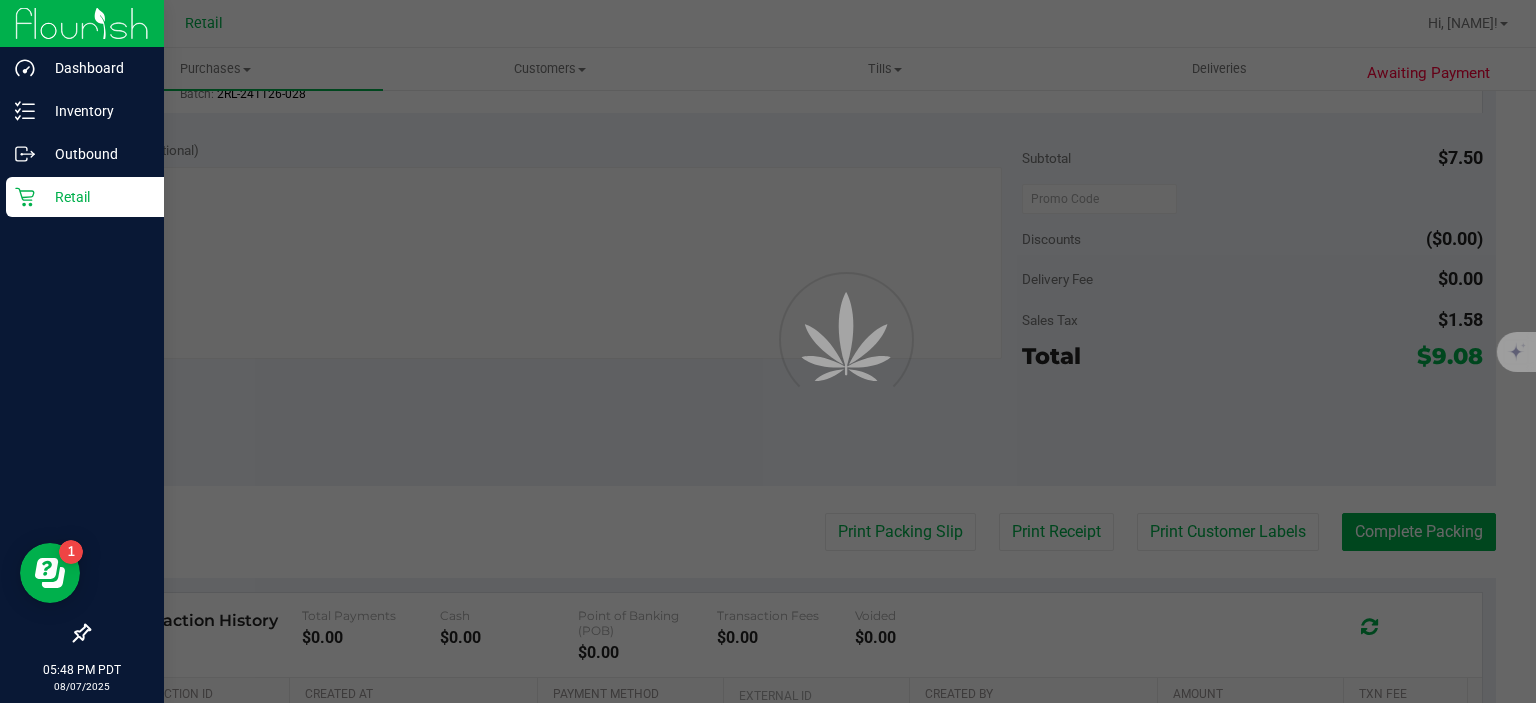 scroll, scrollTop: 0, scrollLeft: 0, axis: both 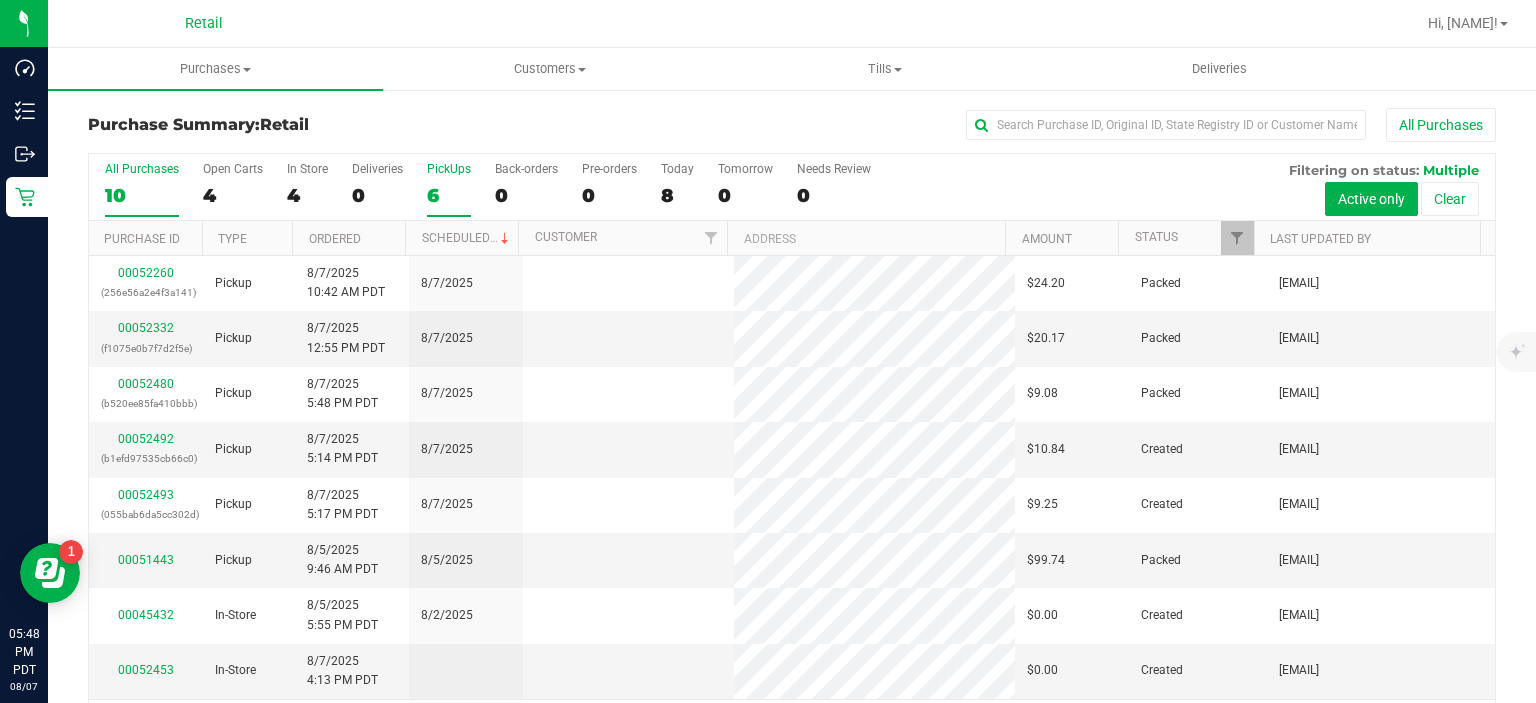 click on "6" at bounding box center [449, 195] 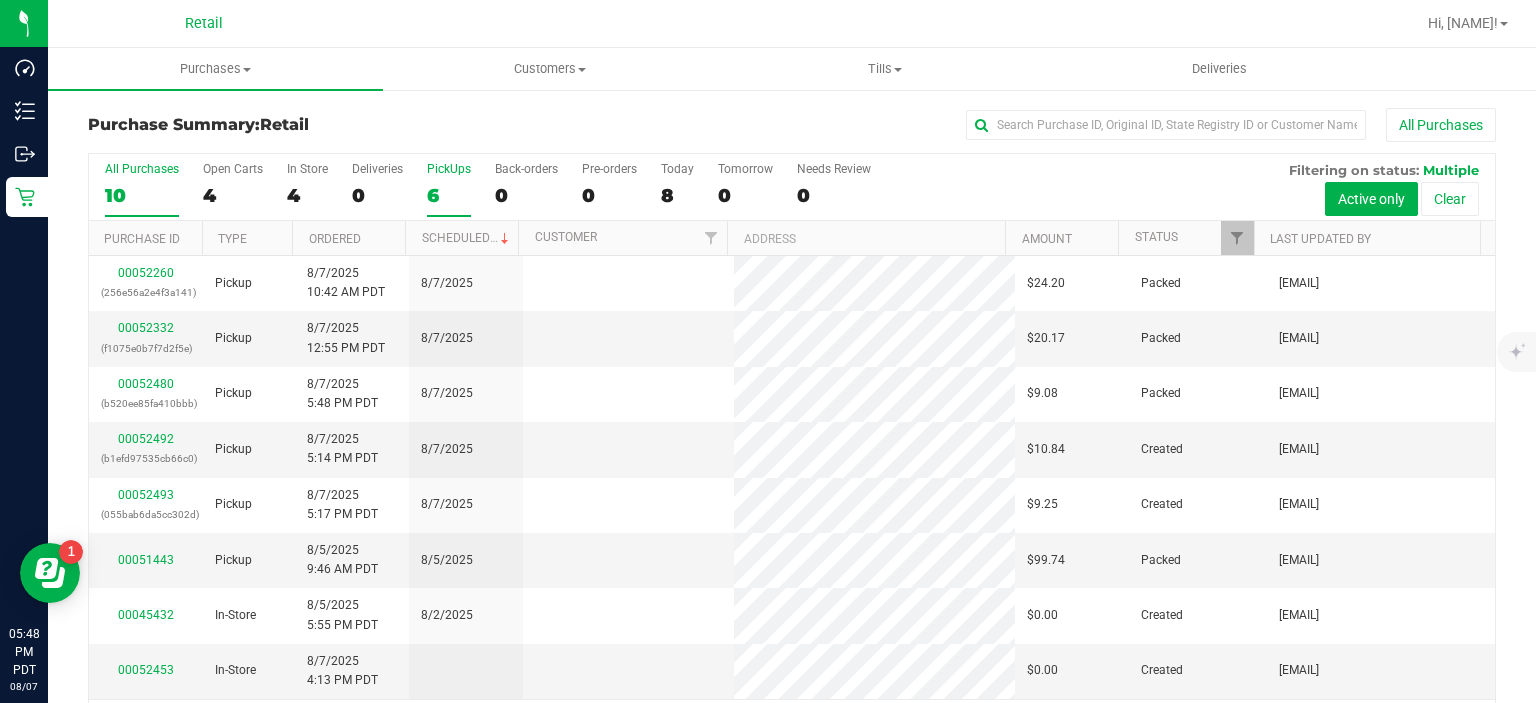 click on "PickUps
6" at bounding box center [0, 0] 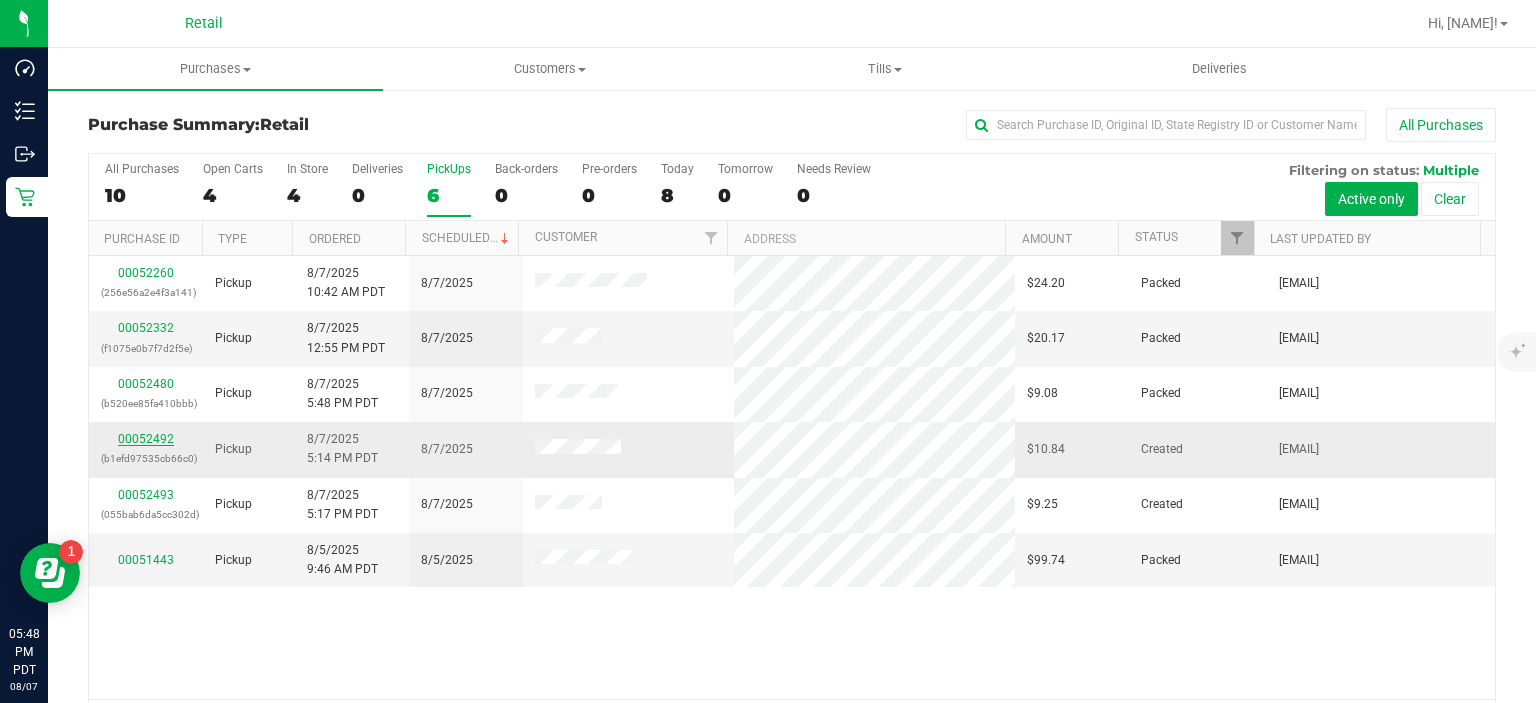 click on "00052492" at bounding box center [146, 439] 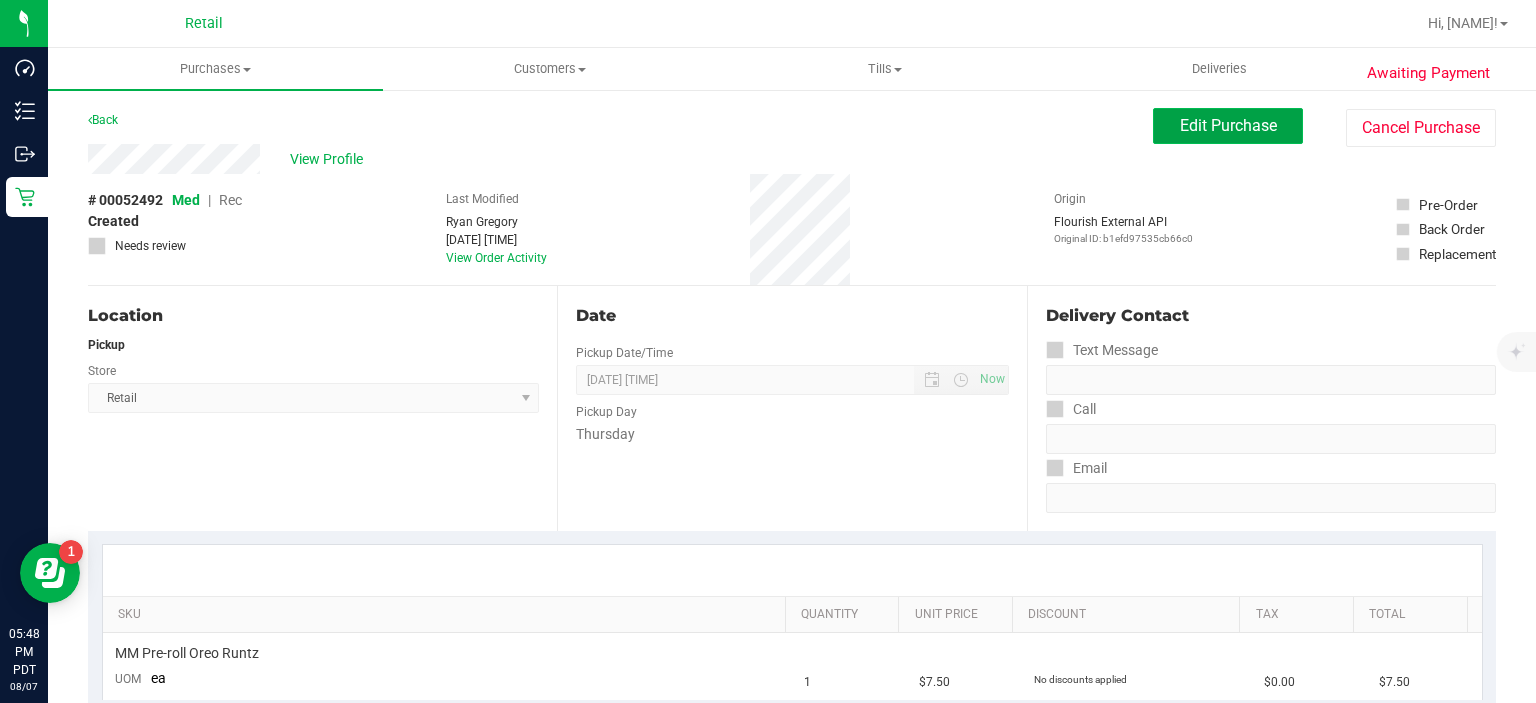 click on "Edit Purchase" at bounding box center (1228, 125) 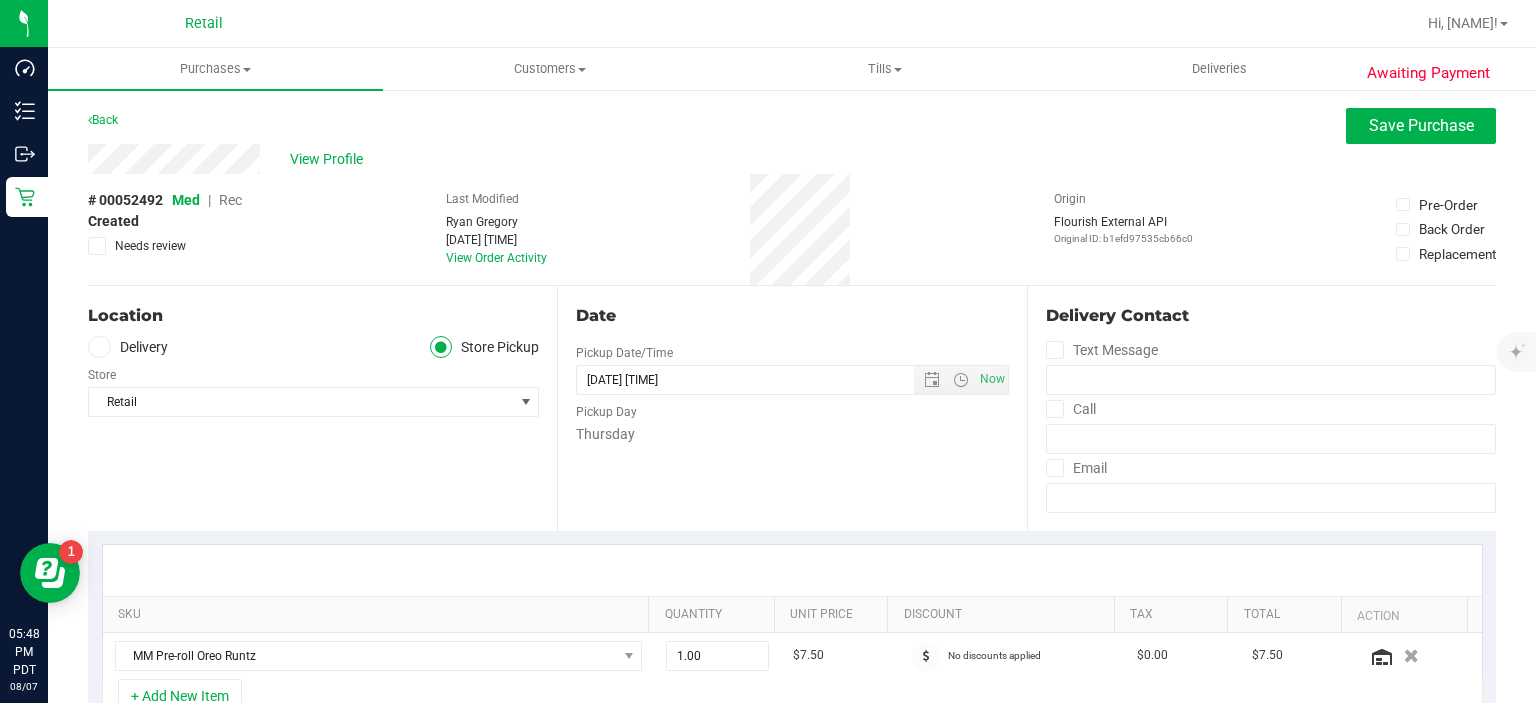 click on "Rec" at bounding box center [230, 200] 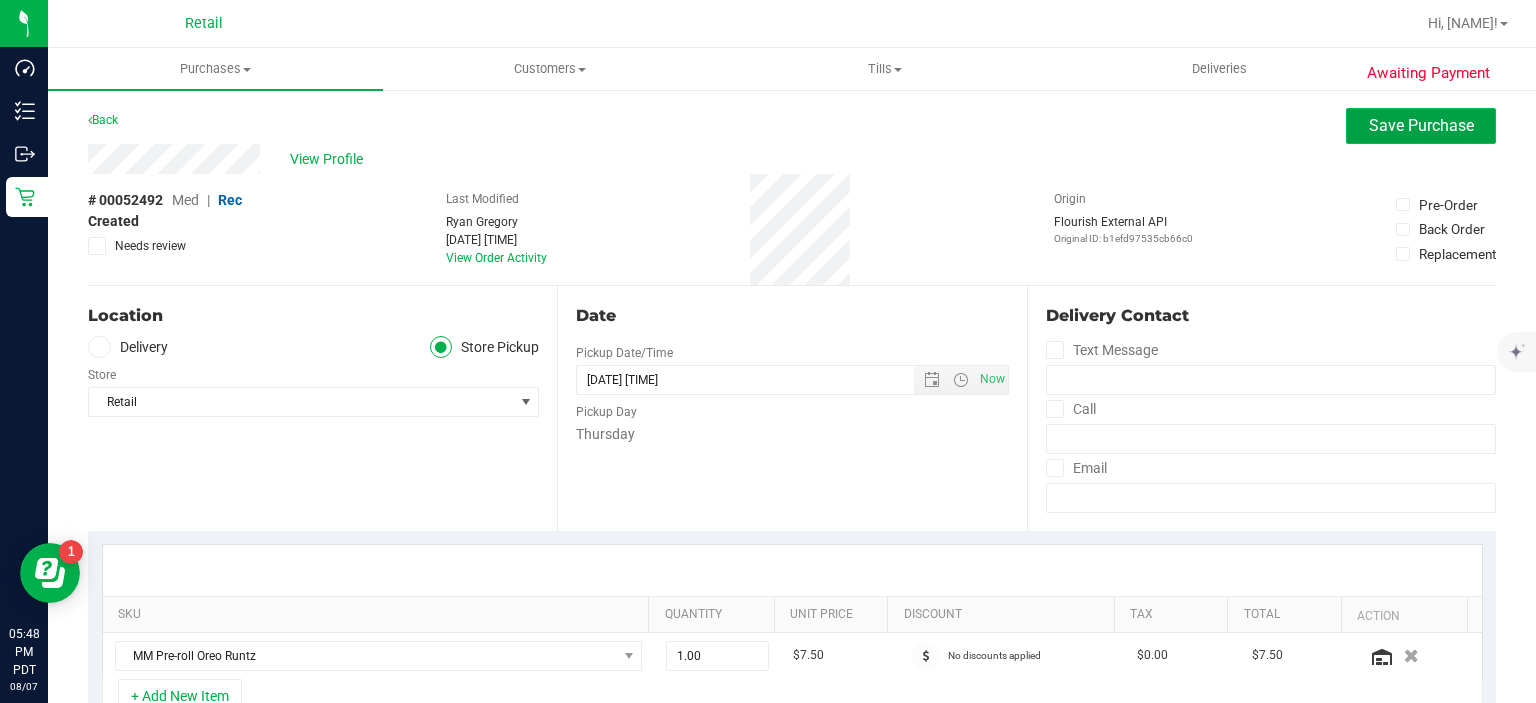 click on "Save Purchase" at bounding box center [1421, 125] 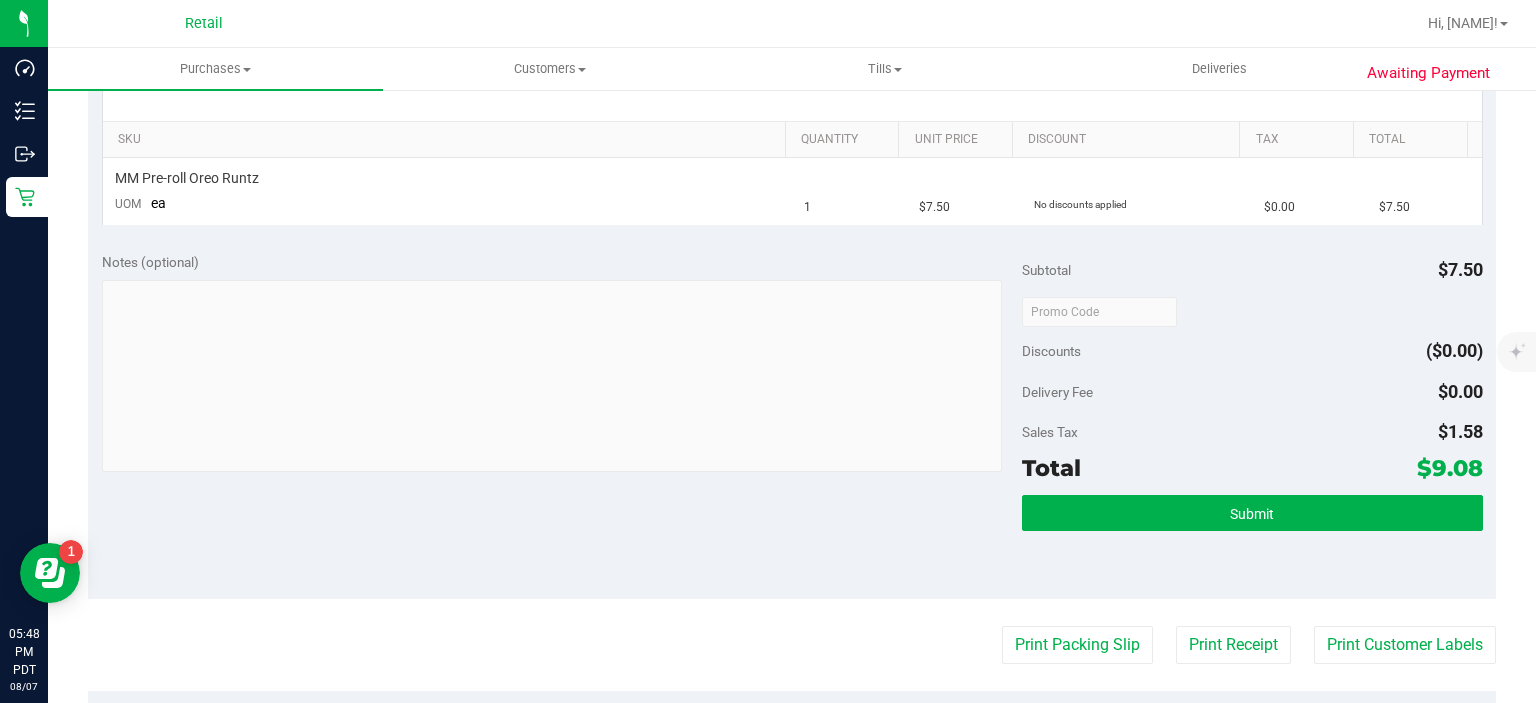 scroll, scrollTop: 478, scrollLeft: 0, axis: vertical 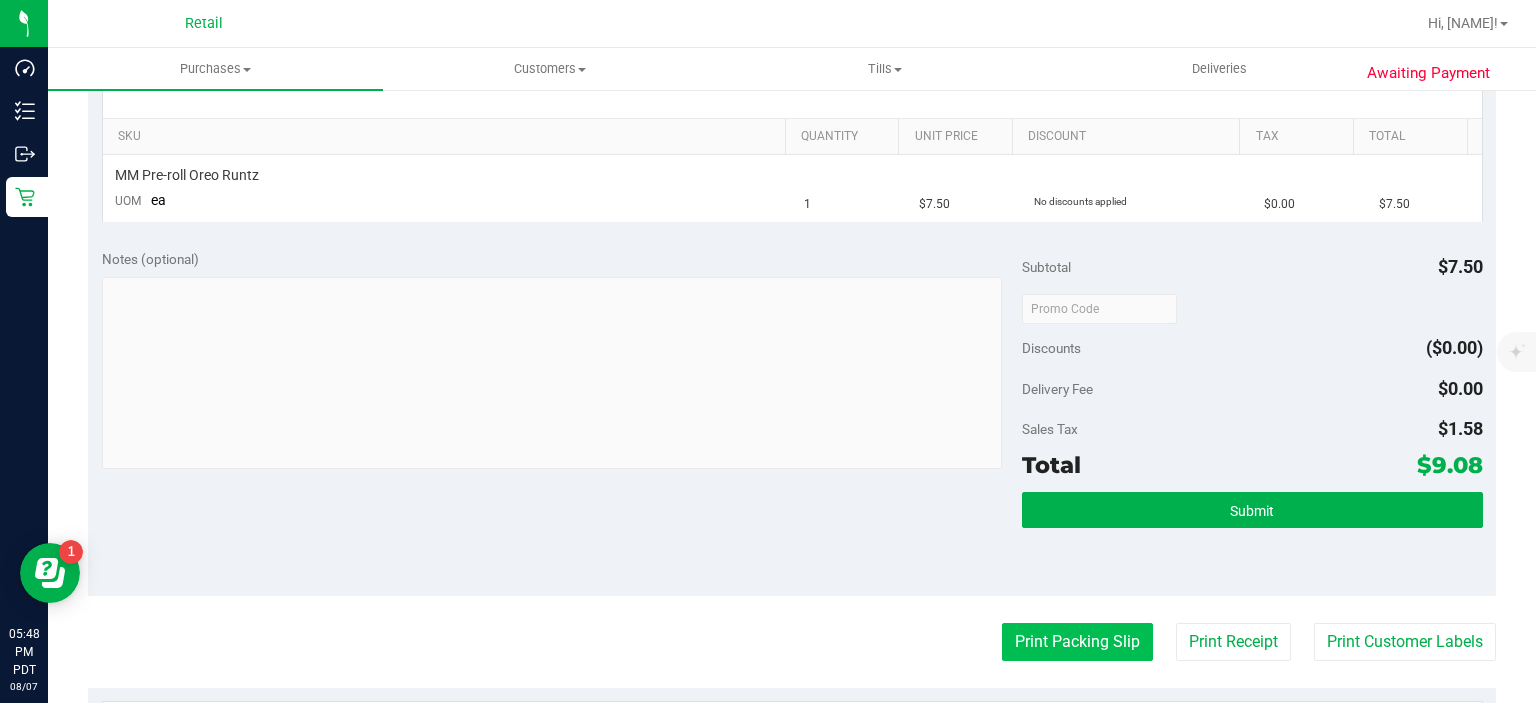 click on "Print Packing Slip" at bounding box center (1077, 642) 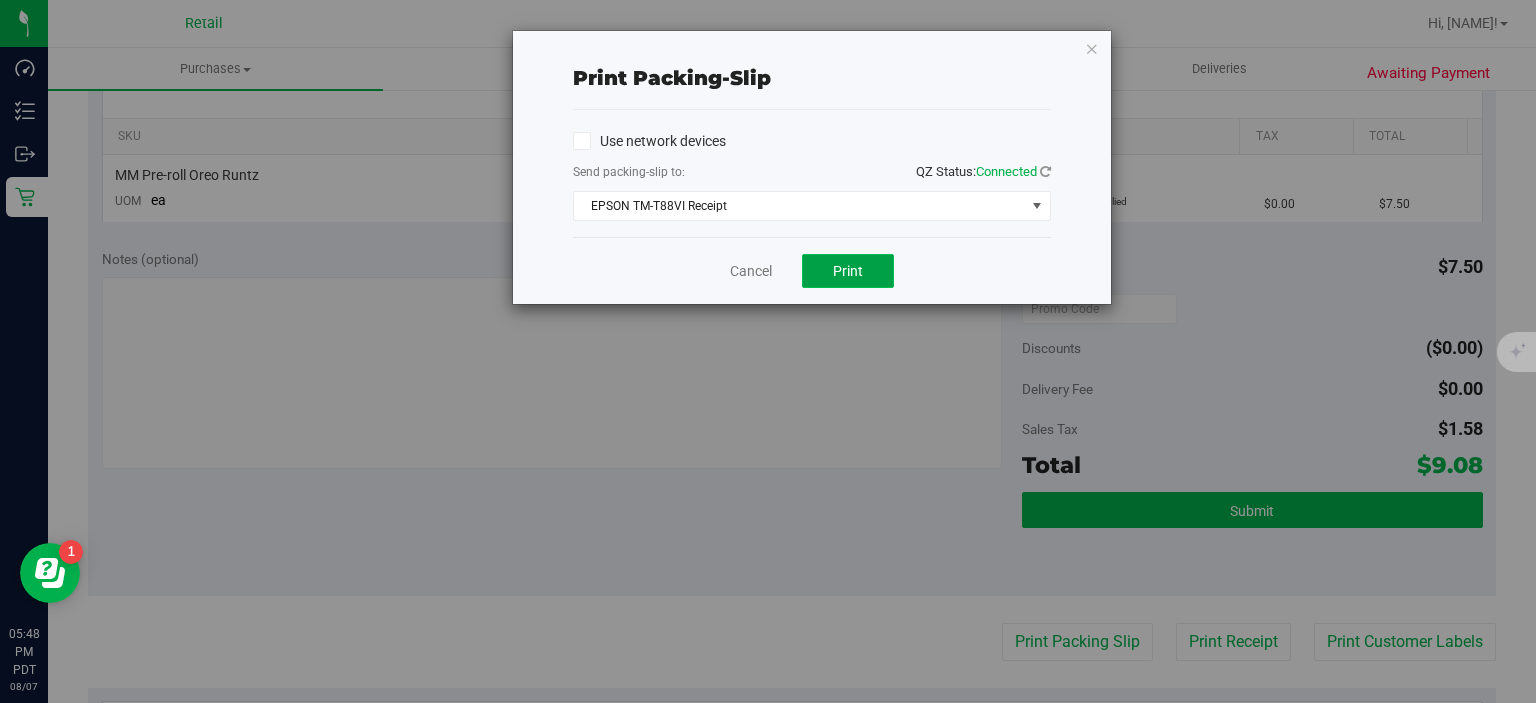 click on "Print" at bounding box center [848, 271] 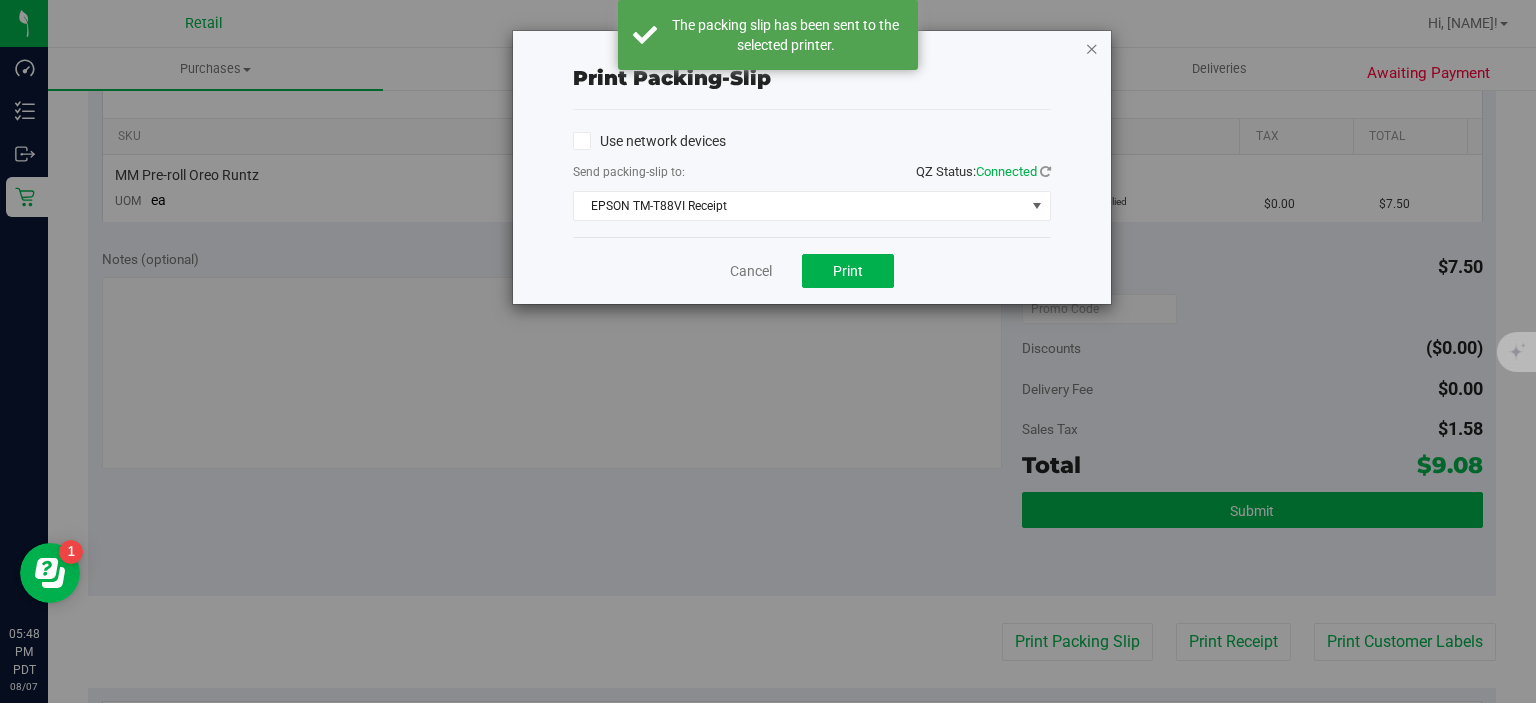 click at bounding box center [1092, 48] 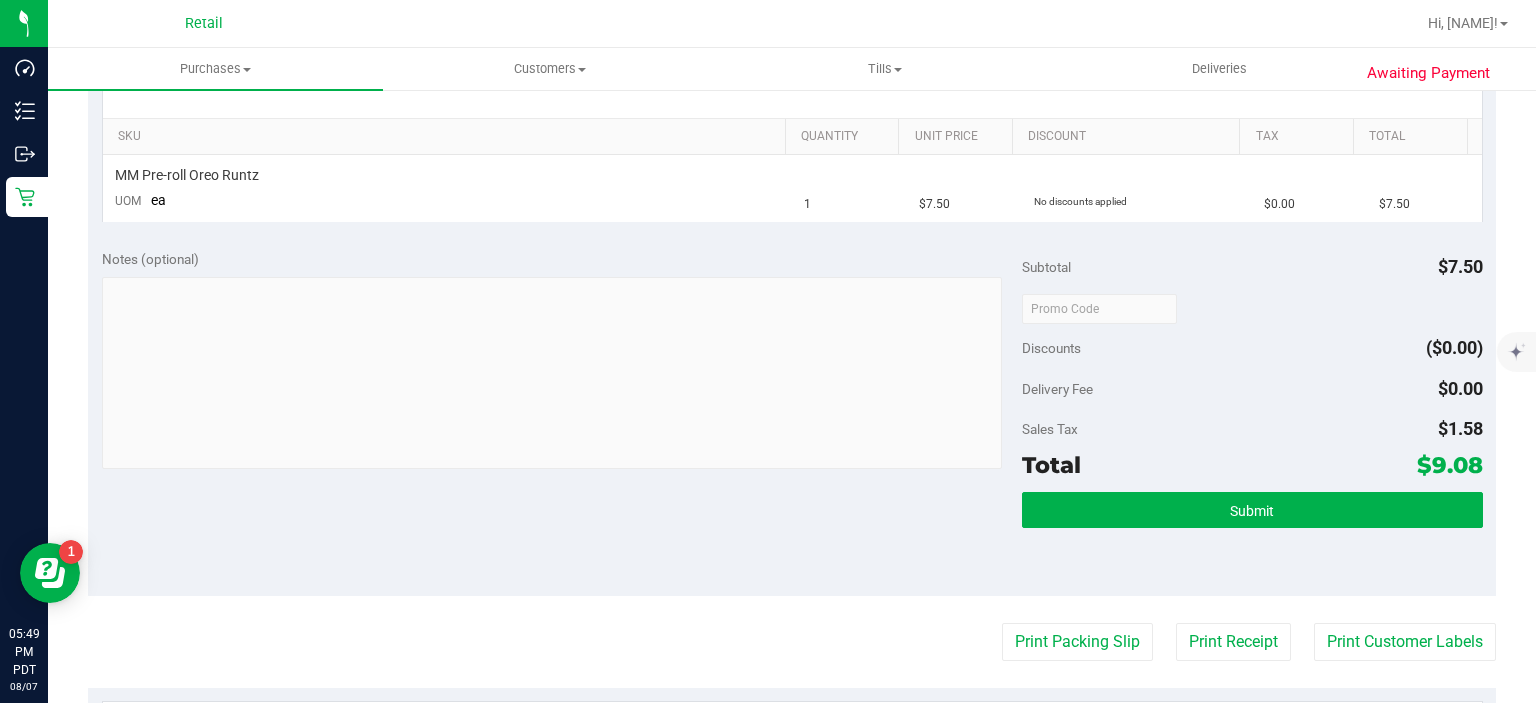 type 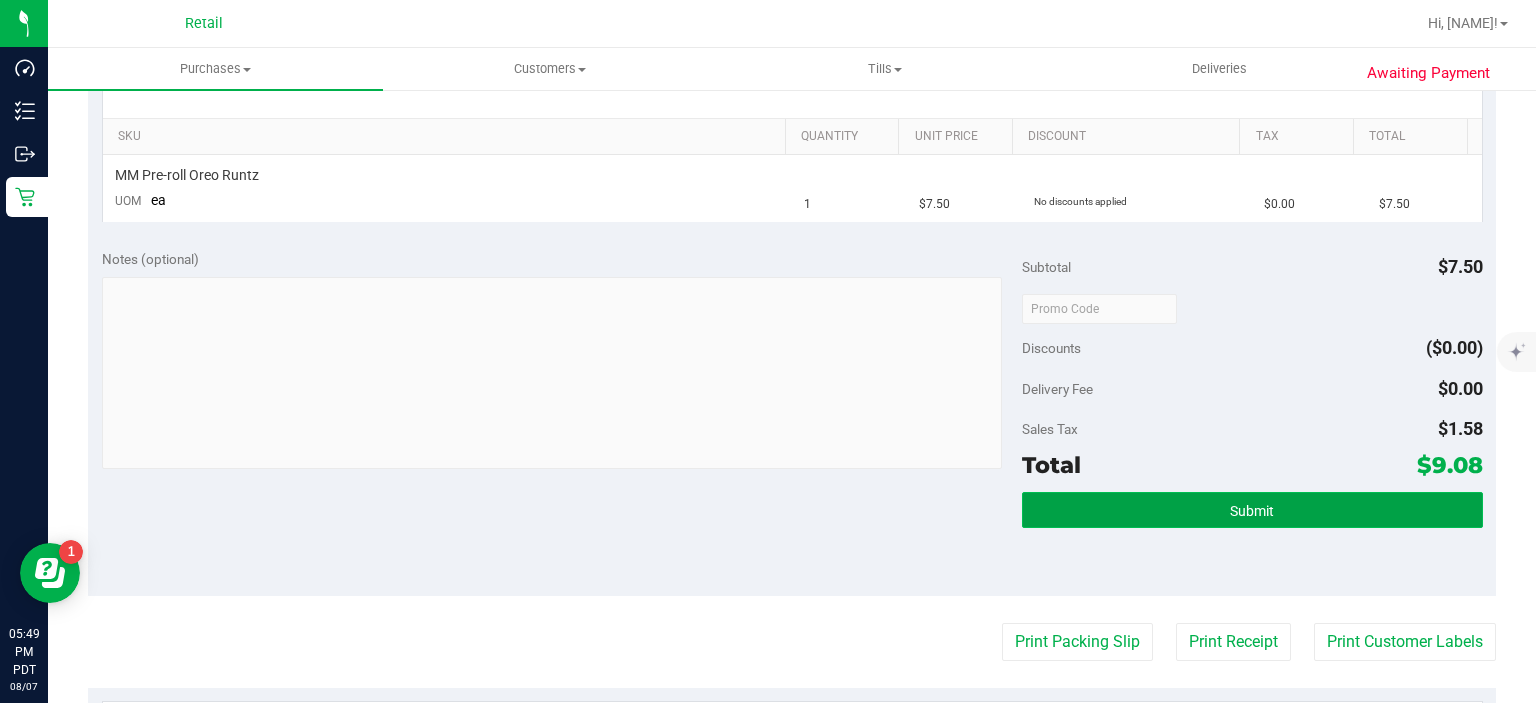 click on "Submit" at bounding box center (1252, 510) 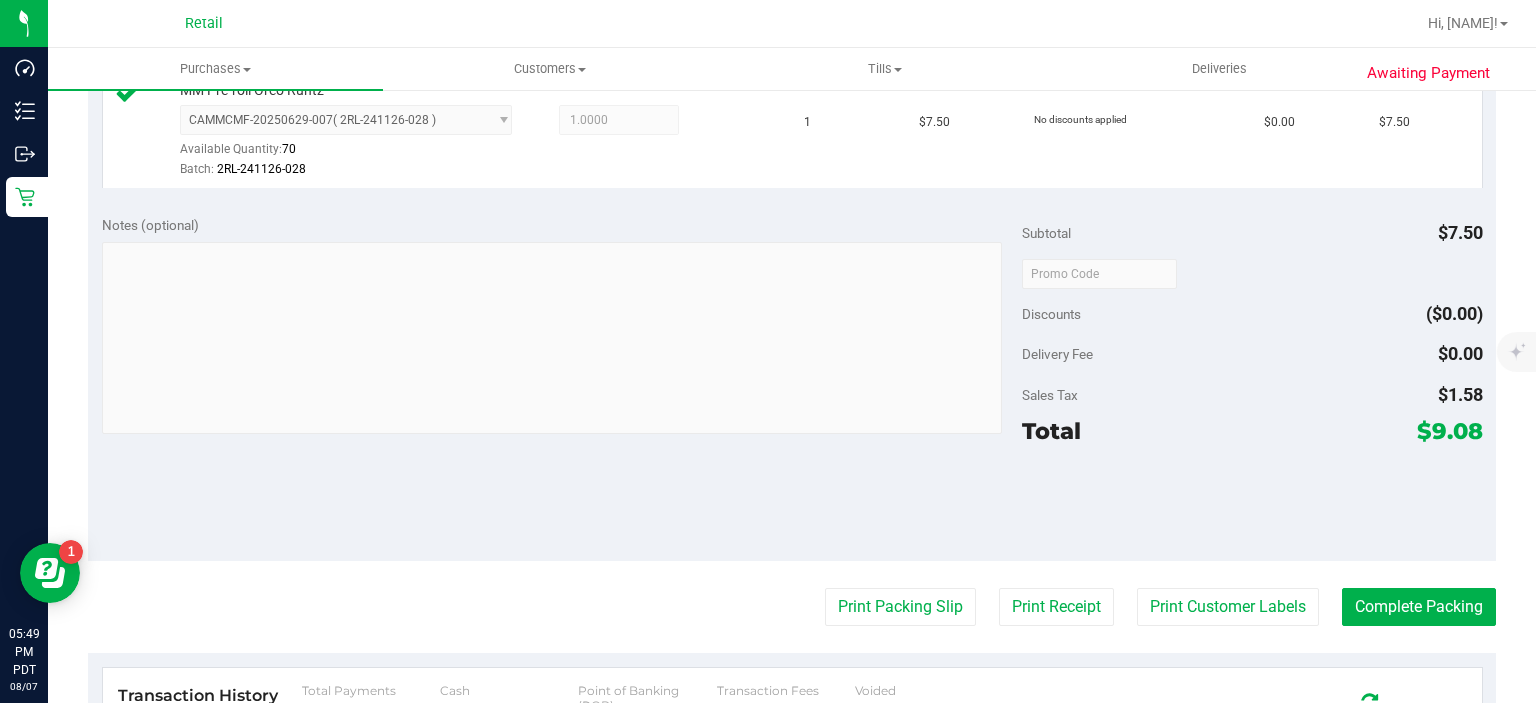 scroll, scrollTop: 563, scrollLeft: 0, axis: vertical 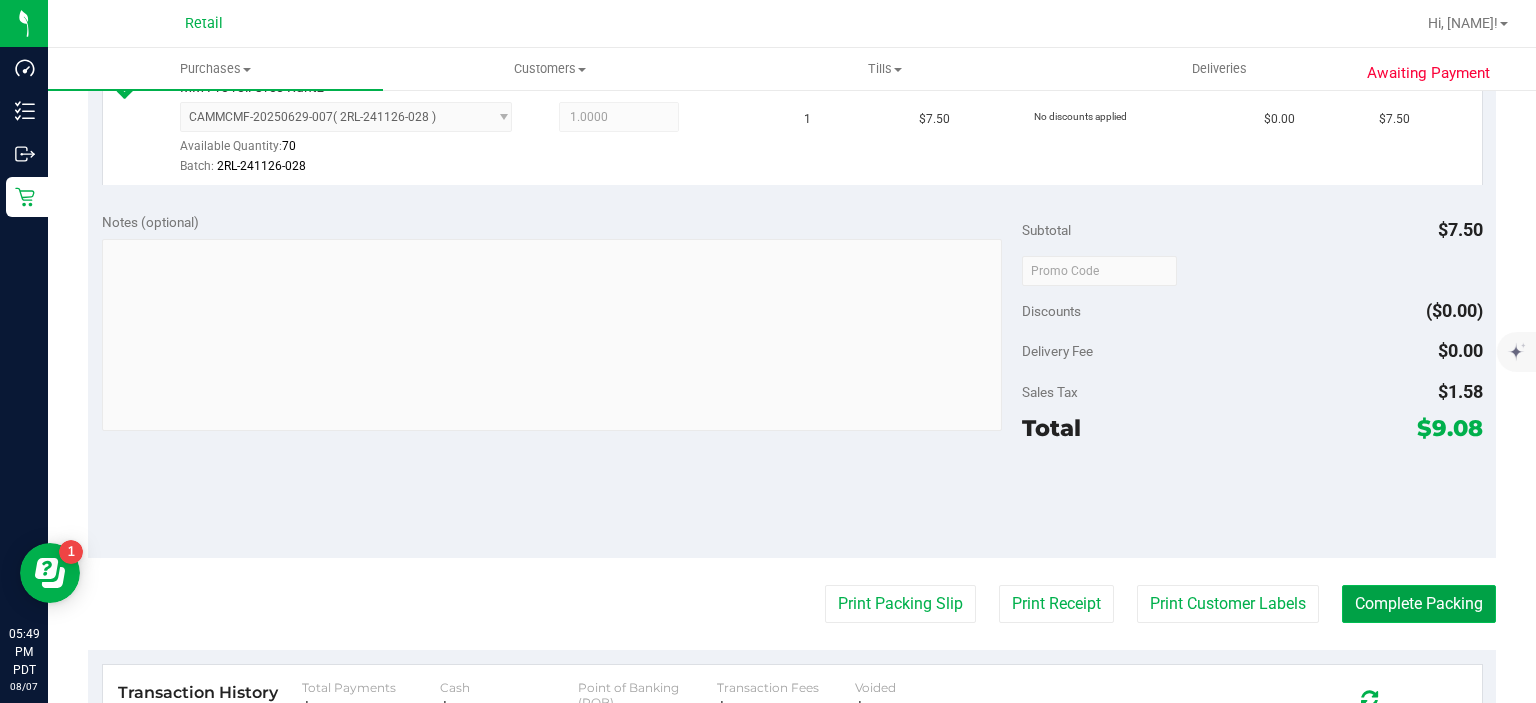 click on "Complete Packing" at bounding box center (1419, 604) 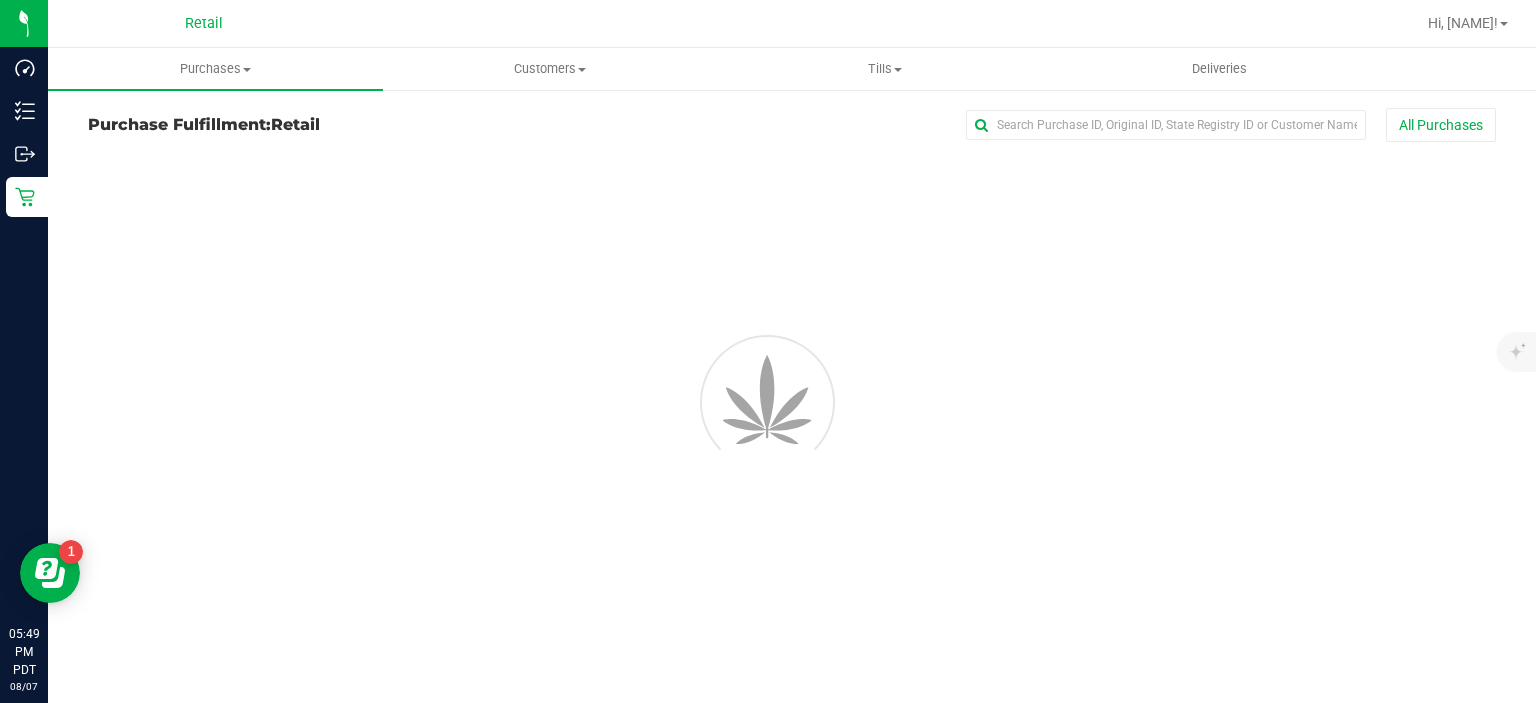 scroll, scrollTop: 0, scrollLeft: 0, axis: both 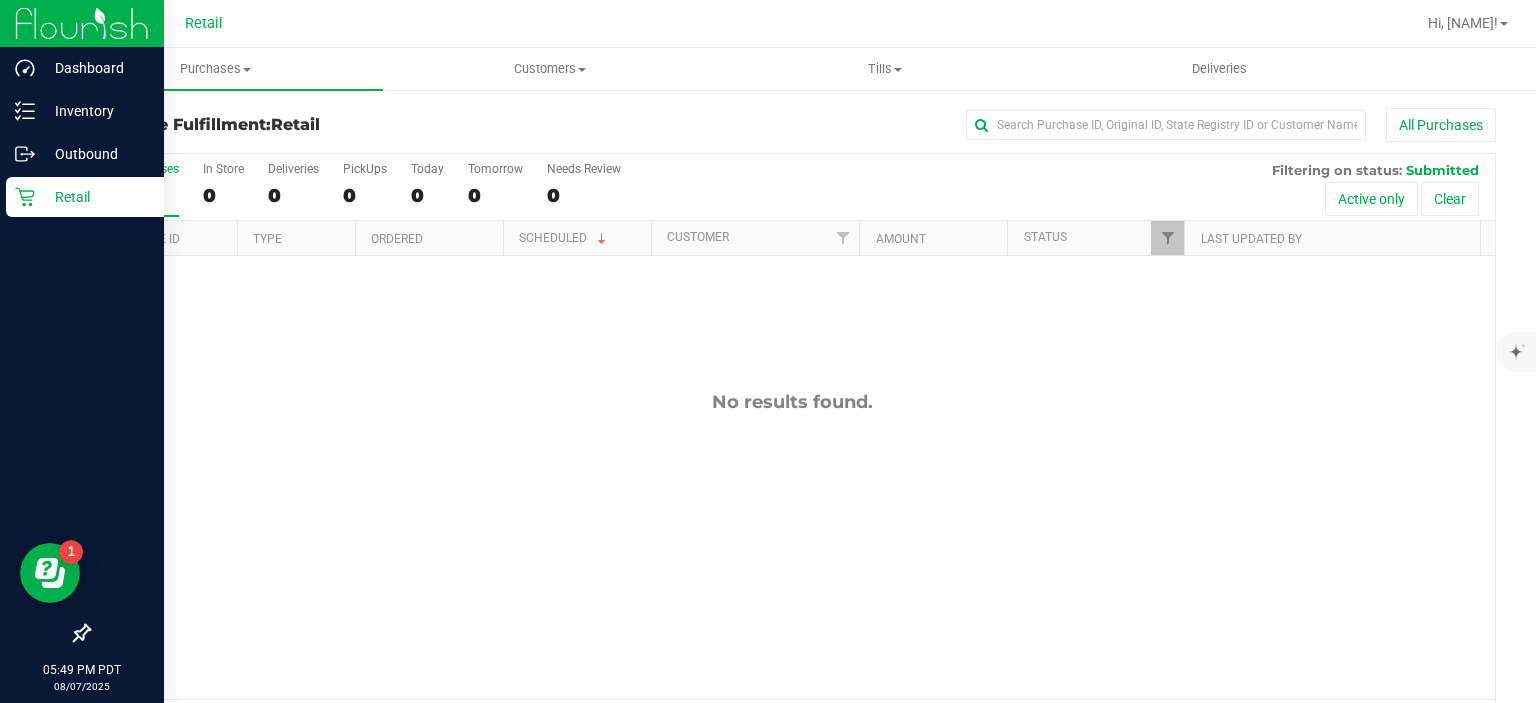 click on "Retail" at bounding box center (95, 197) 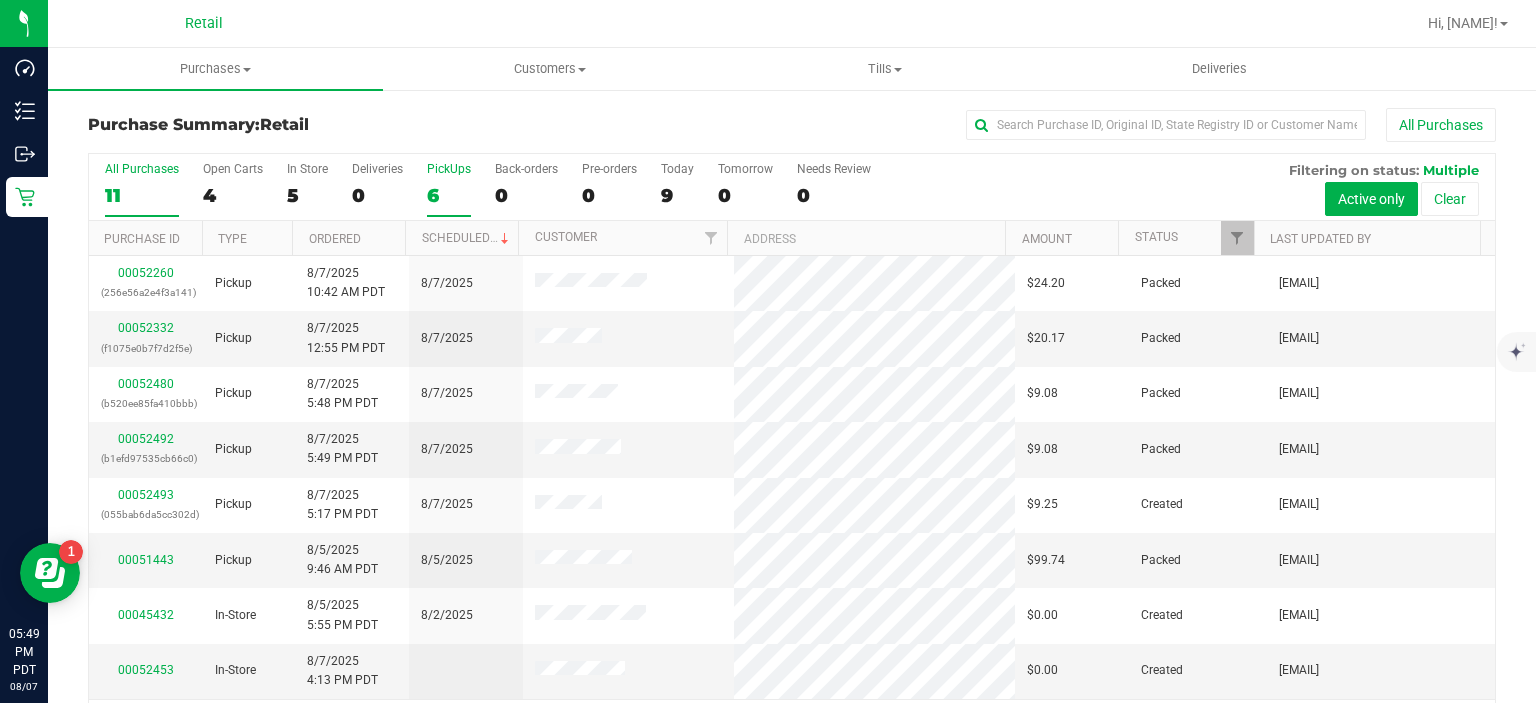 click on "6" at bounding box center [449, 195] 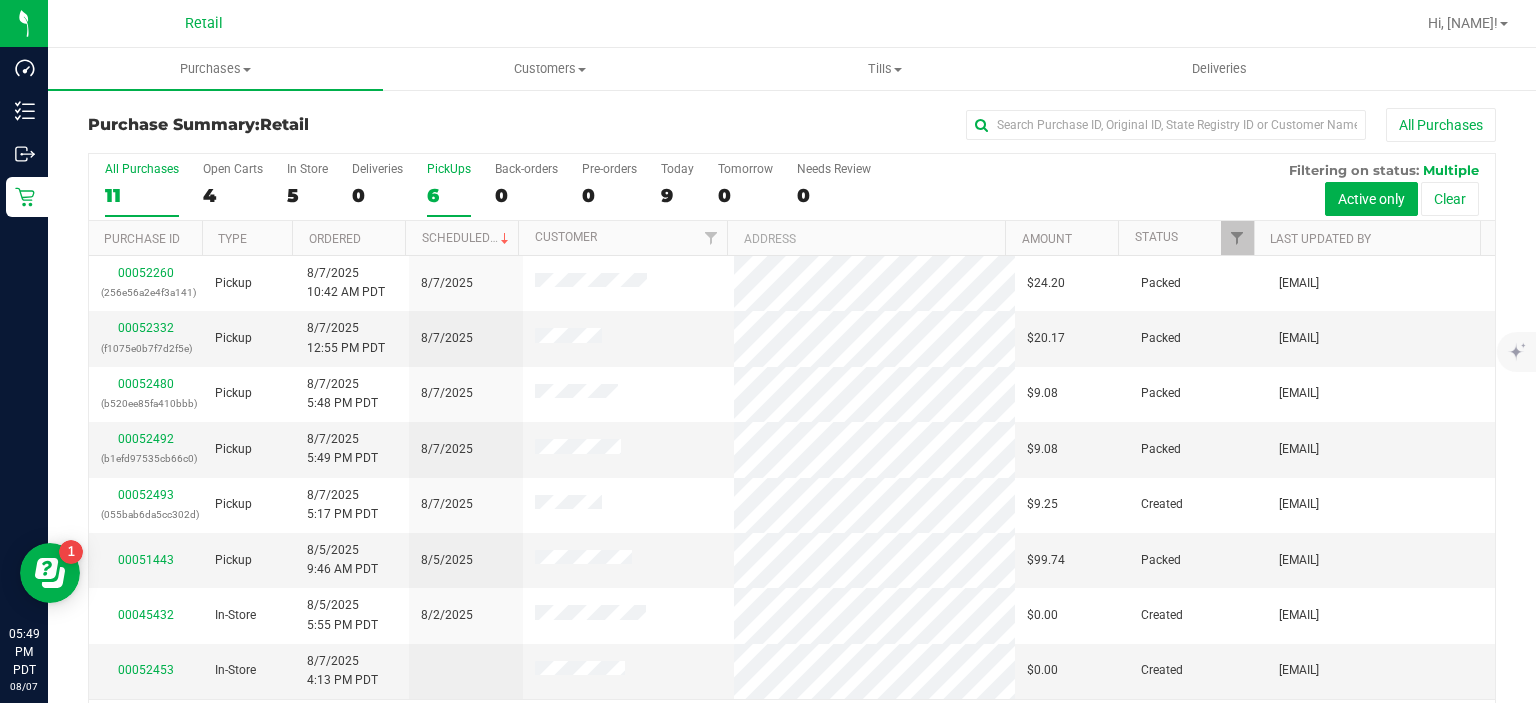click on "PickUps
6" at bounding box center [0, 0] 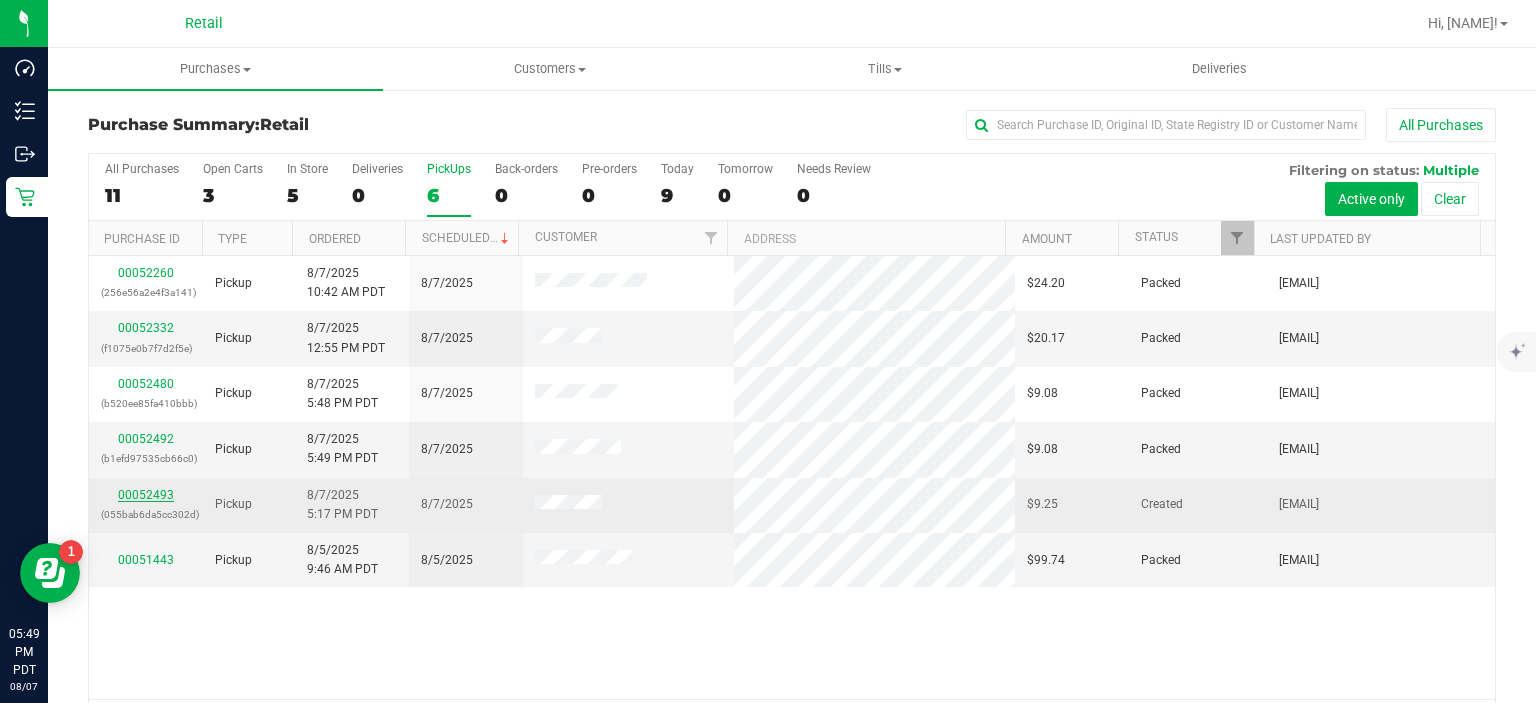 click on "00052493" at bounding box center [146, 495] 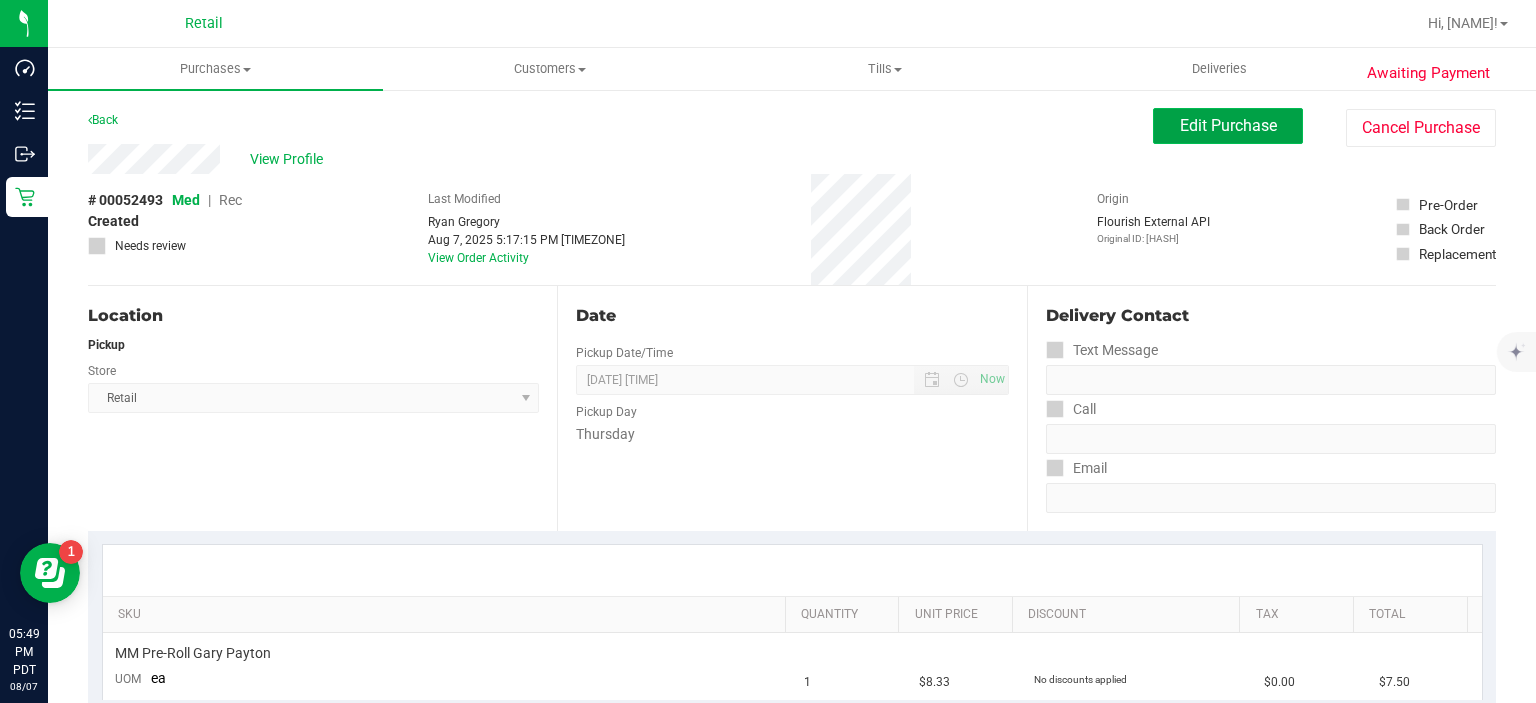click on "Edit Purchase" at bounding box center (1228, 126) 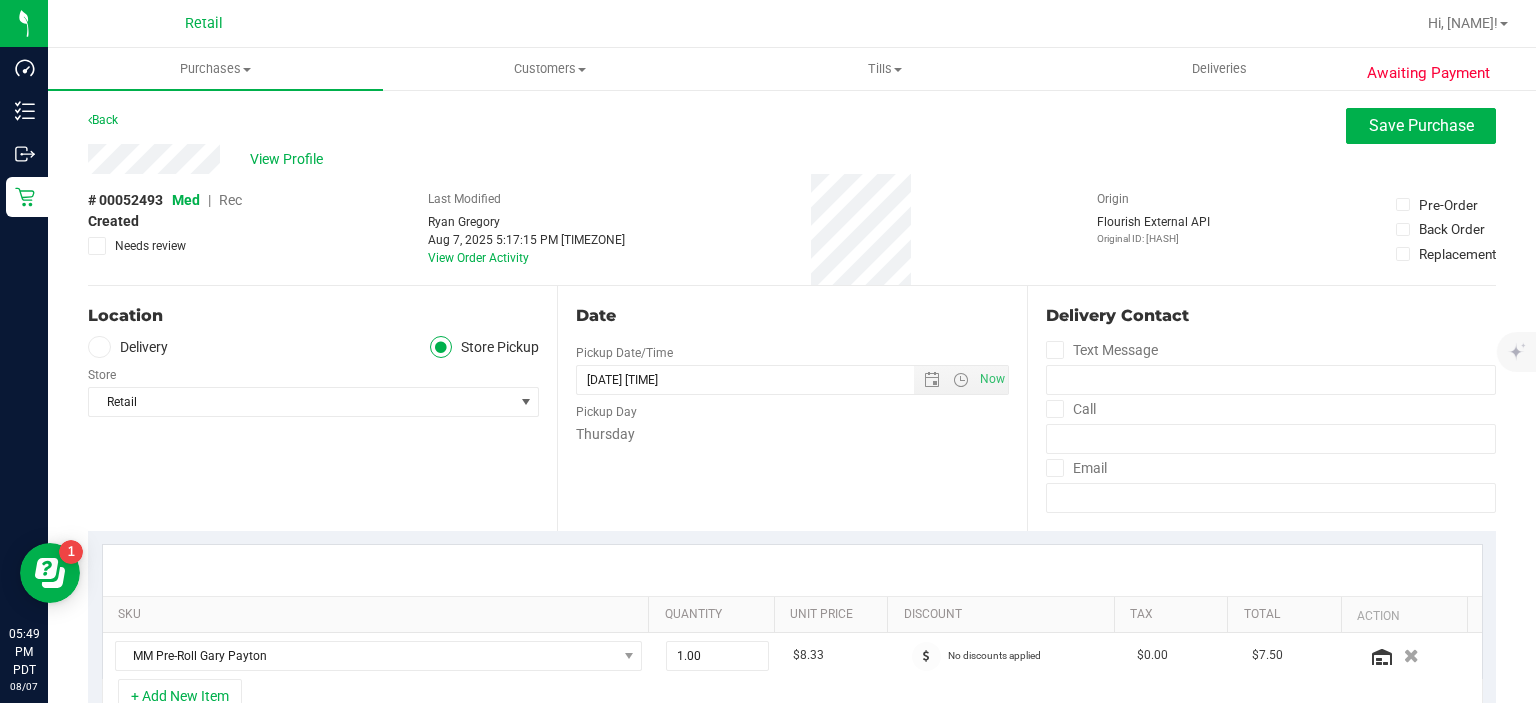 click on "Rec" at bounding box center (230, 200) 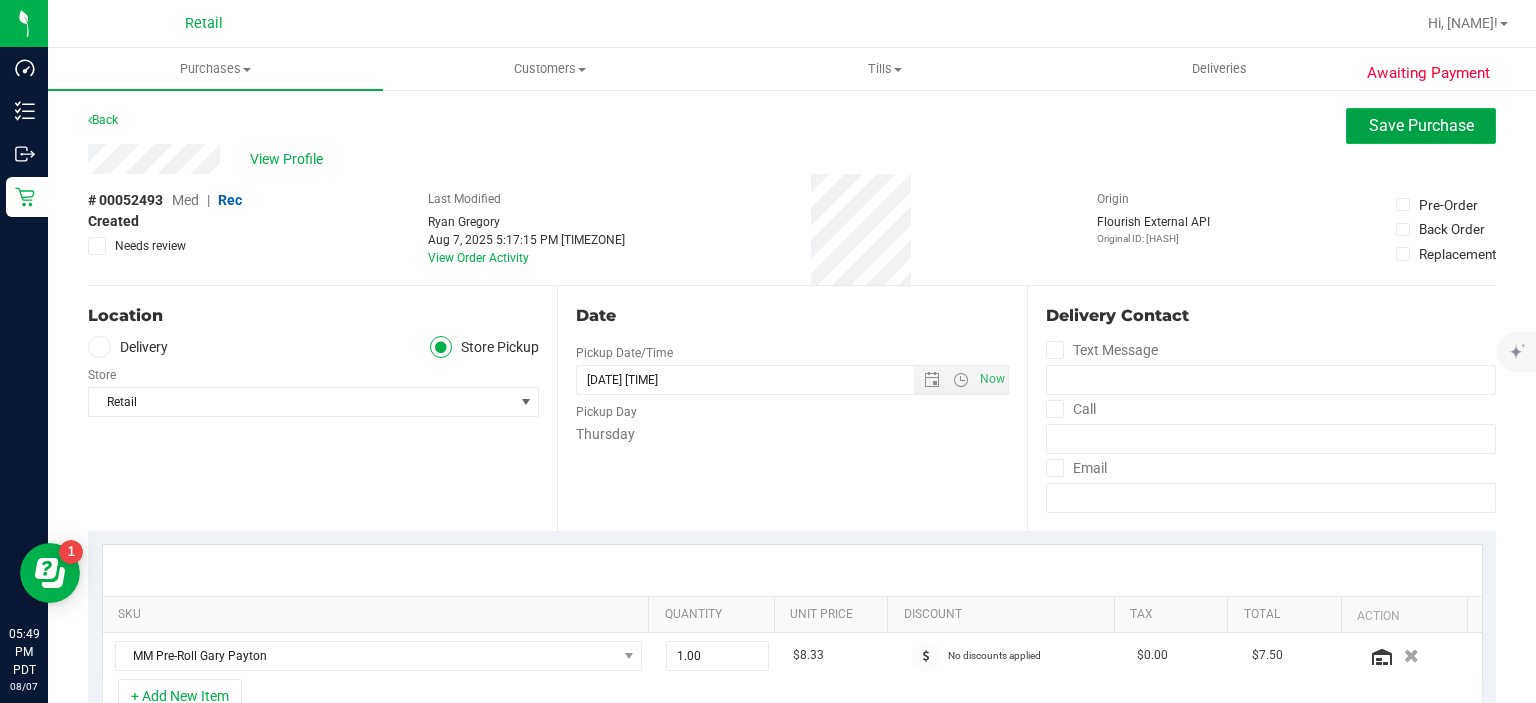 click on "Save Purchase" at bounding box center (1421, 125) 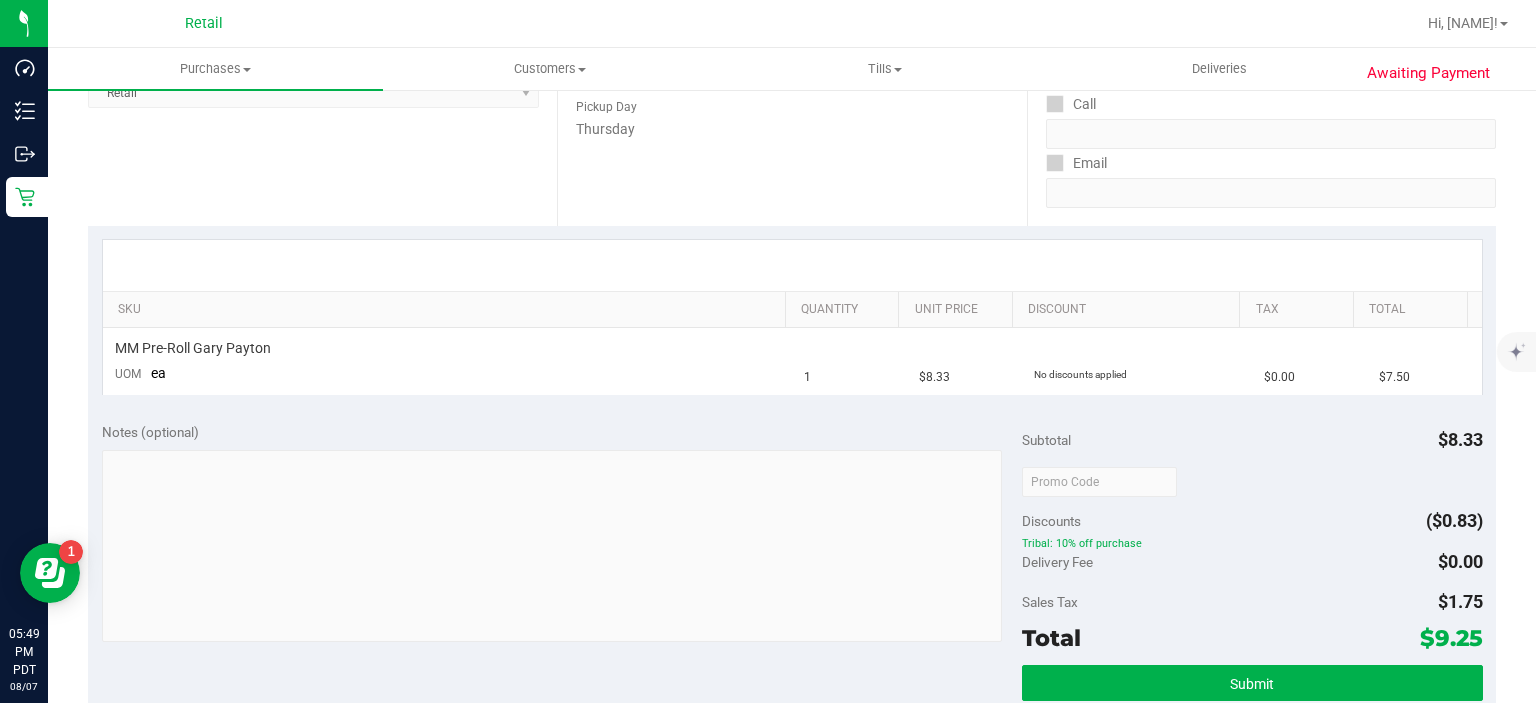 scroll, scrollTop: 486, scrollLeft: 0, axis: vertical 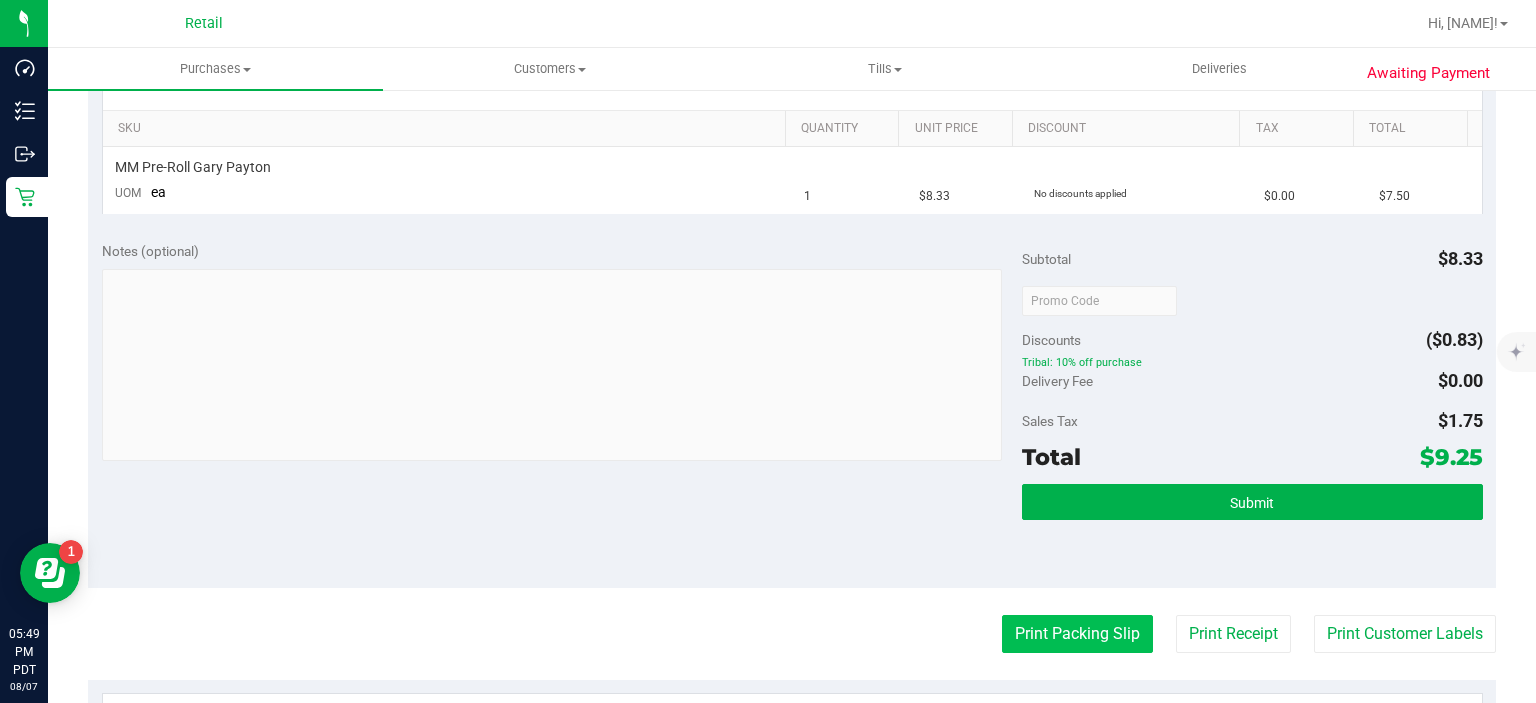 click on "Print Packing Slip" at bounding box center [1077, 634] 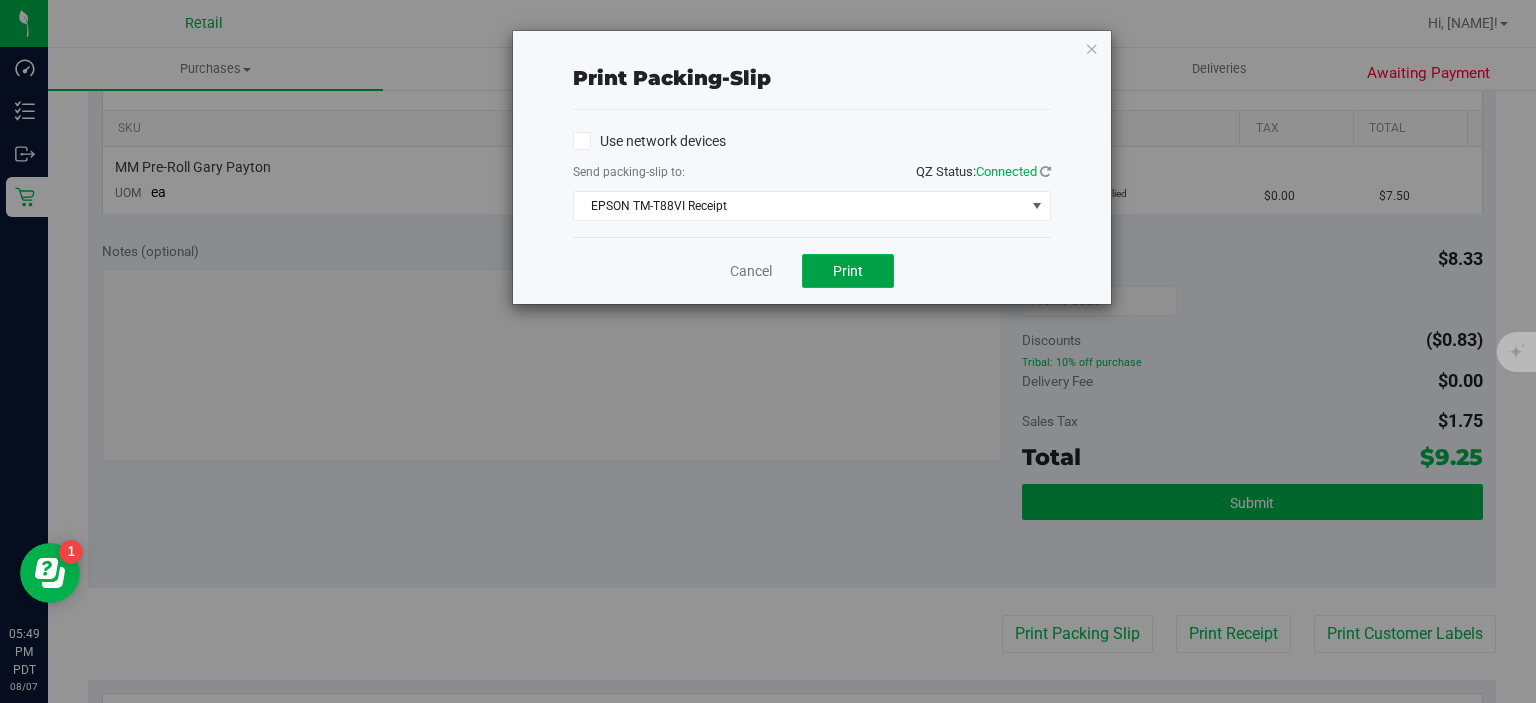 click on "Print" at bounding box center [848, 271] 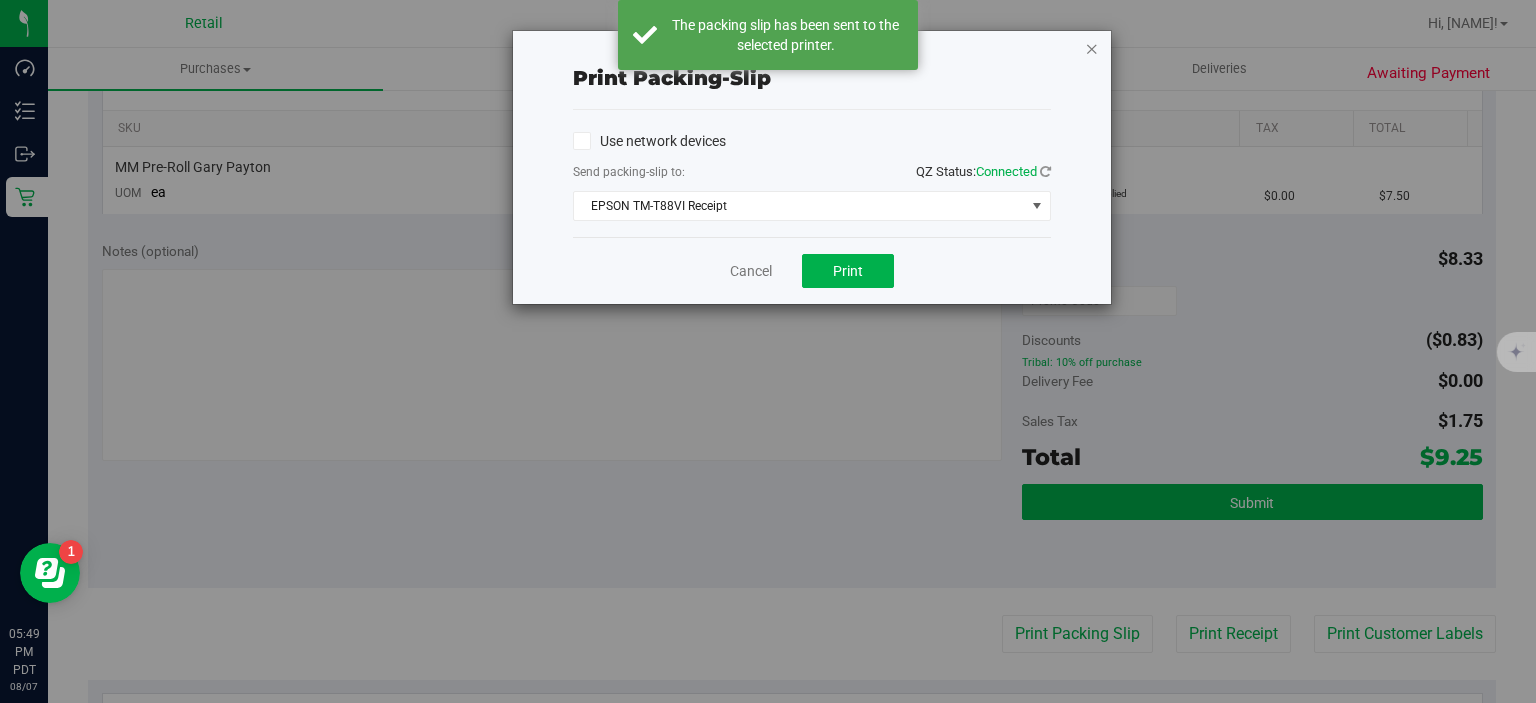 click at bounding box center (1092, 48) 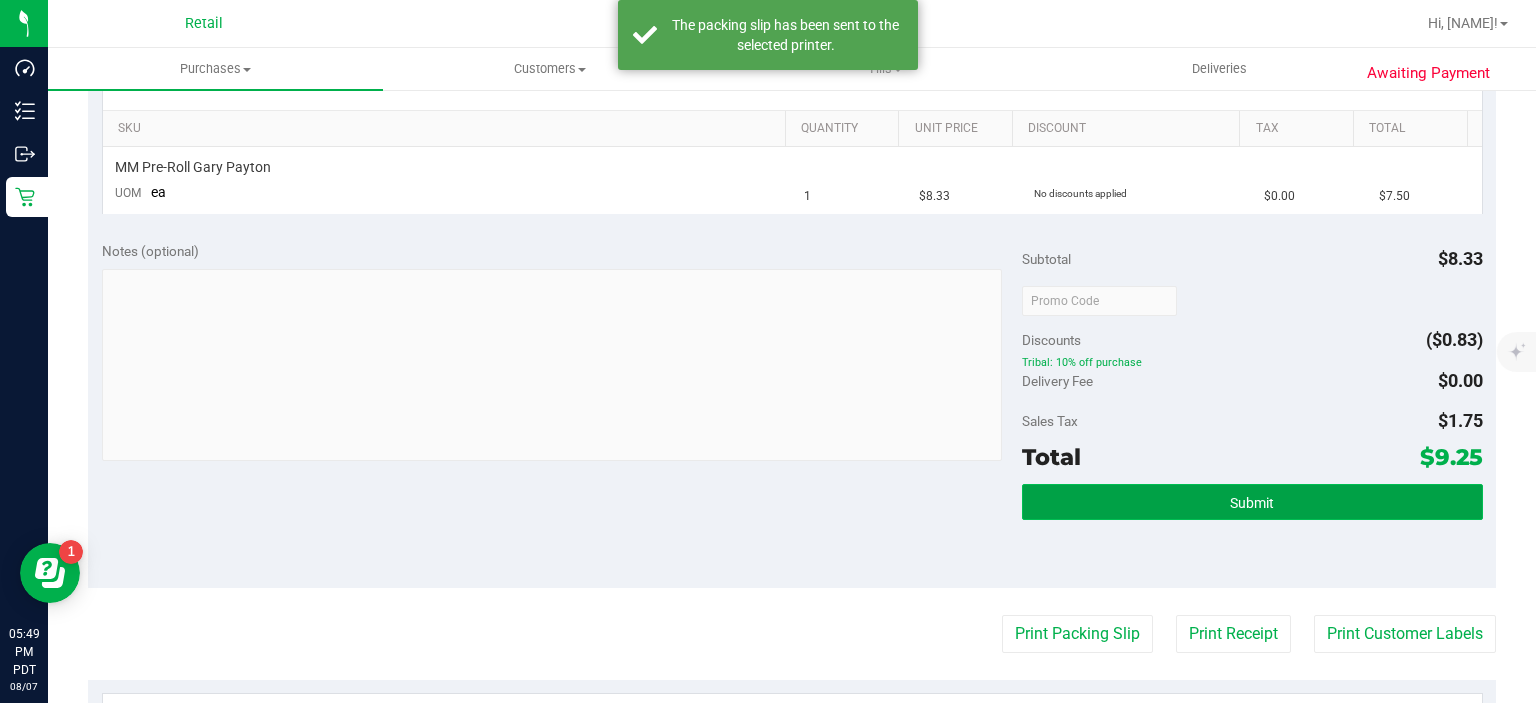 click on "Submit" at bounding box center [1252, 502] 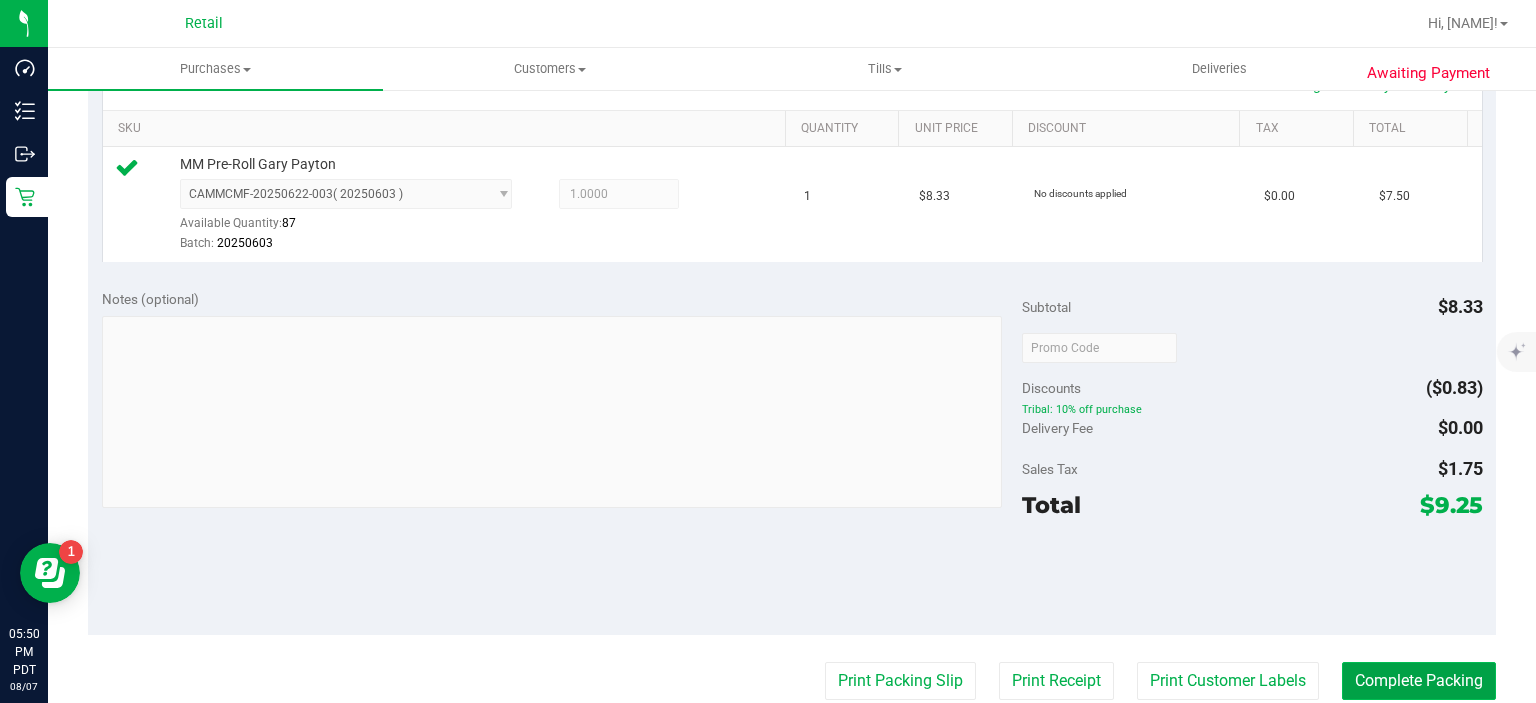 click on "Complete Packing" at bounding box center [1419, 681] 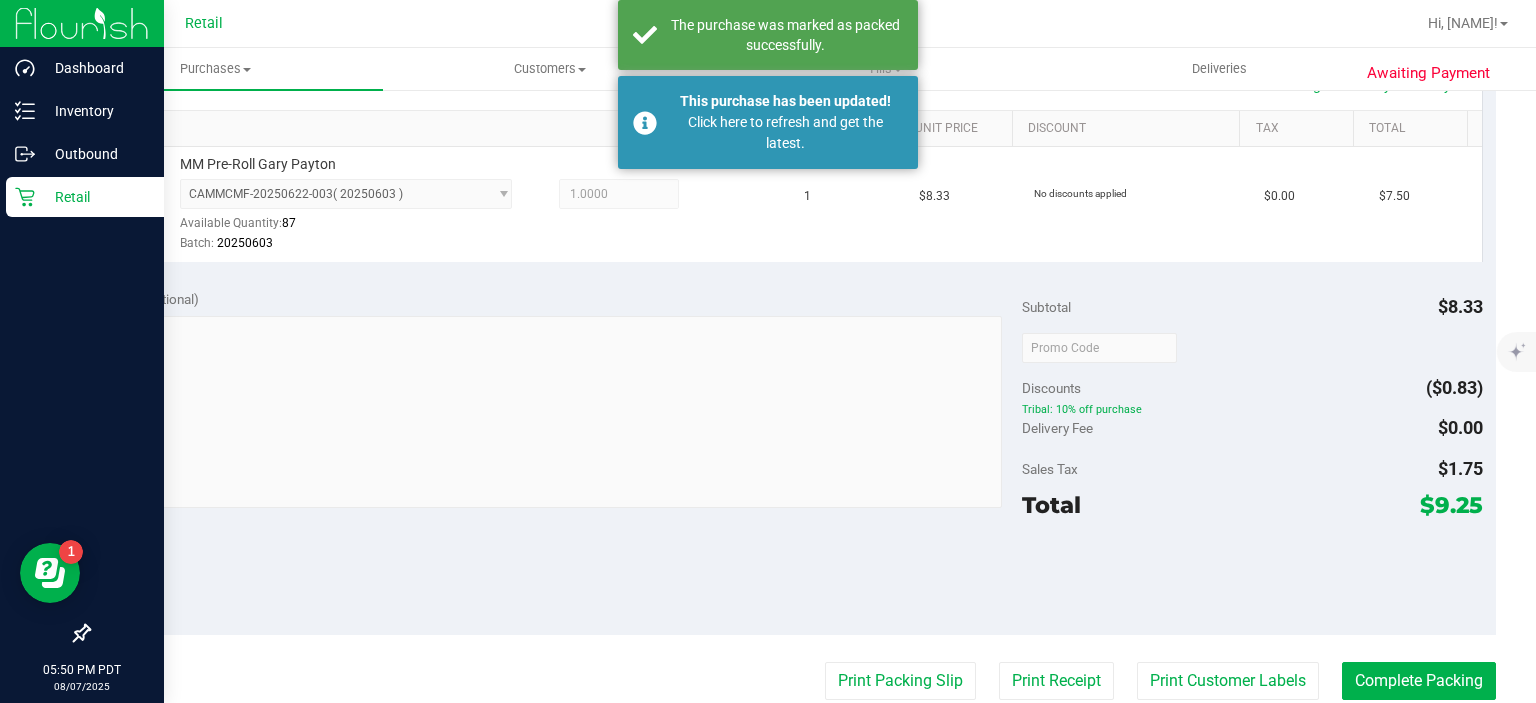 click on "Retail" at bounding box center [95, 197] 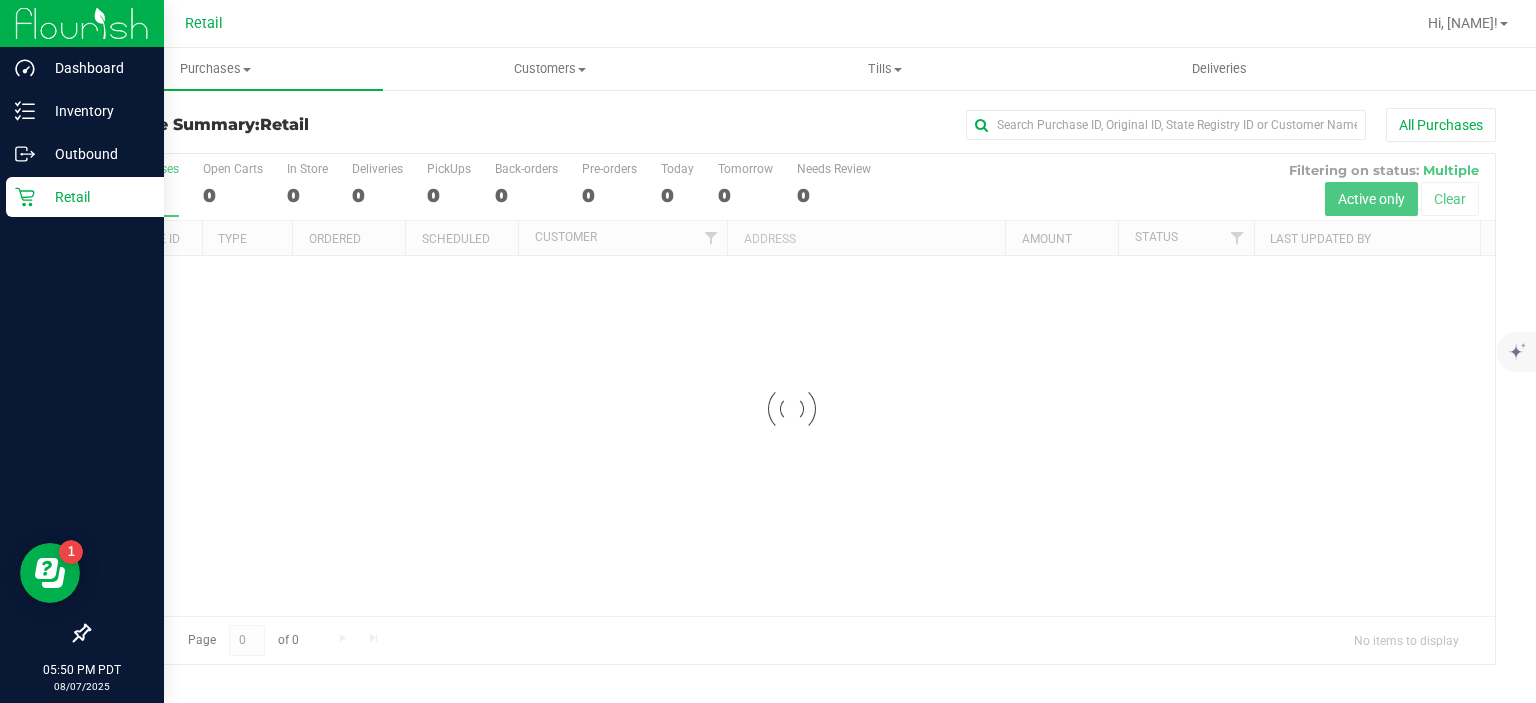 scroll, scrollTop: 0, scrollLeft: 0, axis: both 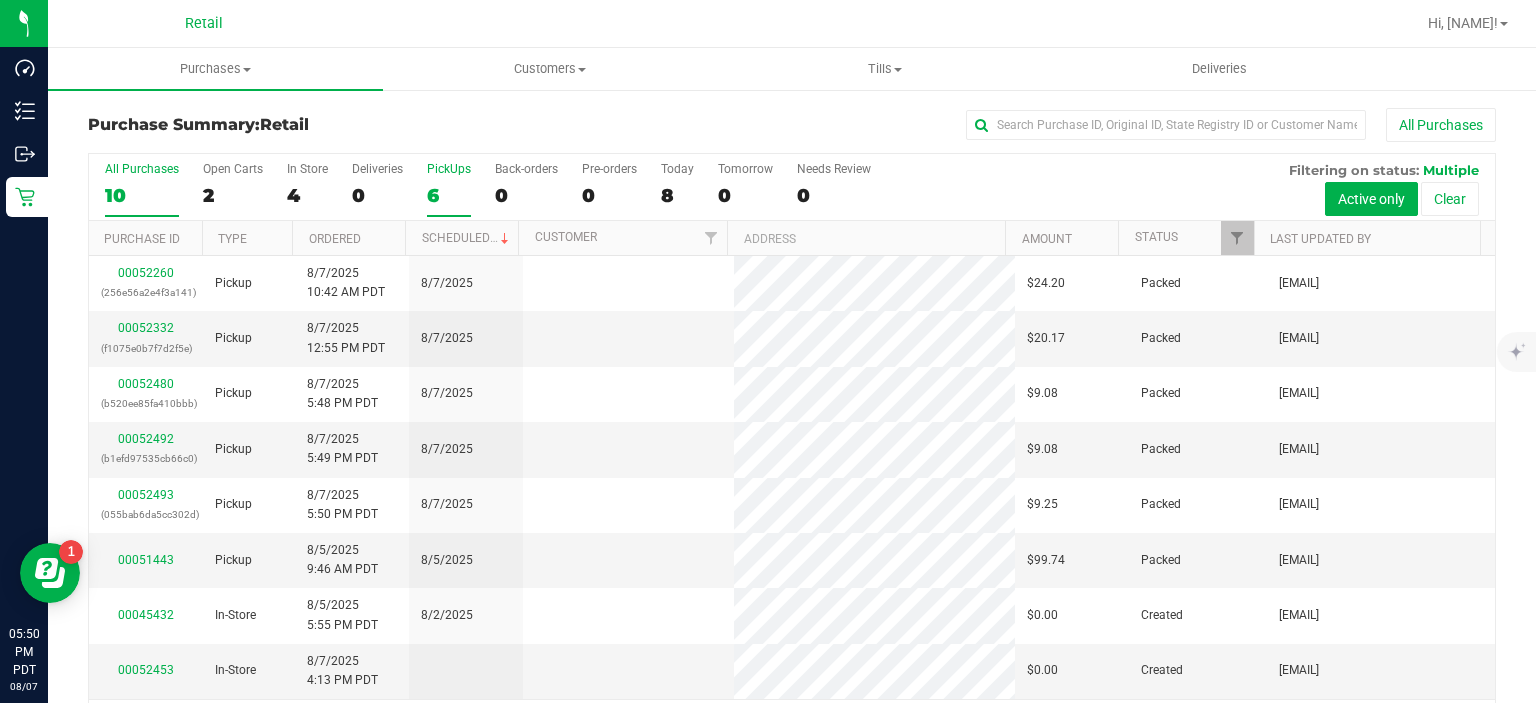 click on "6" at bounding box center (449, 195) 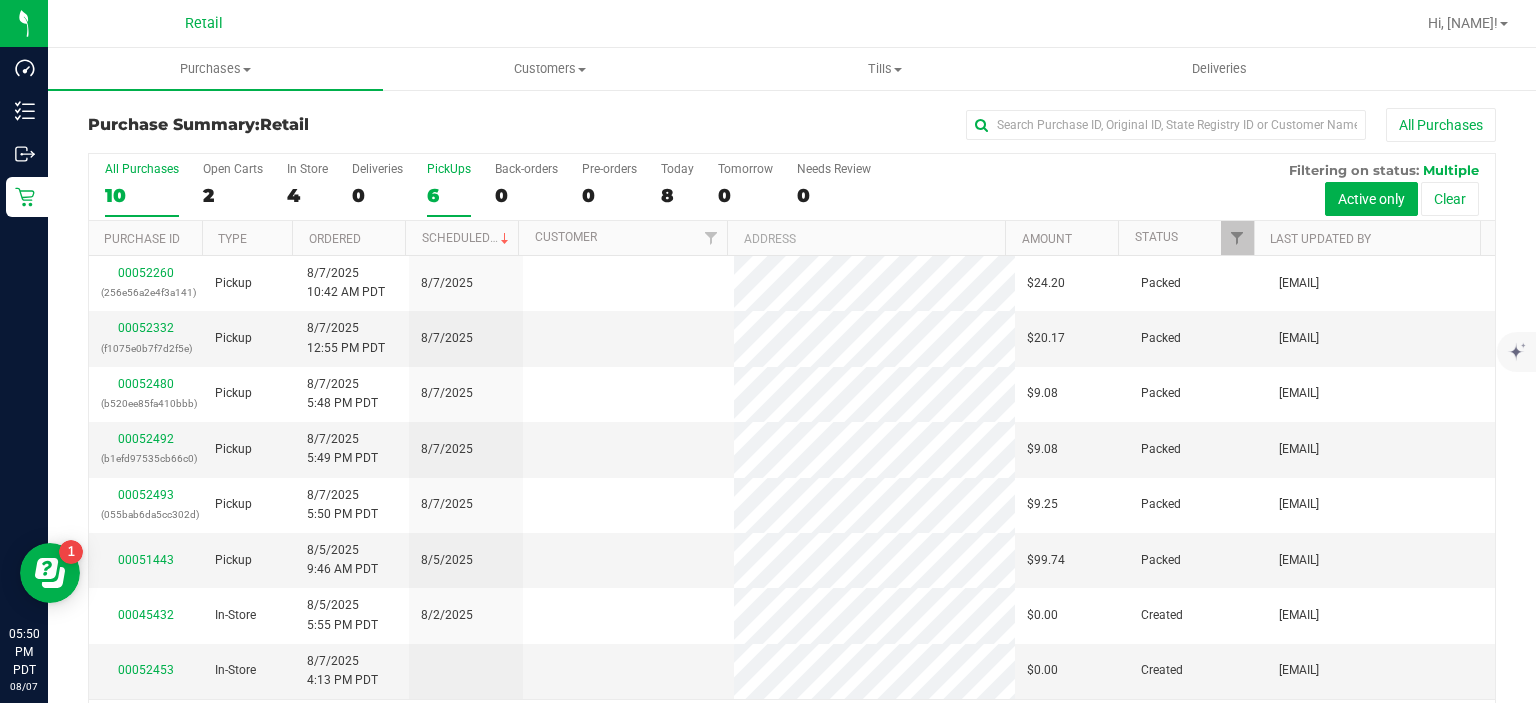 click on "PickUps
6" at bounding box center [0, 0] 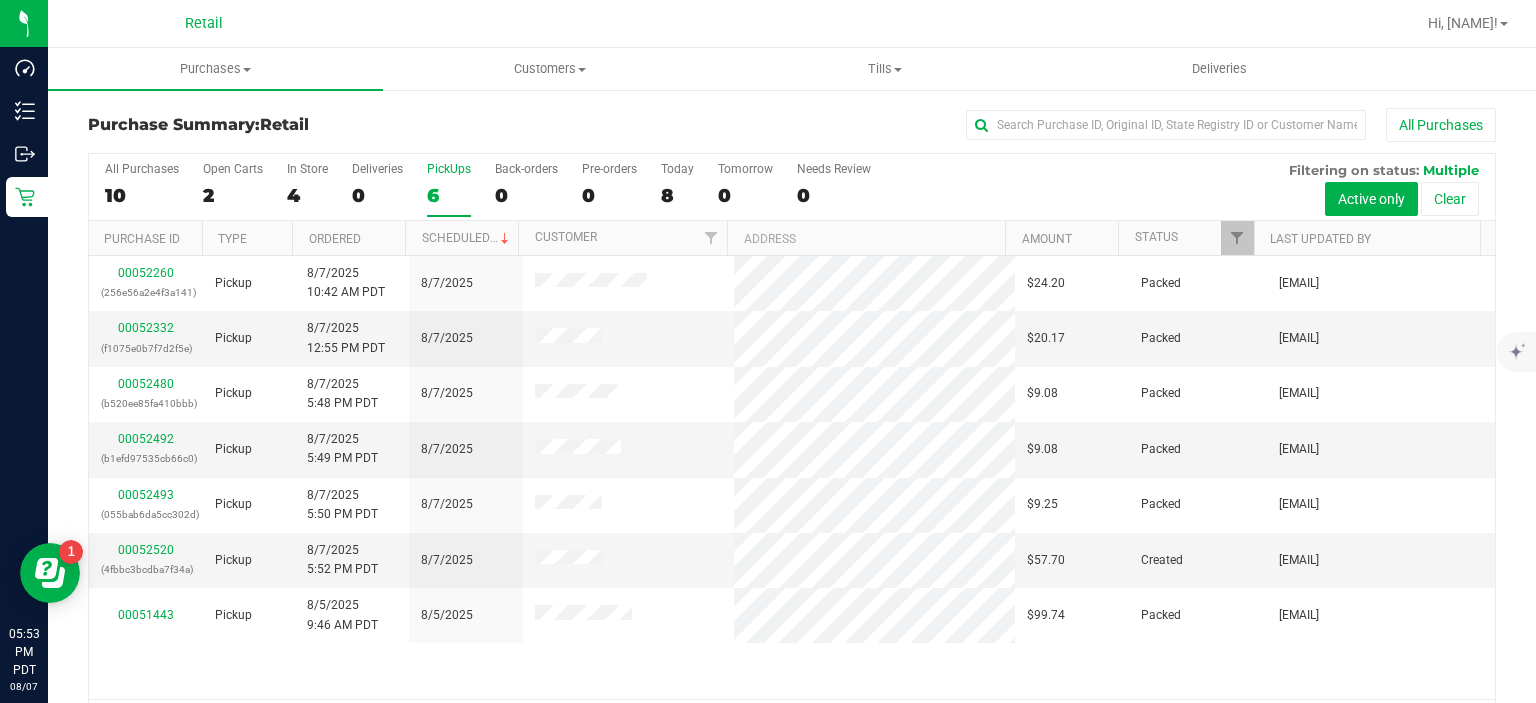 click on "PickUps" at bounding box center [449, 169] 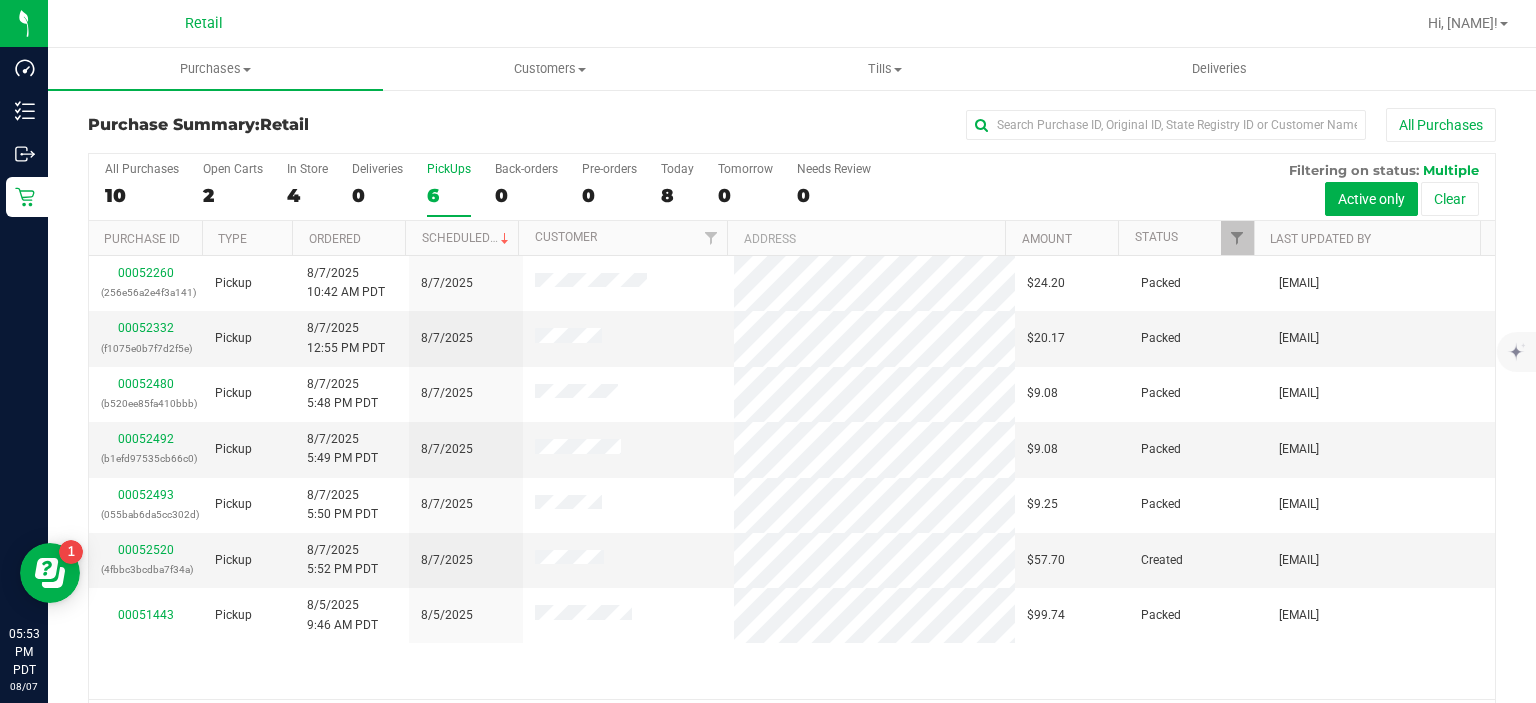 click on "PickUps
6" at bounding box center [0, 0] 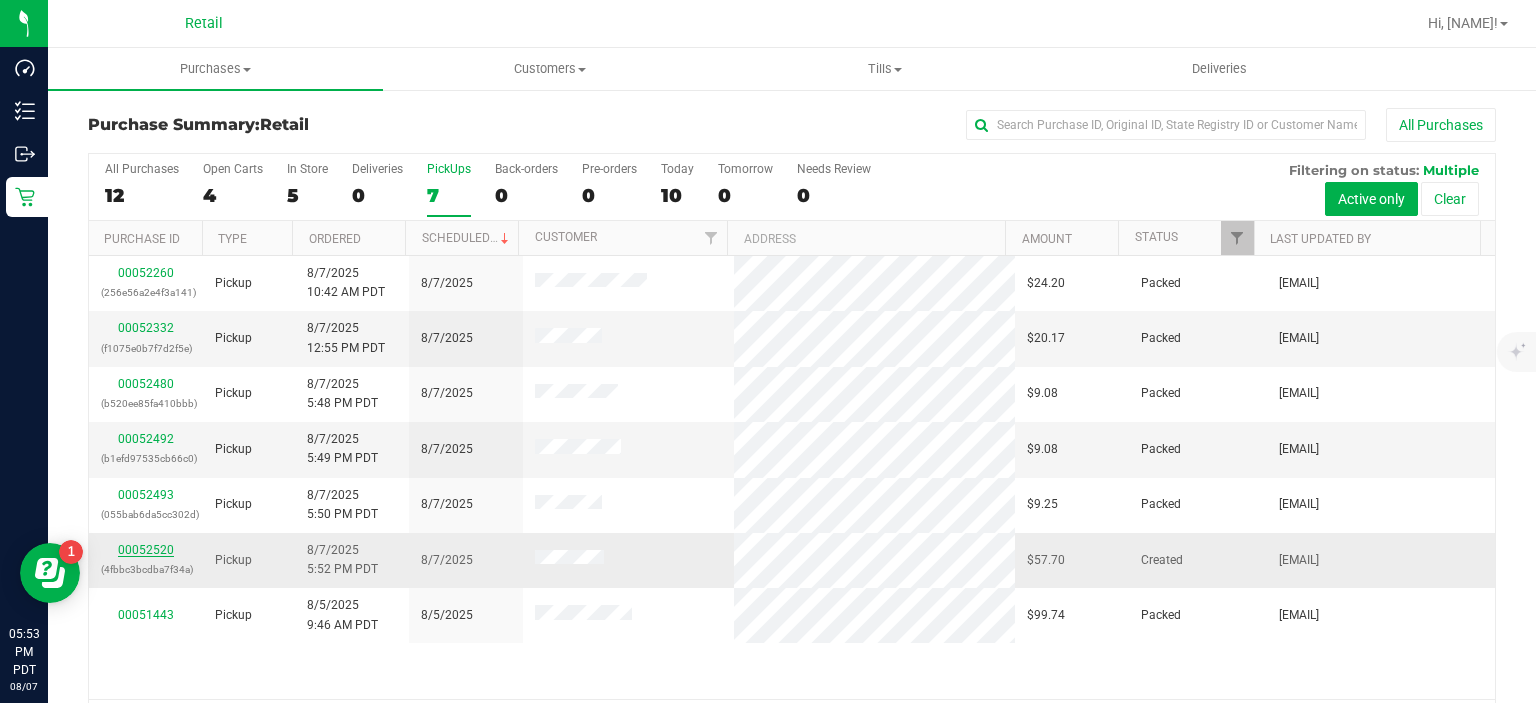 click on "00052520" at bounding box center [146, 550] 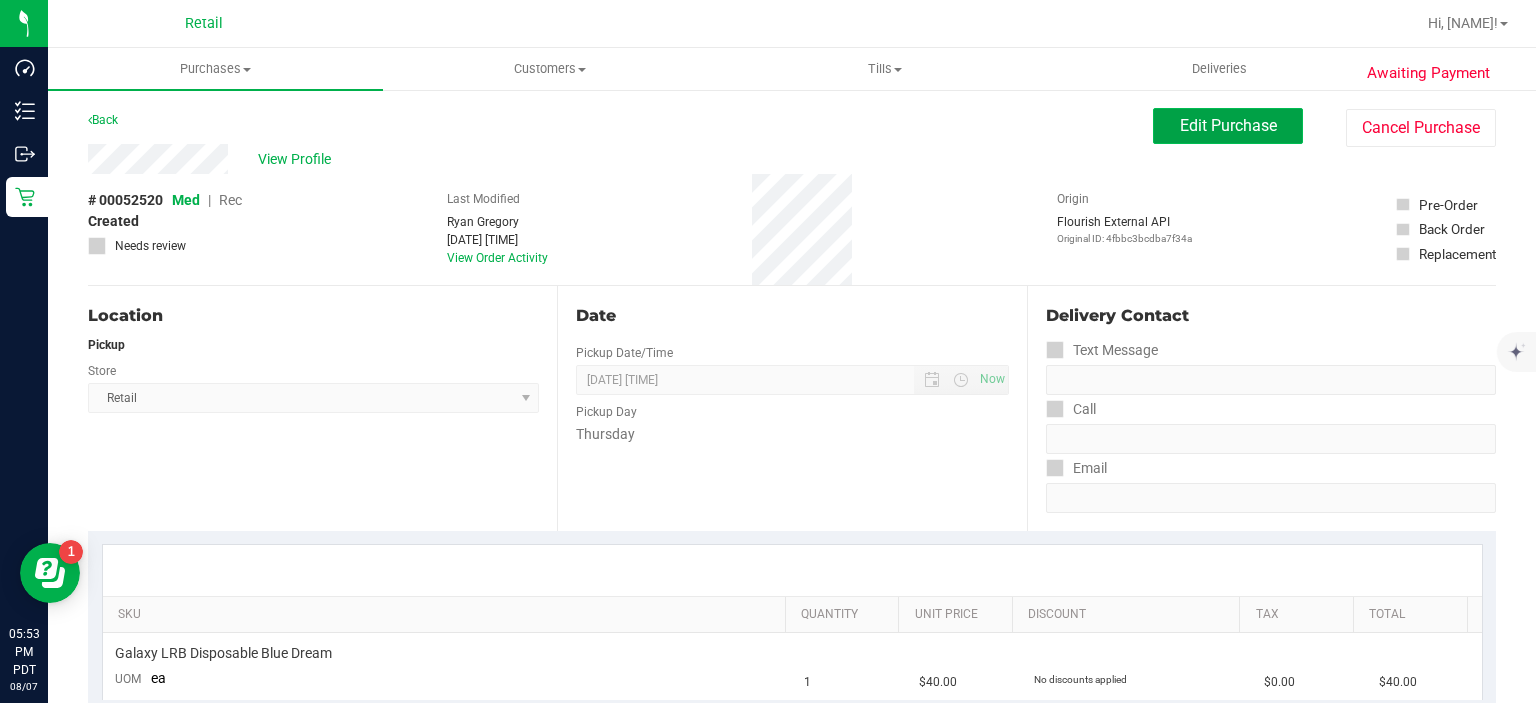 click on "Edit Purchase" at bounding box center (1228, 126) 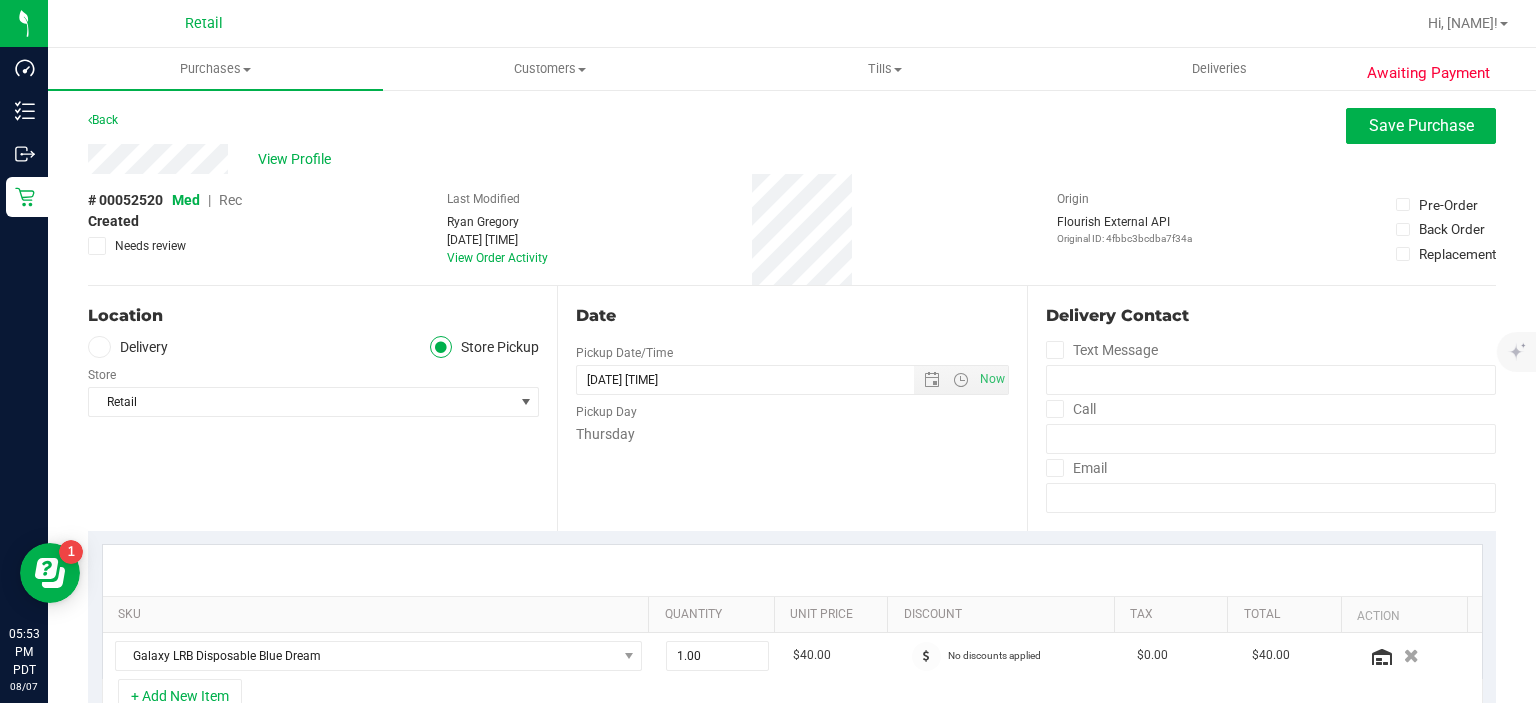 click on "Rec" at bounding box center (230, 200) 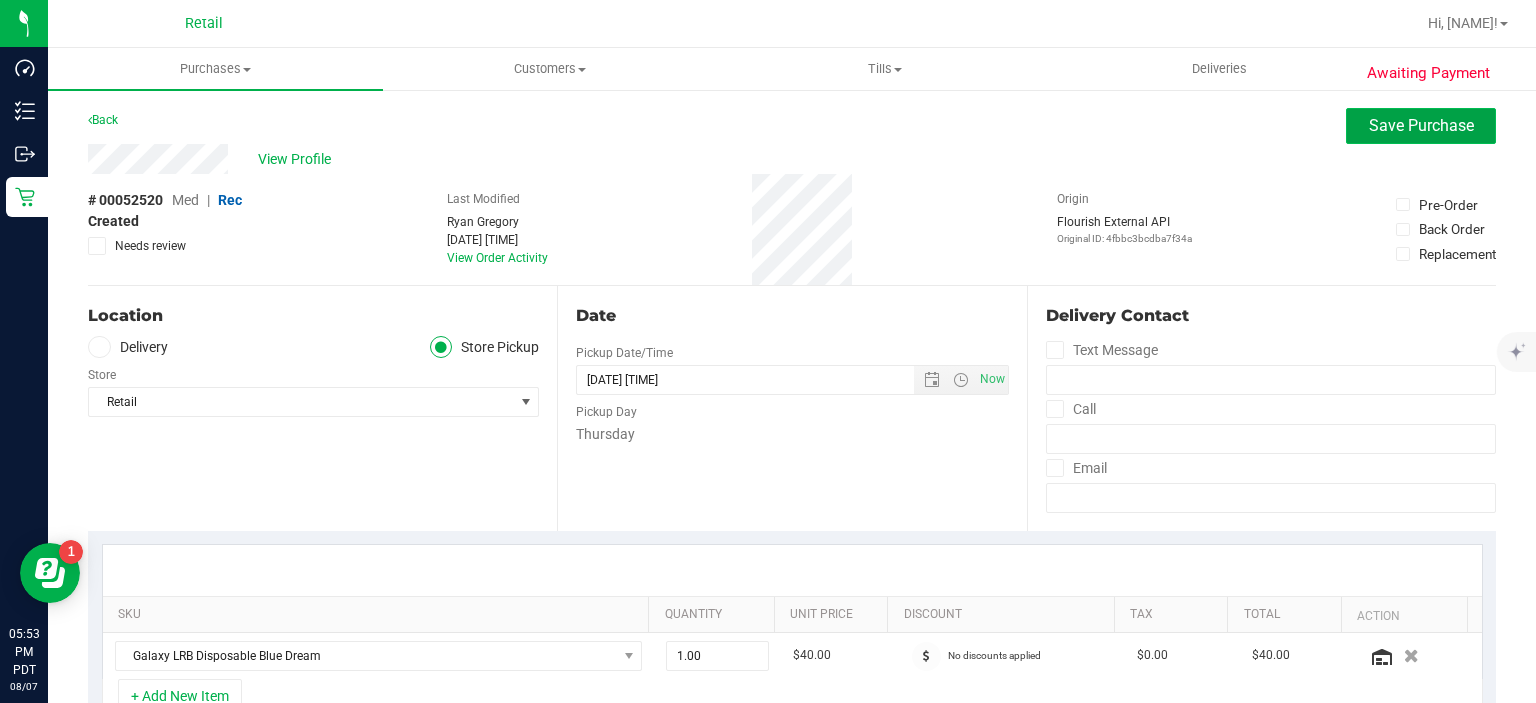 click on "Save Purchase" at bounding box center (1421, 126) 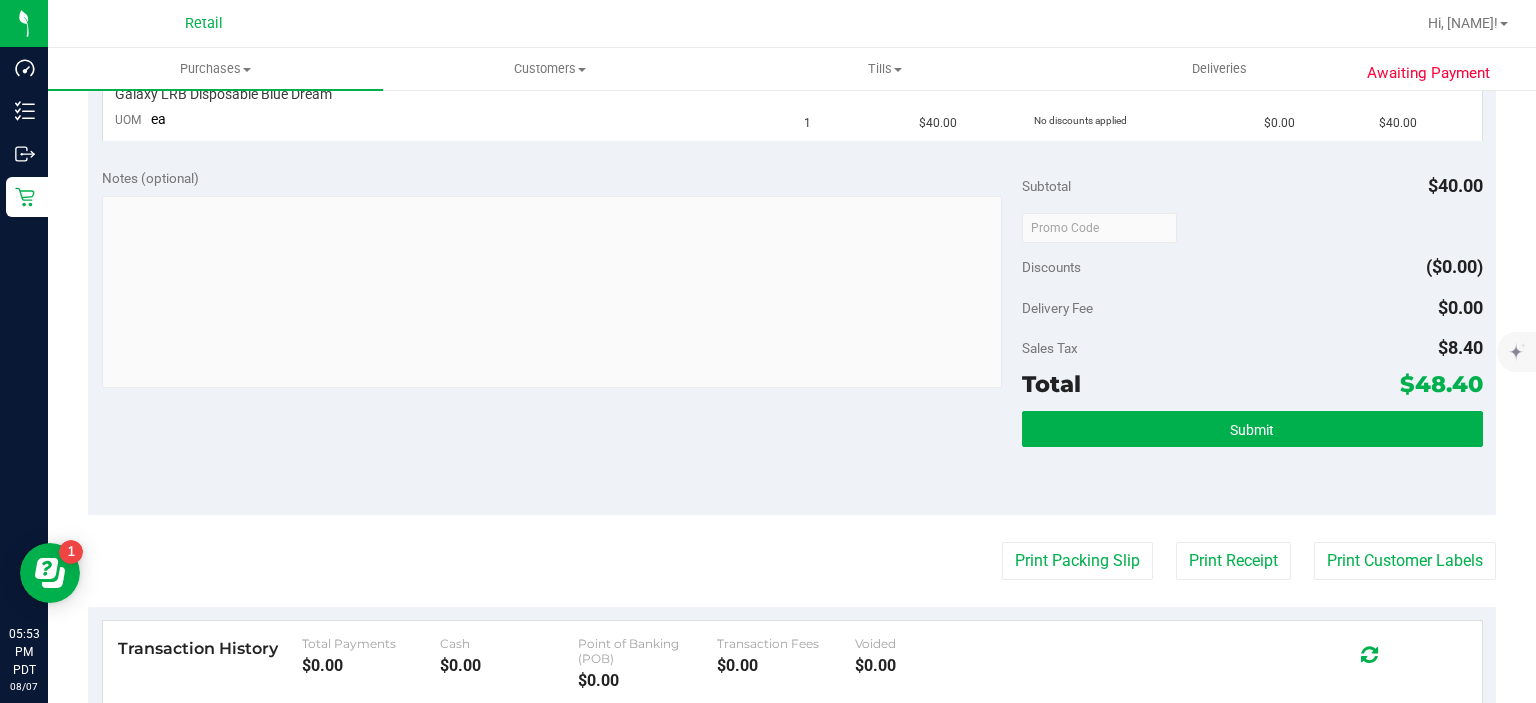 scroll, scrollTop: 569, scrollLeft: 0, axis: vertical 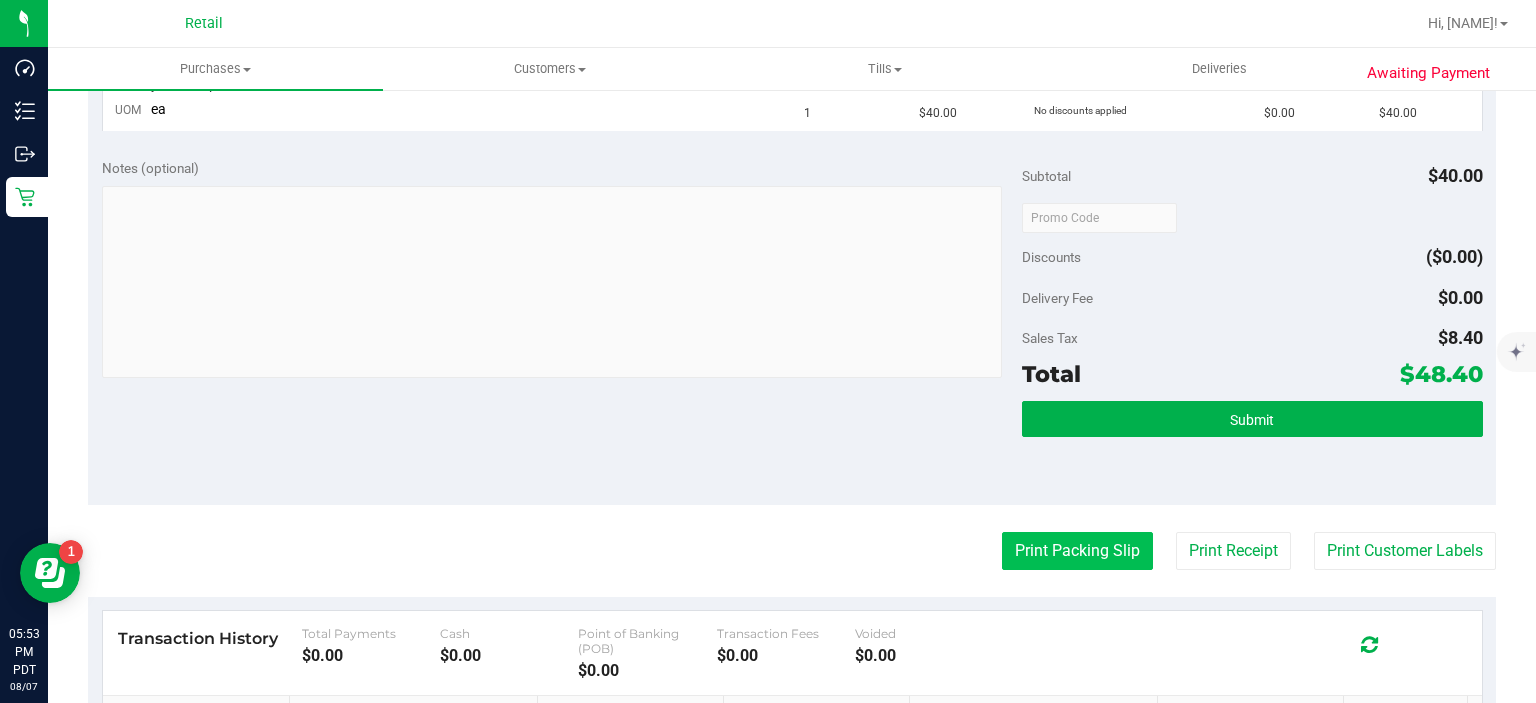 click on "Print Packing Slip" at bounding box center [1077, 551] 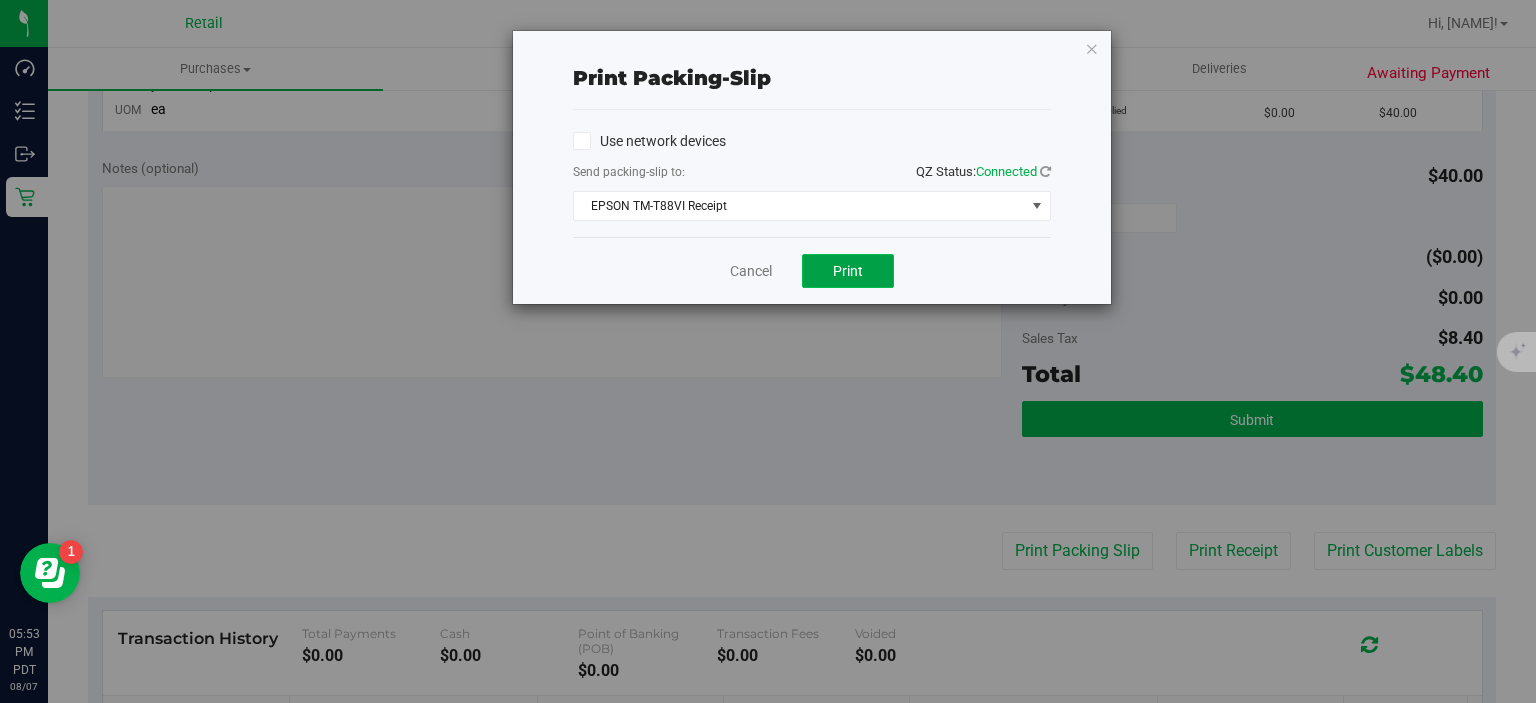 click on "Print" at bounding box center (848, 271) 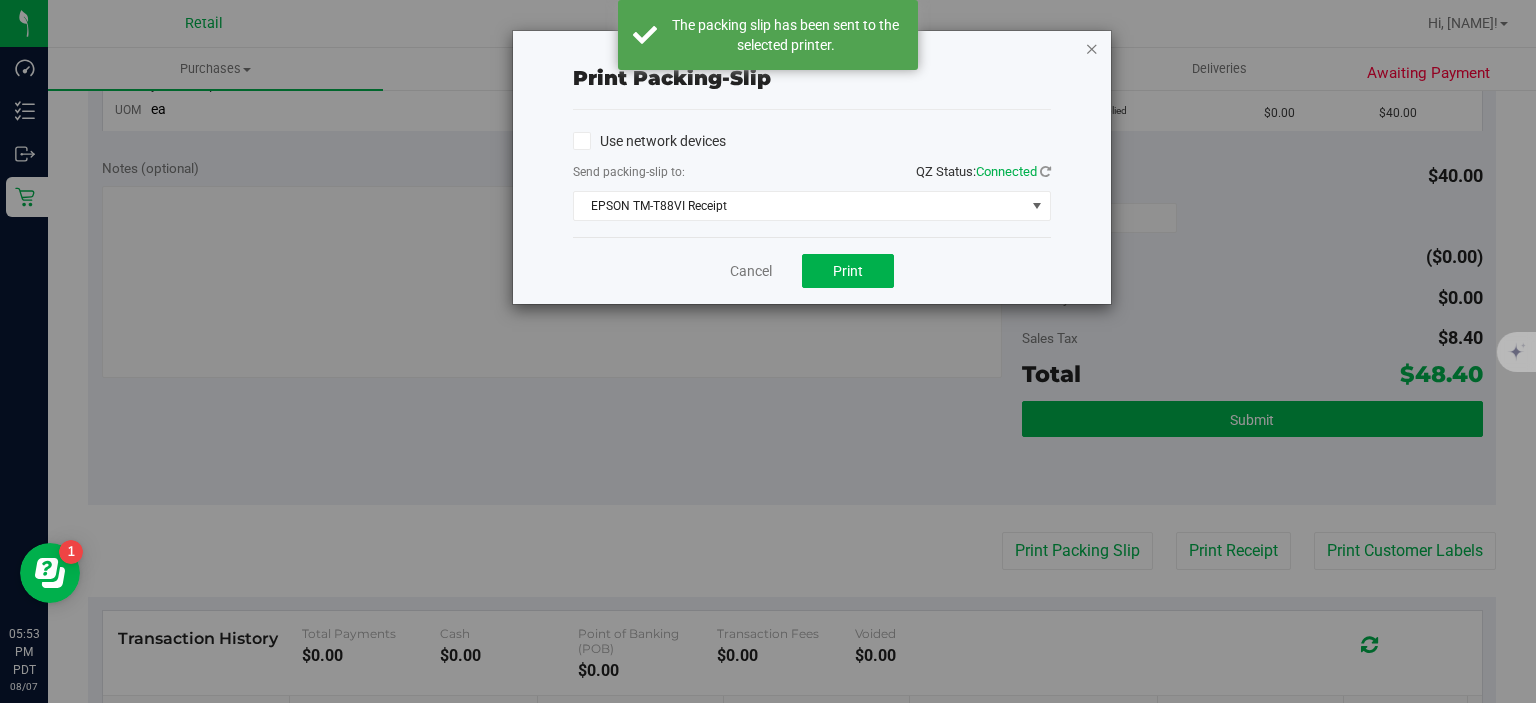 click at bounding box center (1092, 48) 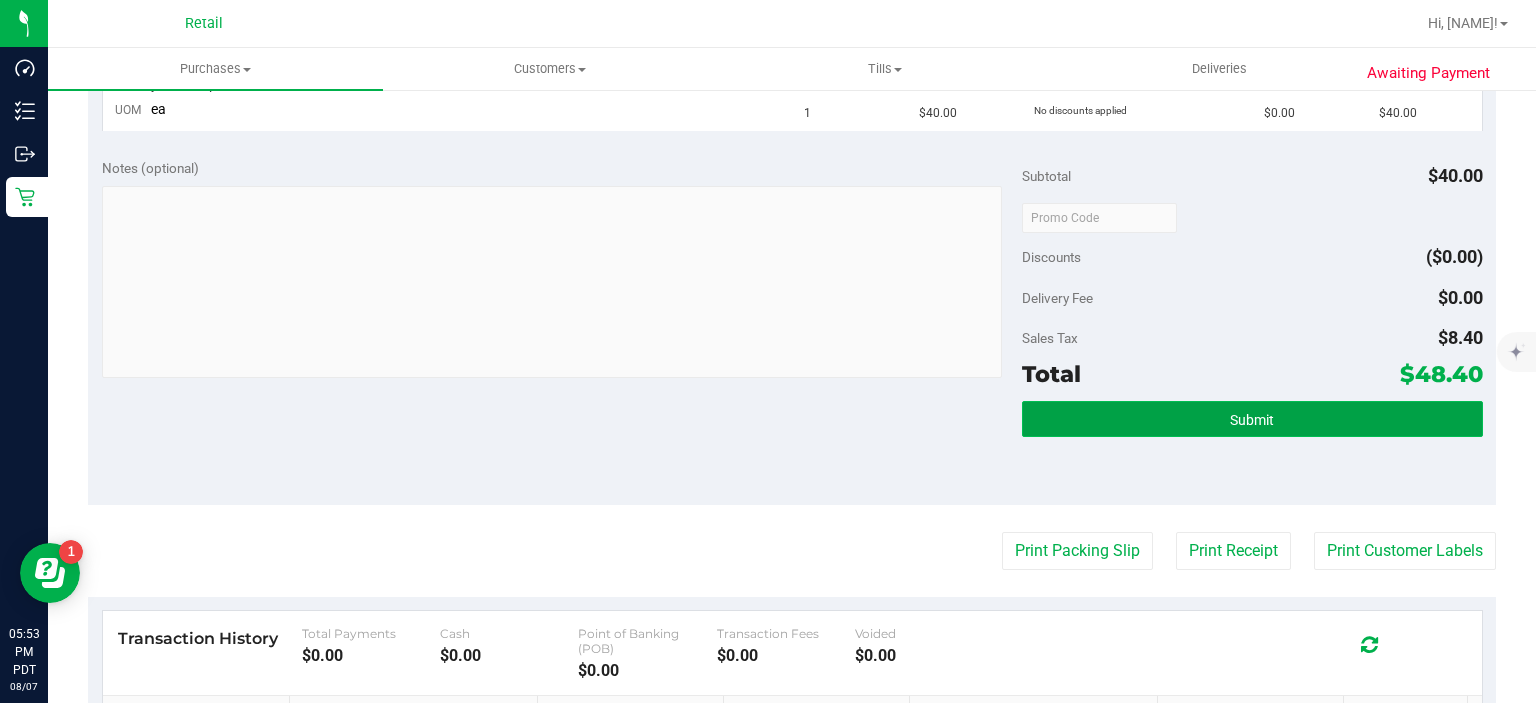 click on "Submit" at bounding box center [1252, 420] 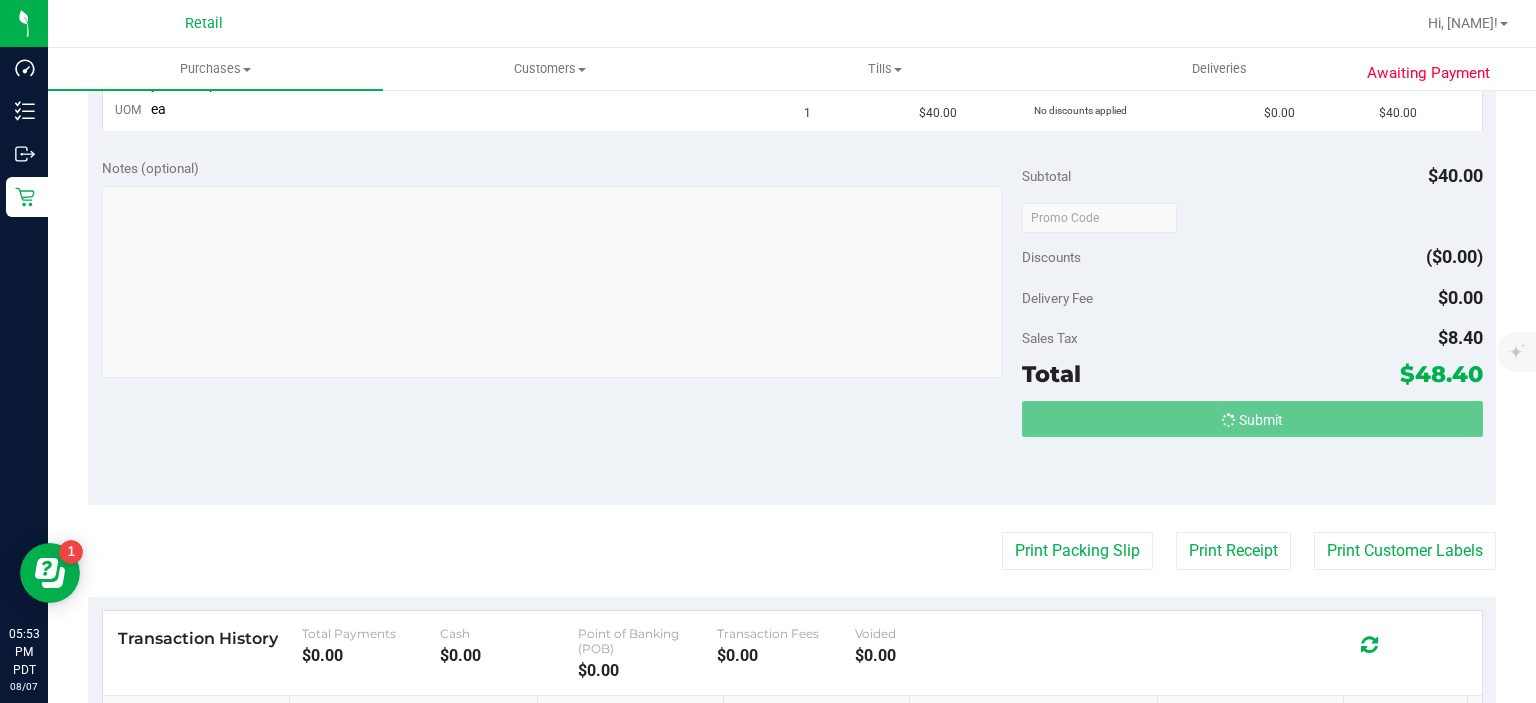 scroll, scrollTop: 572, scrollLeft: 0, axis: vertical 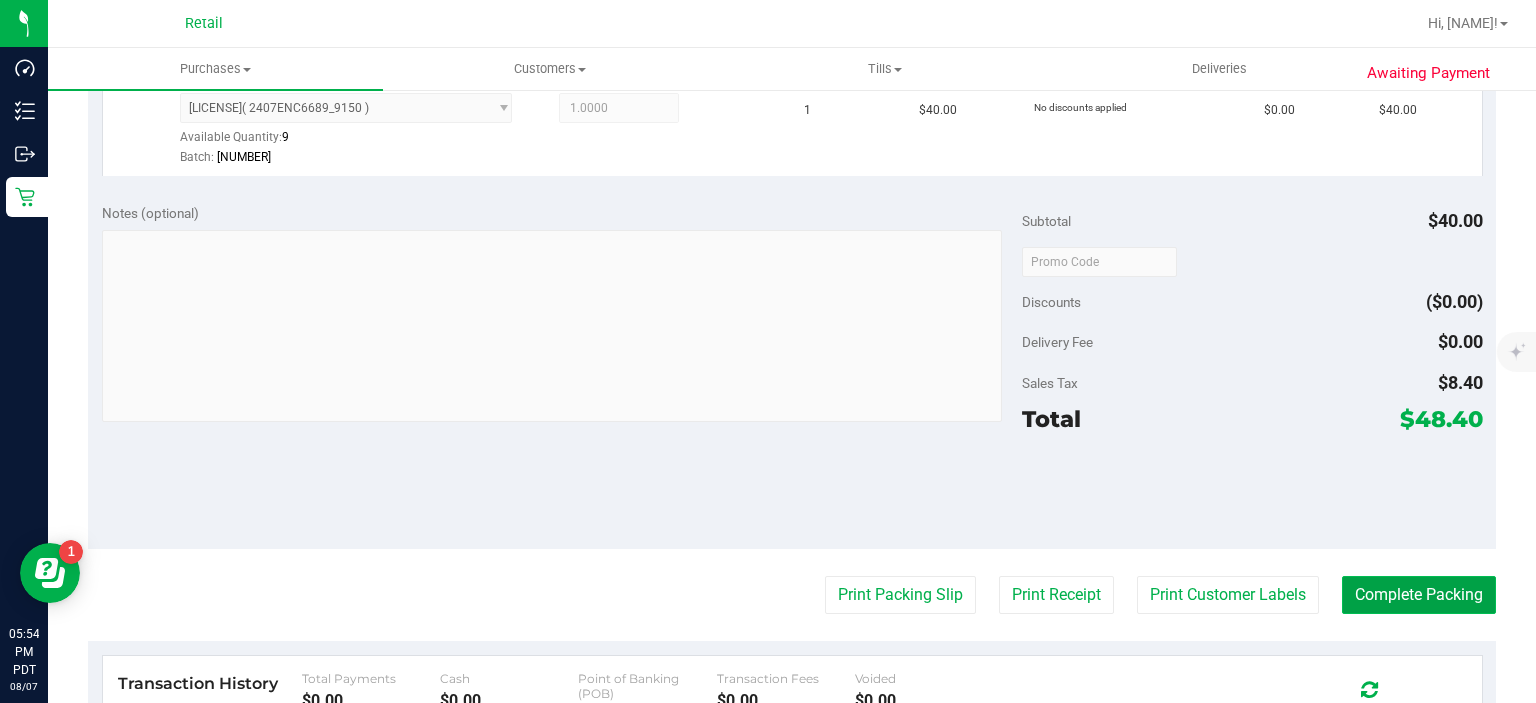 click on "Complete Packing" at bounding box center [1419, 595] 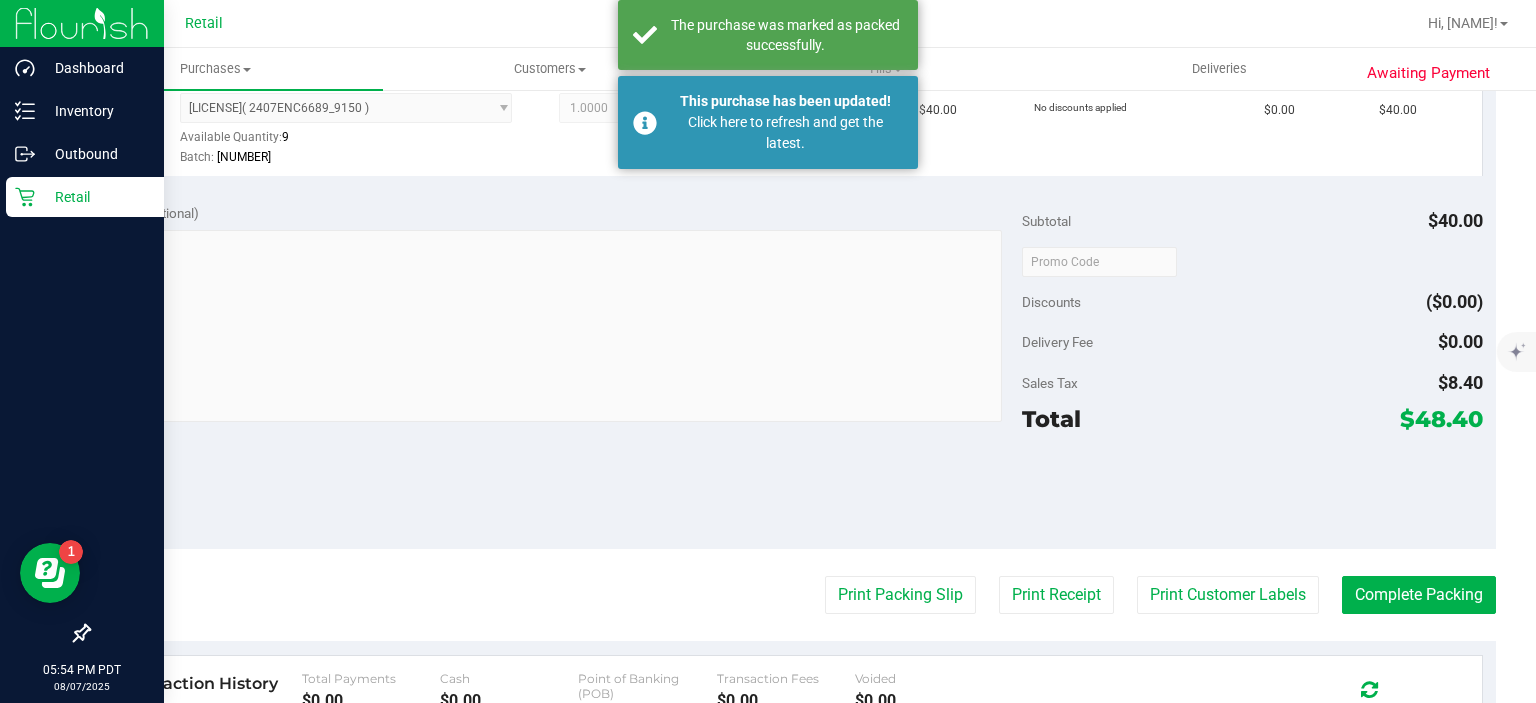 click on "Retail" at bounding box center (95, 197) 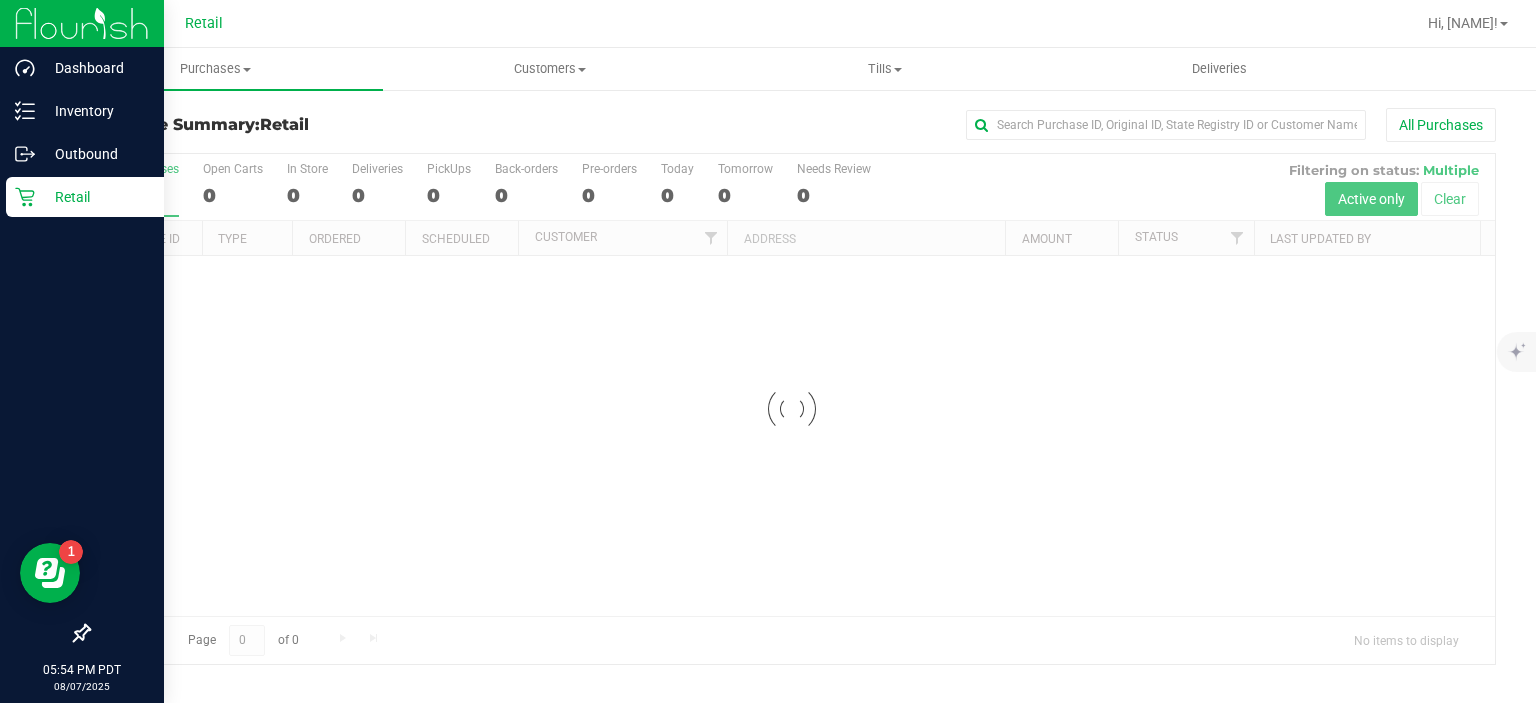 scroll, scrollTop: 0, scrollLeft: 0, axis: both 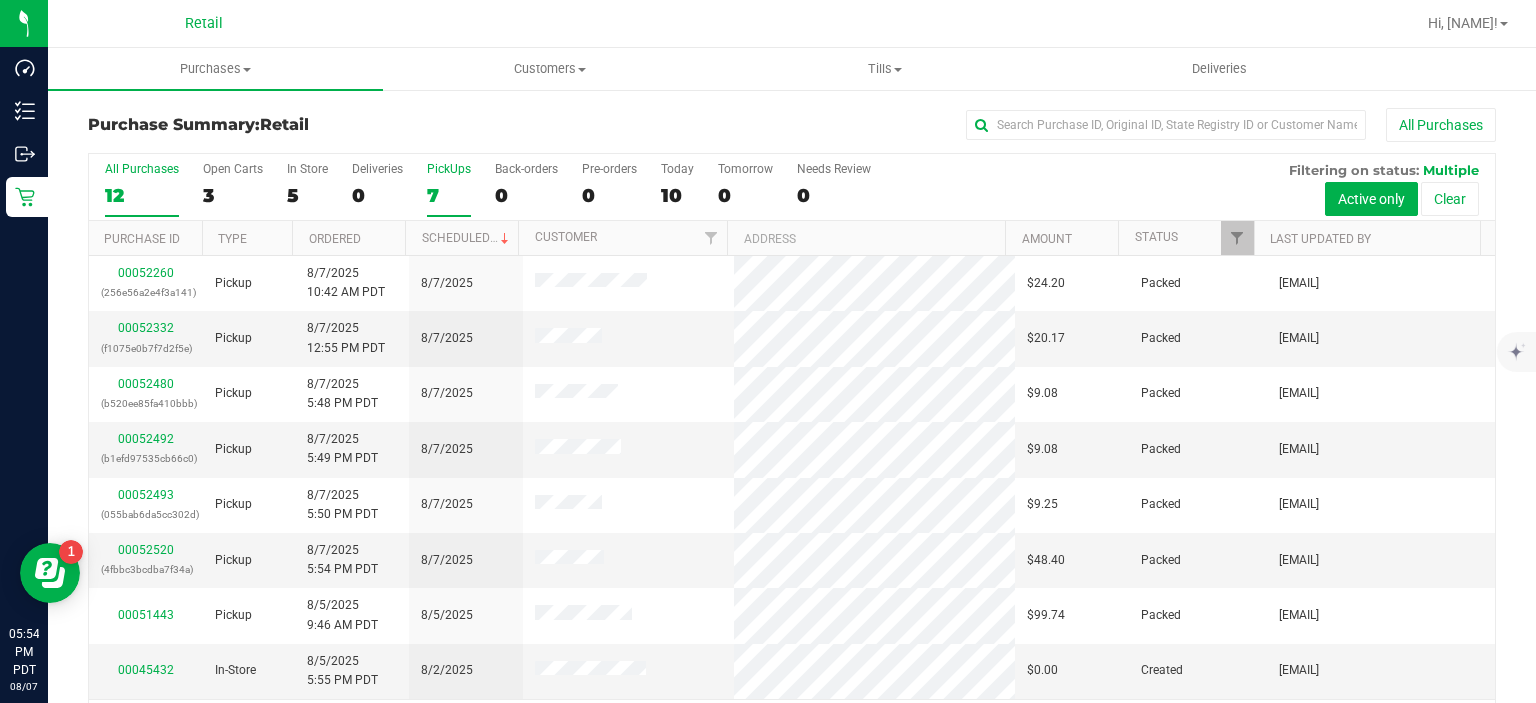 click on "PickUps" at bounding box center [449, 169] 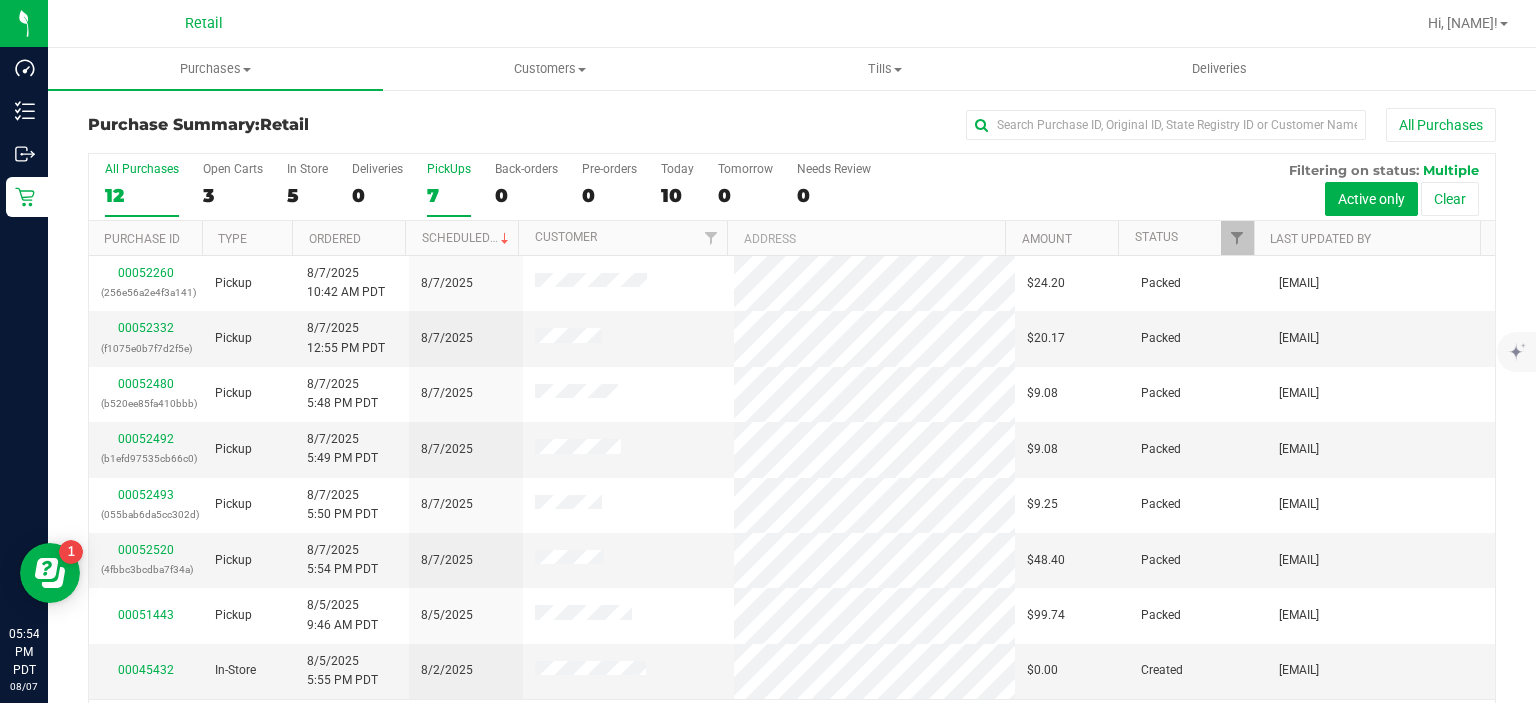 click on "PickUps
7" at bounding box center (0, 0) 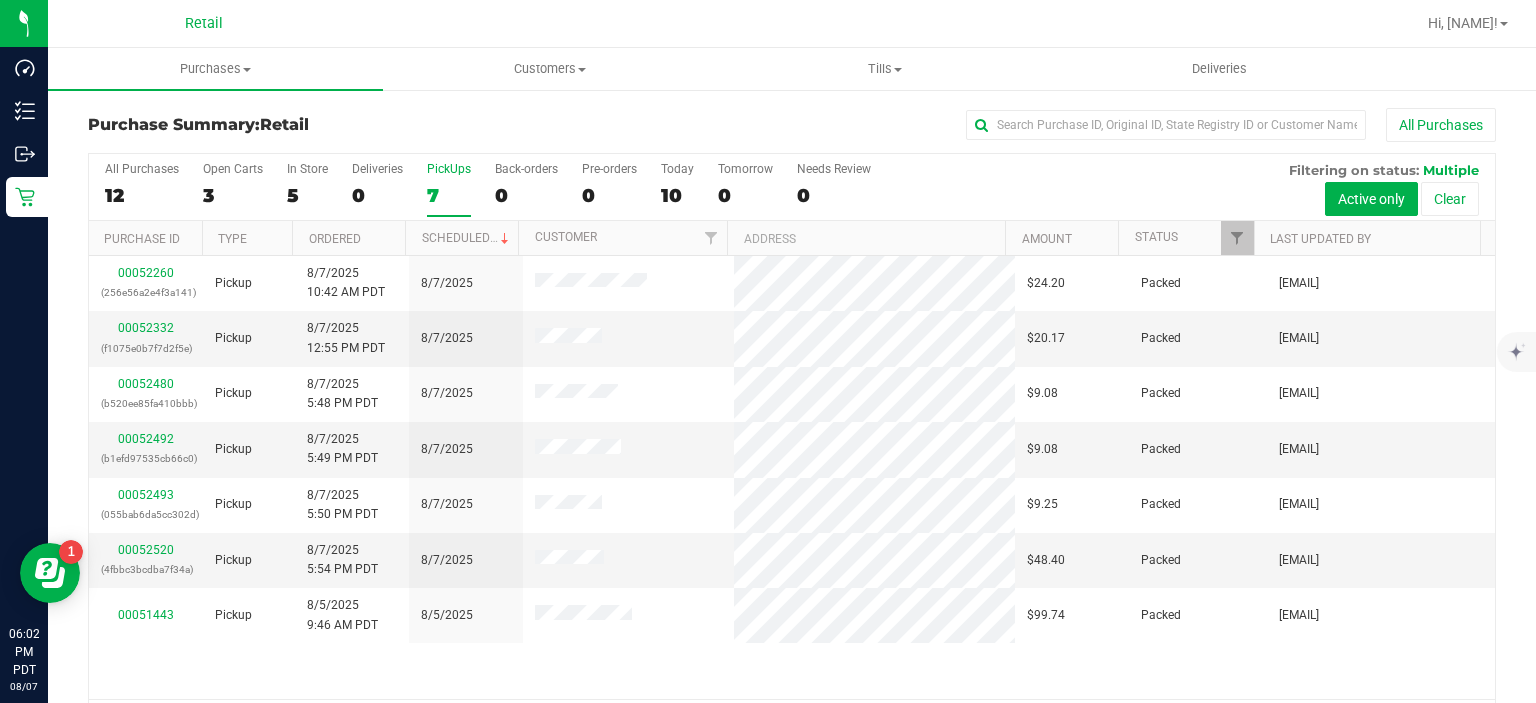 click on "7" at bounding box center (449, 195) 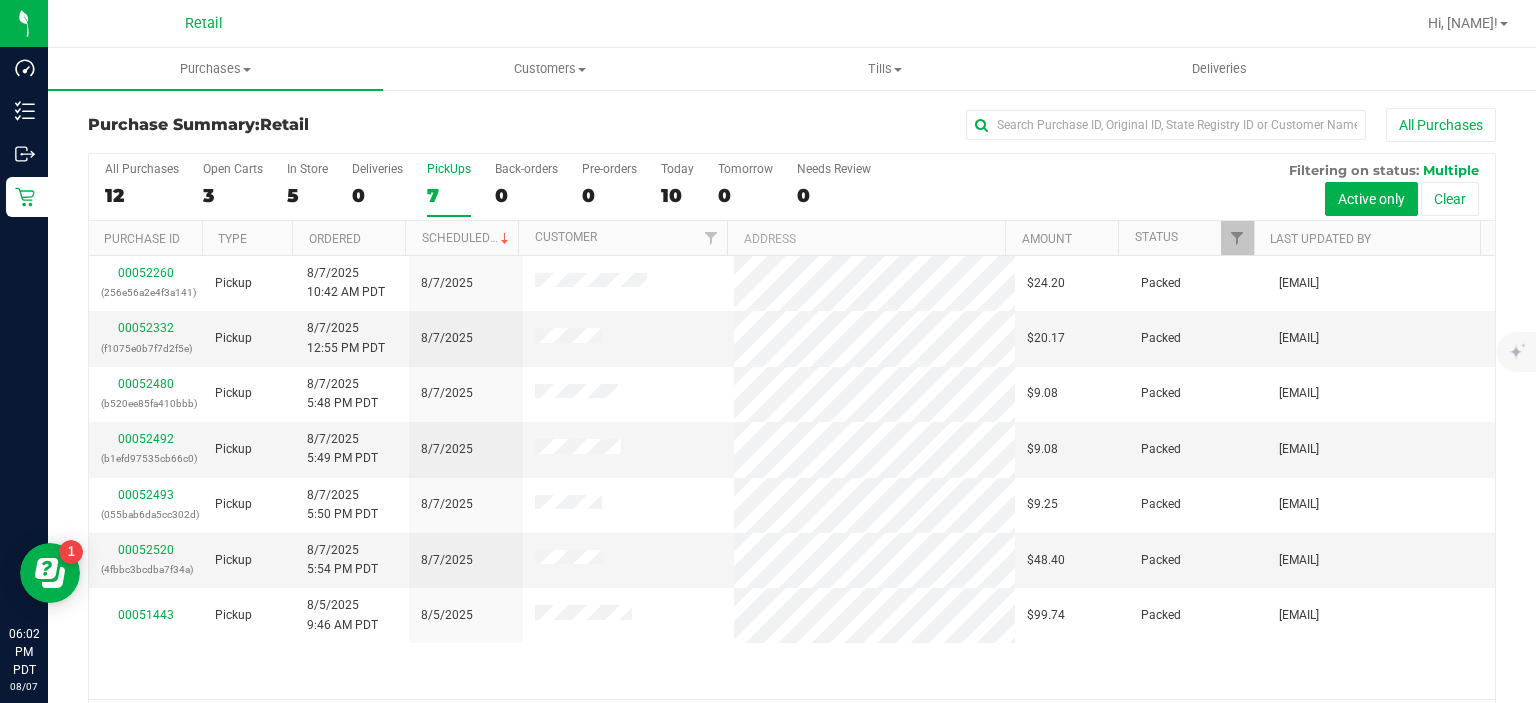 click on "PickUps
7" at bounding box center [0, 0] 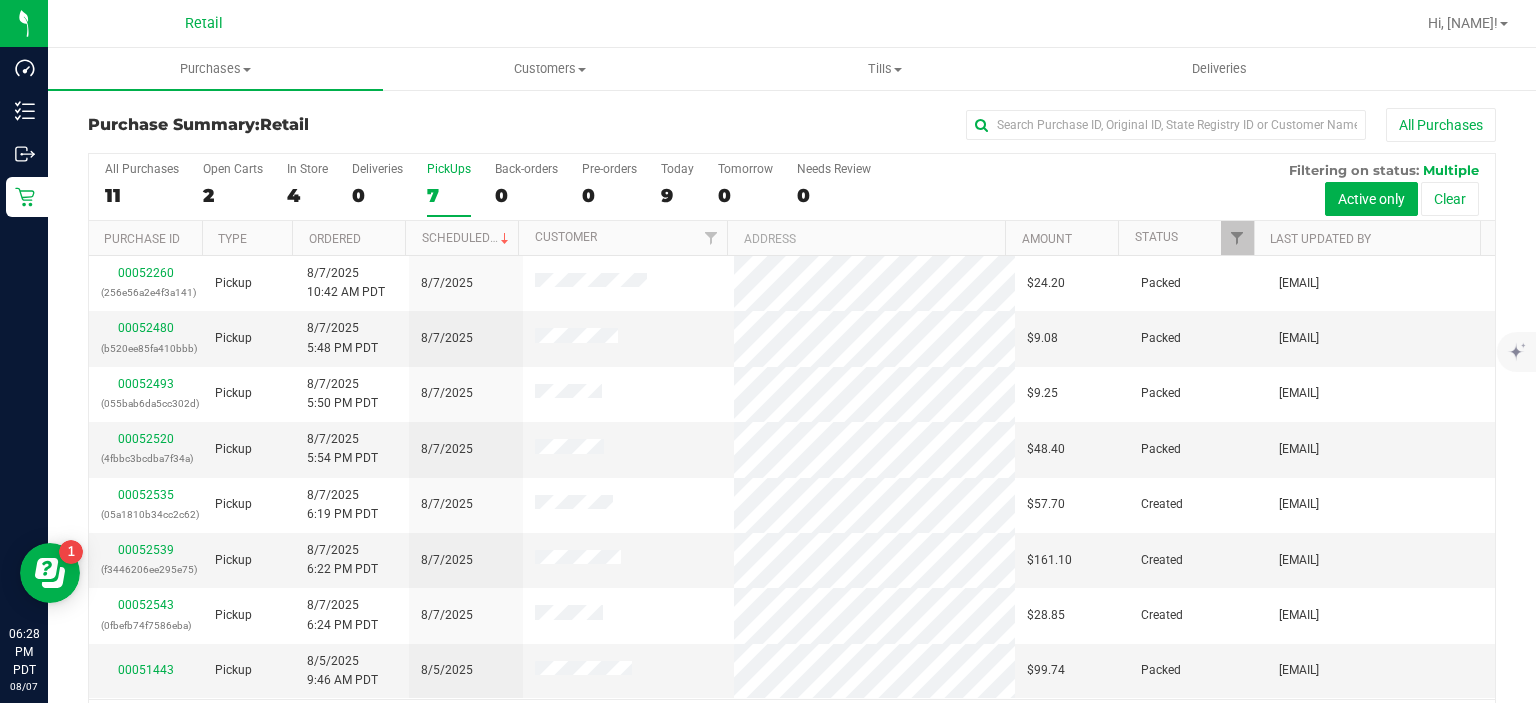 click on "PickUps
7" at bounding box center (449, 189) 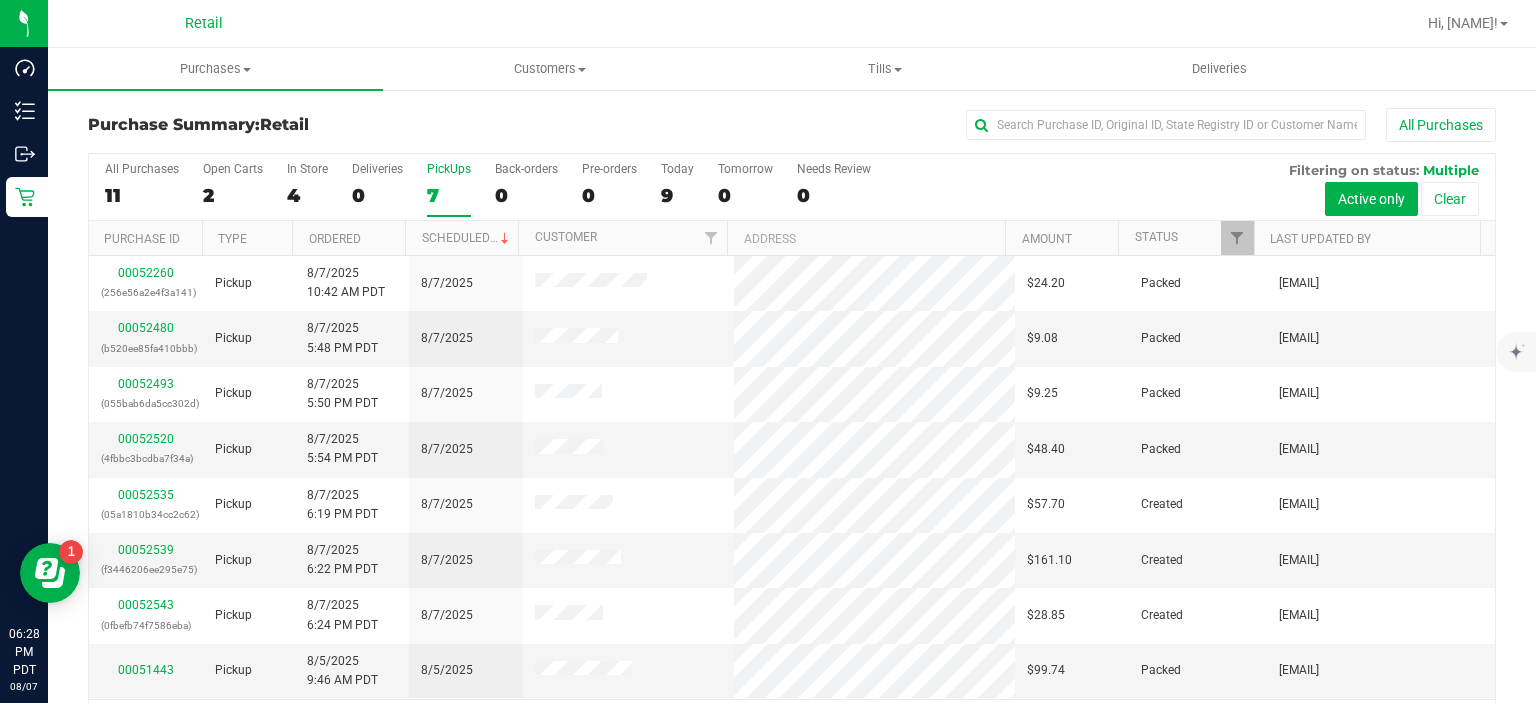 click on "PickUps
7" at bounding box center (0, 0) 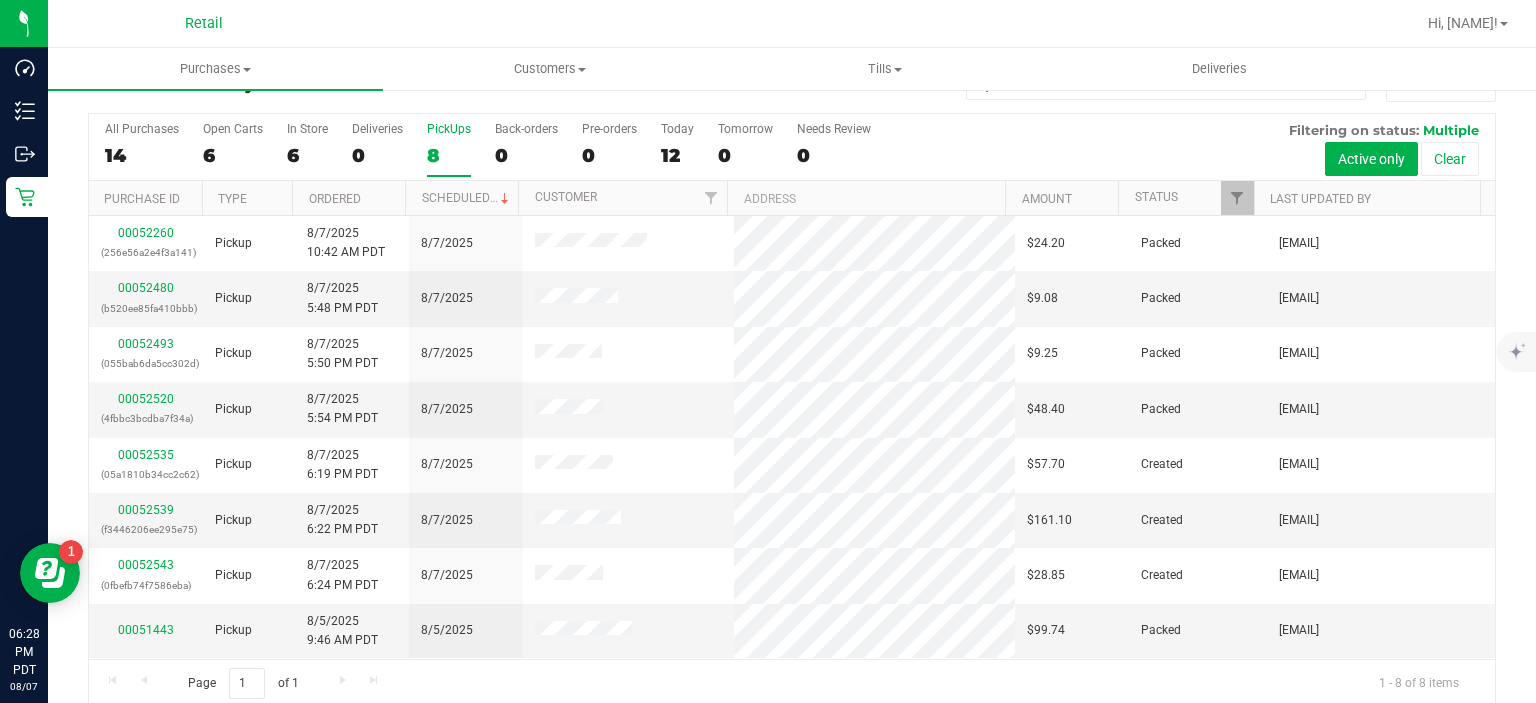 scroll, scrollTop: 62, scrollLeft: 0, axis: vertical 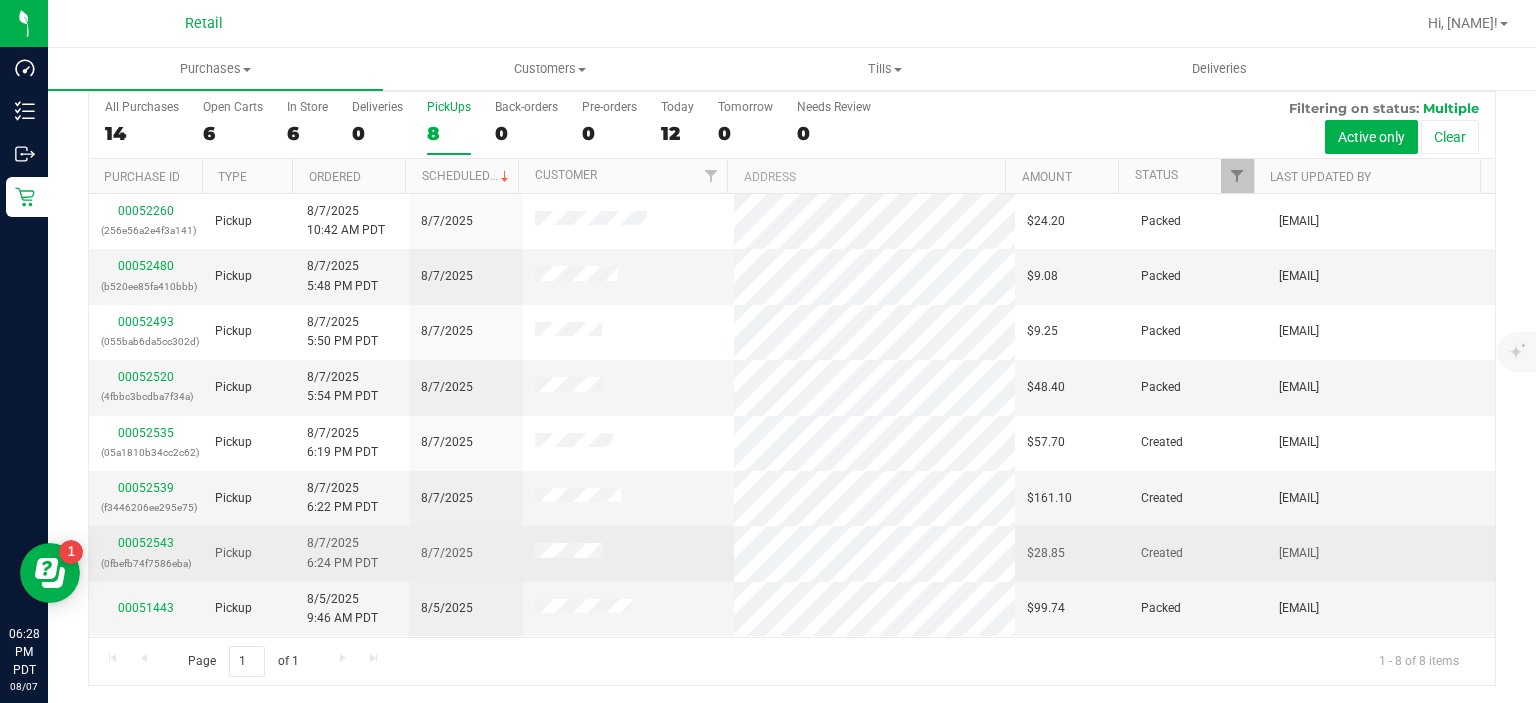 click on "00052543
(0fbefb74f7586eba)" at bounding box center [146, 553] 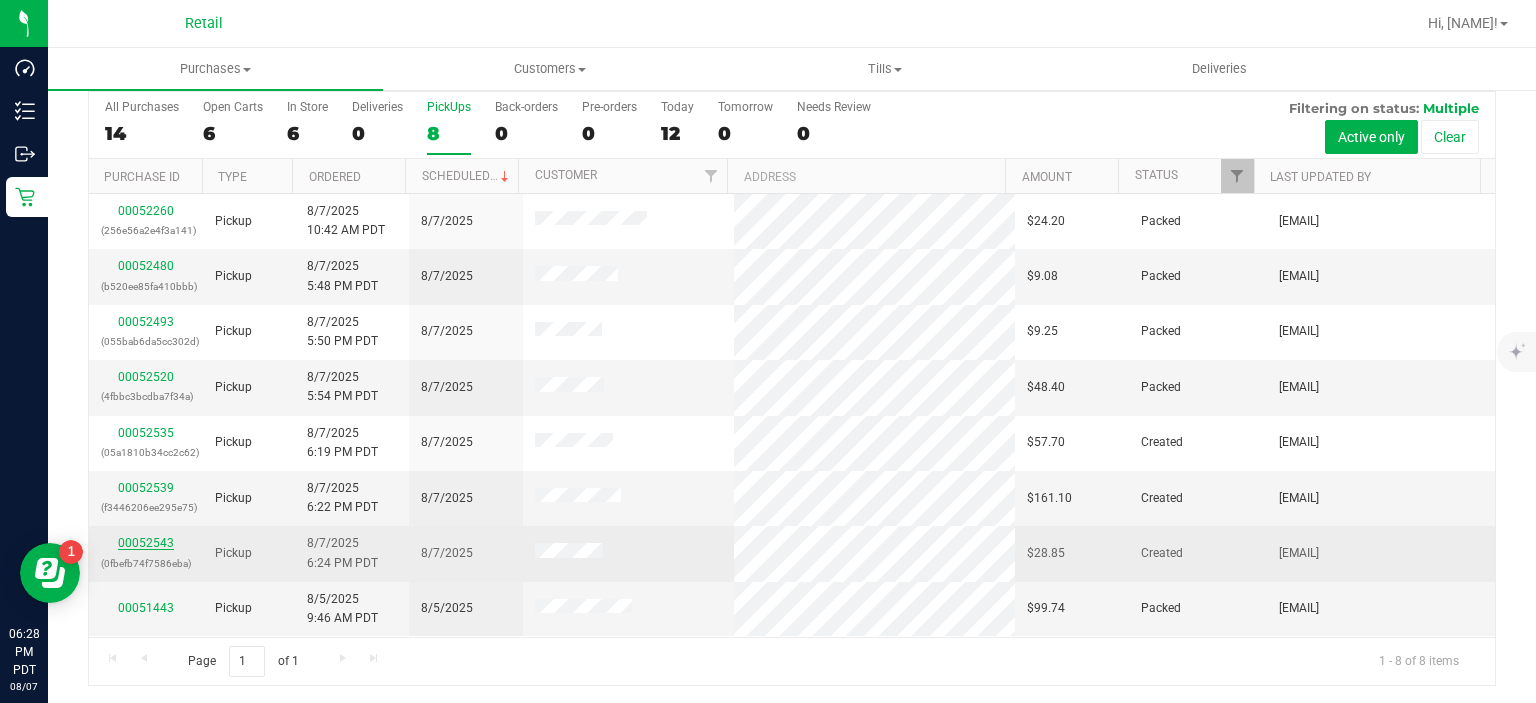 click on "00052543" at bounding box center [146, 543] 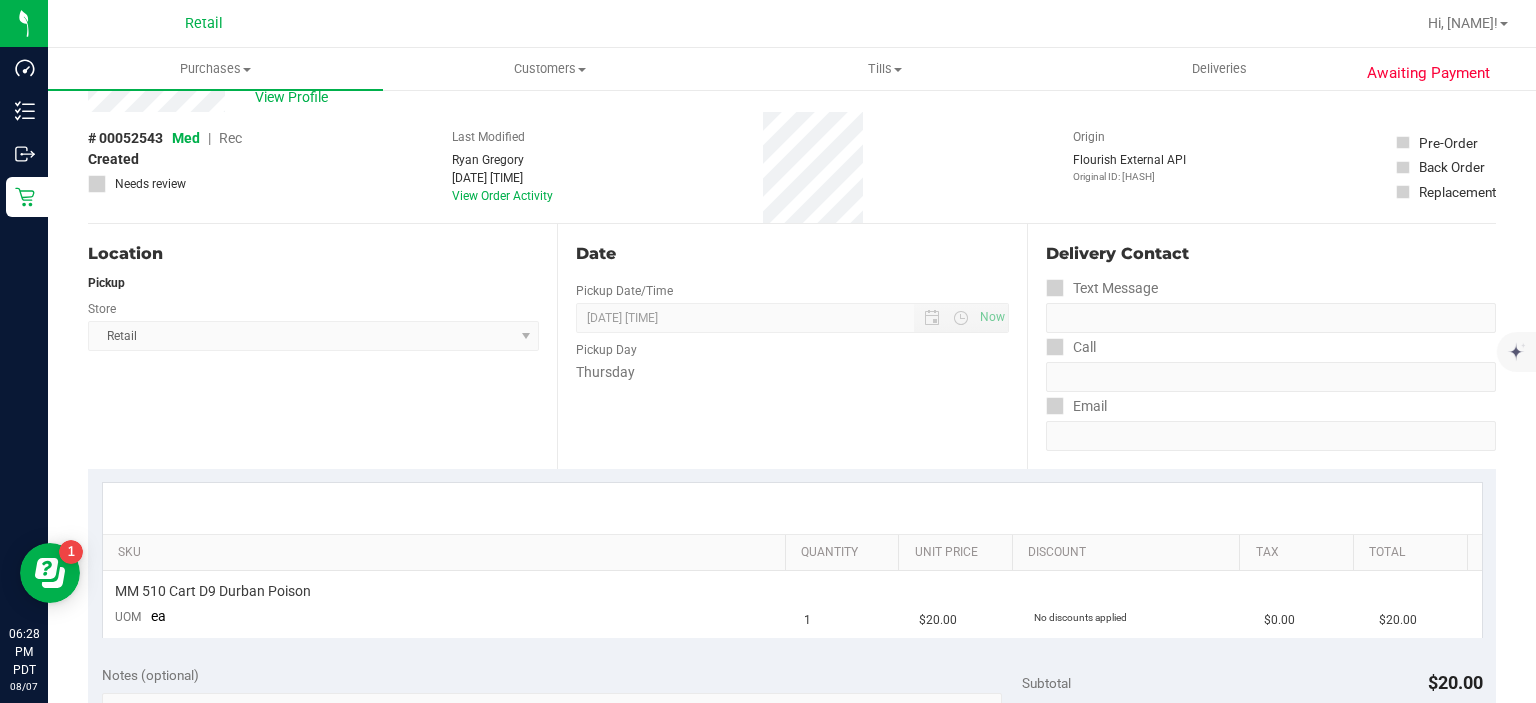 scroll, scrollTop: 0, scrollLeft: 0, axis: both 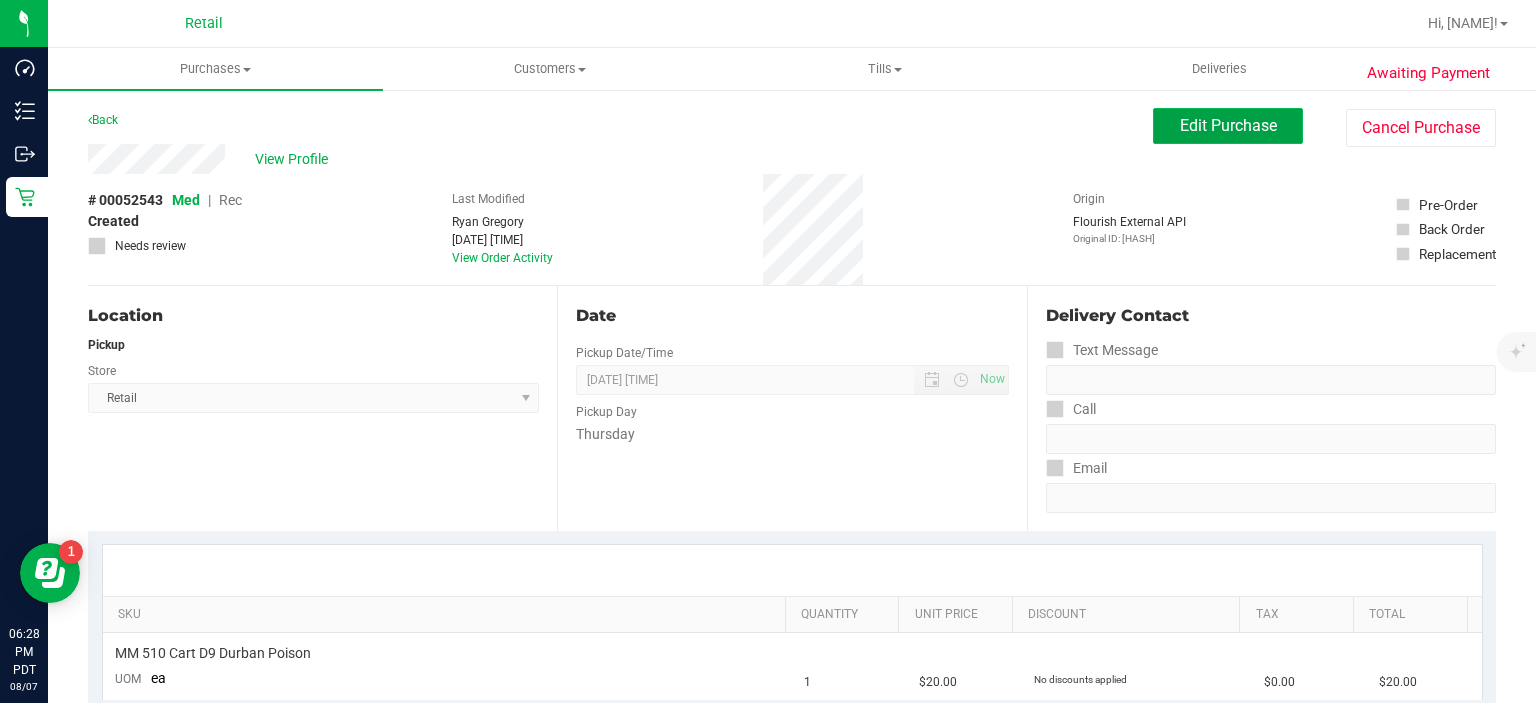 click on "Edit Purchase" at bounding box center [1228, 125] 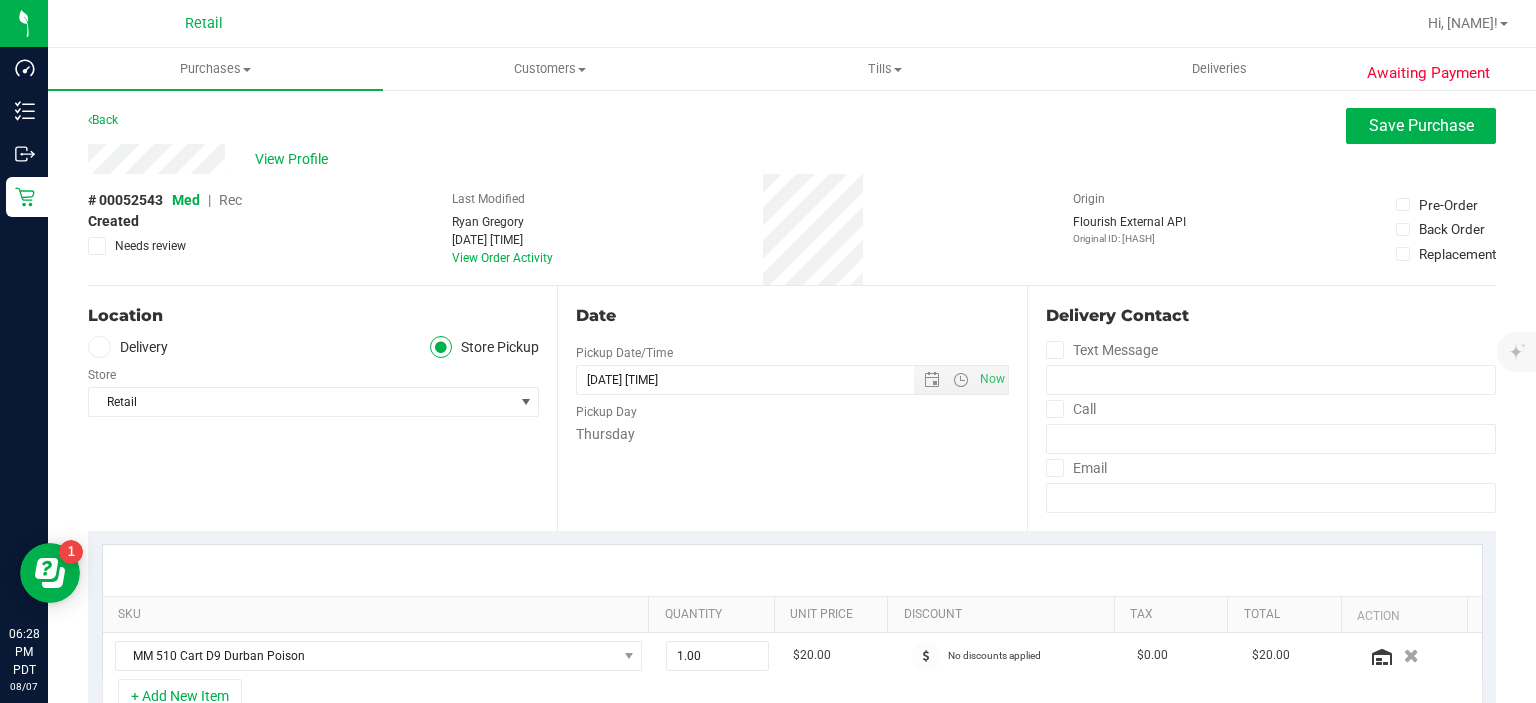 click on "Rec" at bounding box center [230, 200] 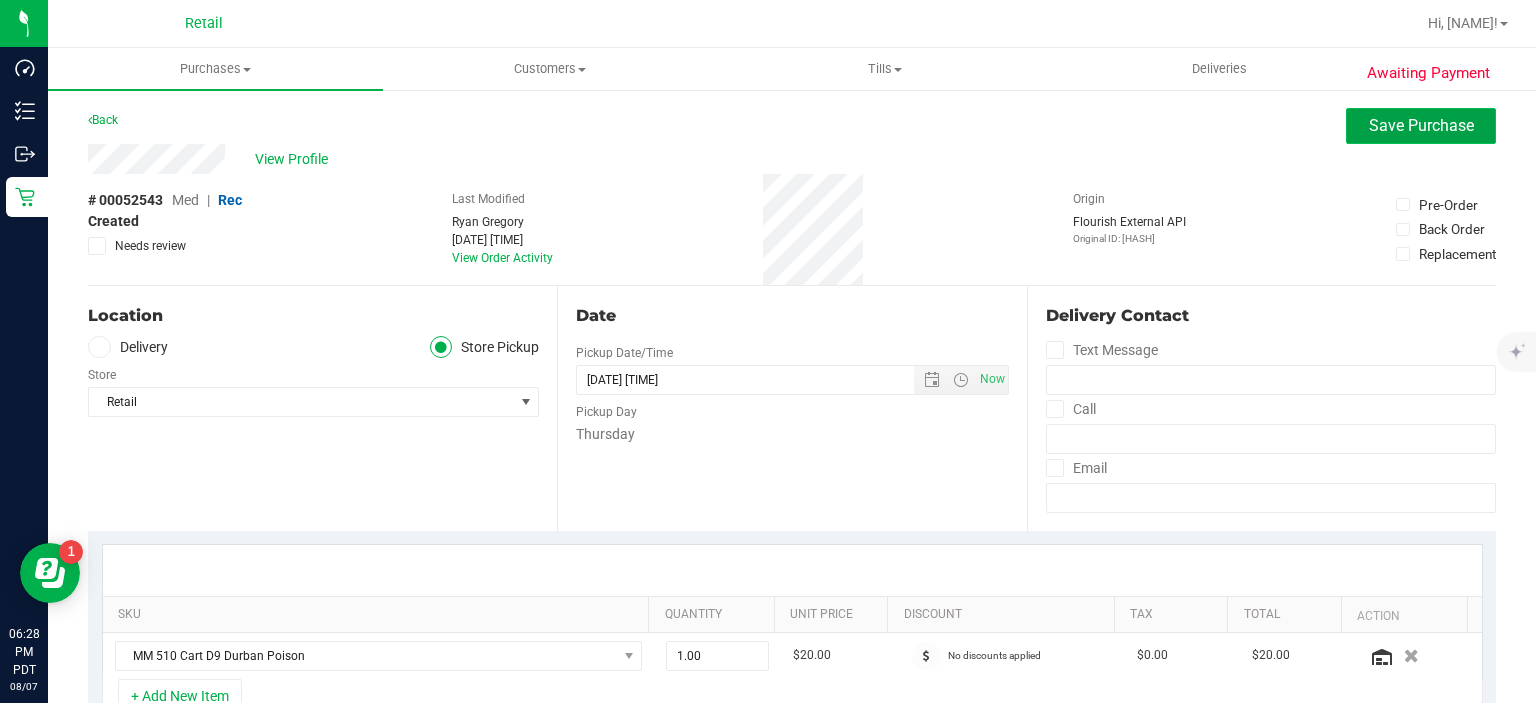 click on "Save Purchase" at bounding box center [1421, 125] 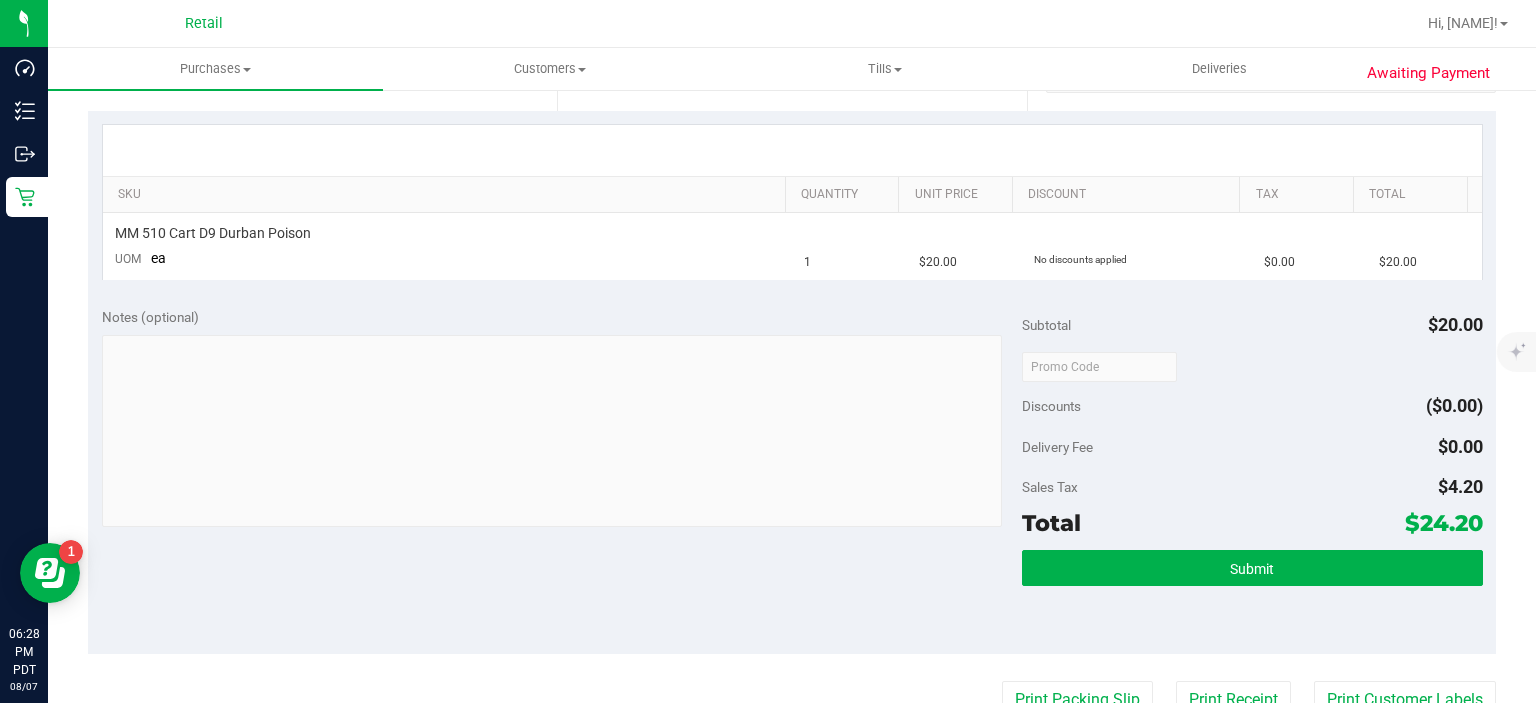 scroll, scrollTop: 497, scrollLeft: 0, axis: vertical 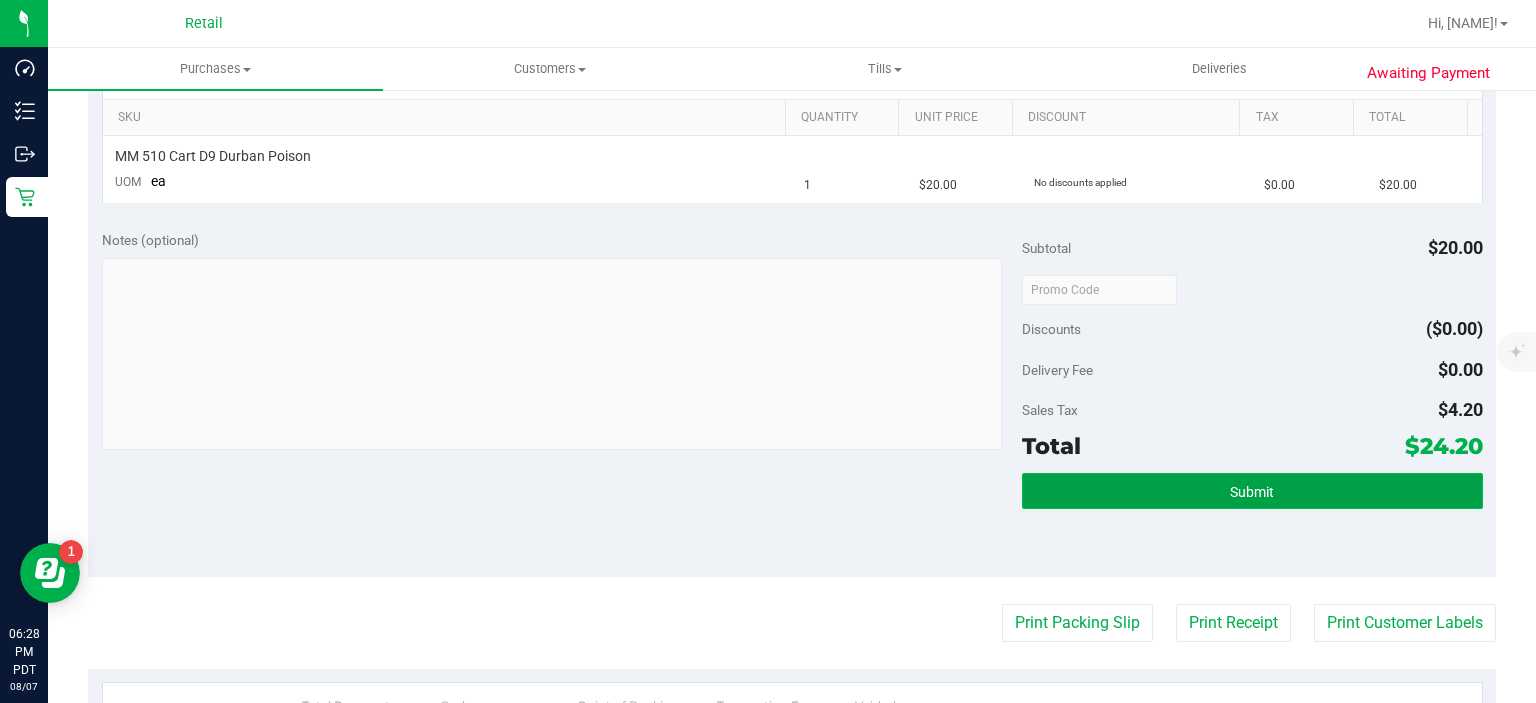 click on "Submit" at bounding box center (1252, 491) 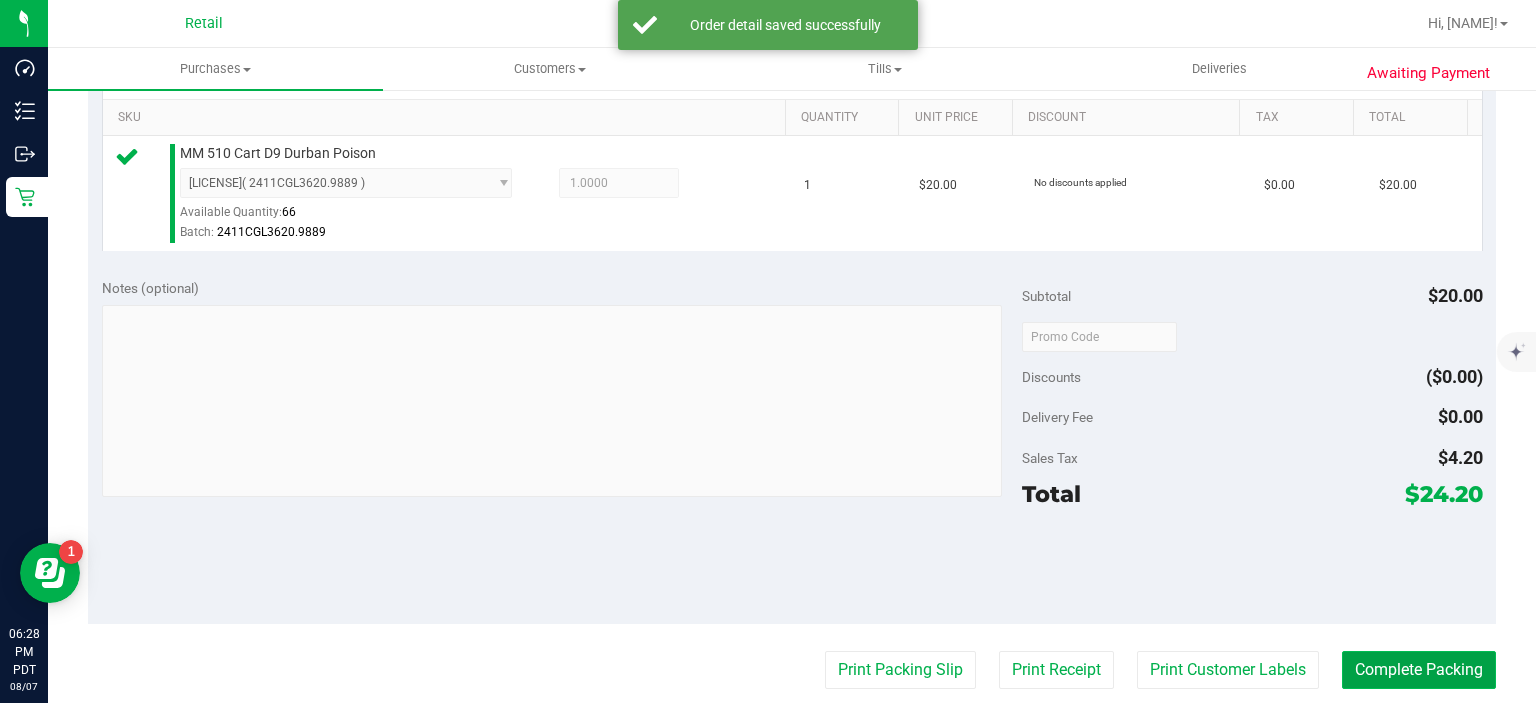 click on "Complete Packing" at bounding box center [1419, 670] 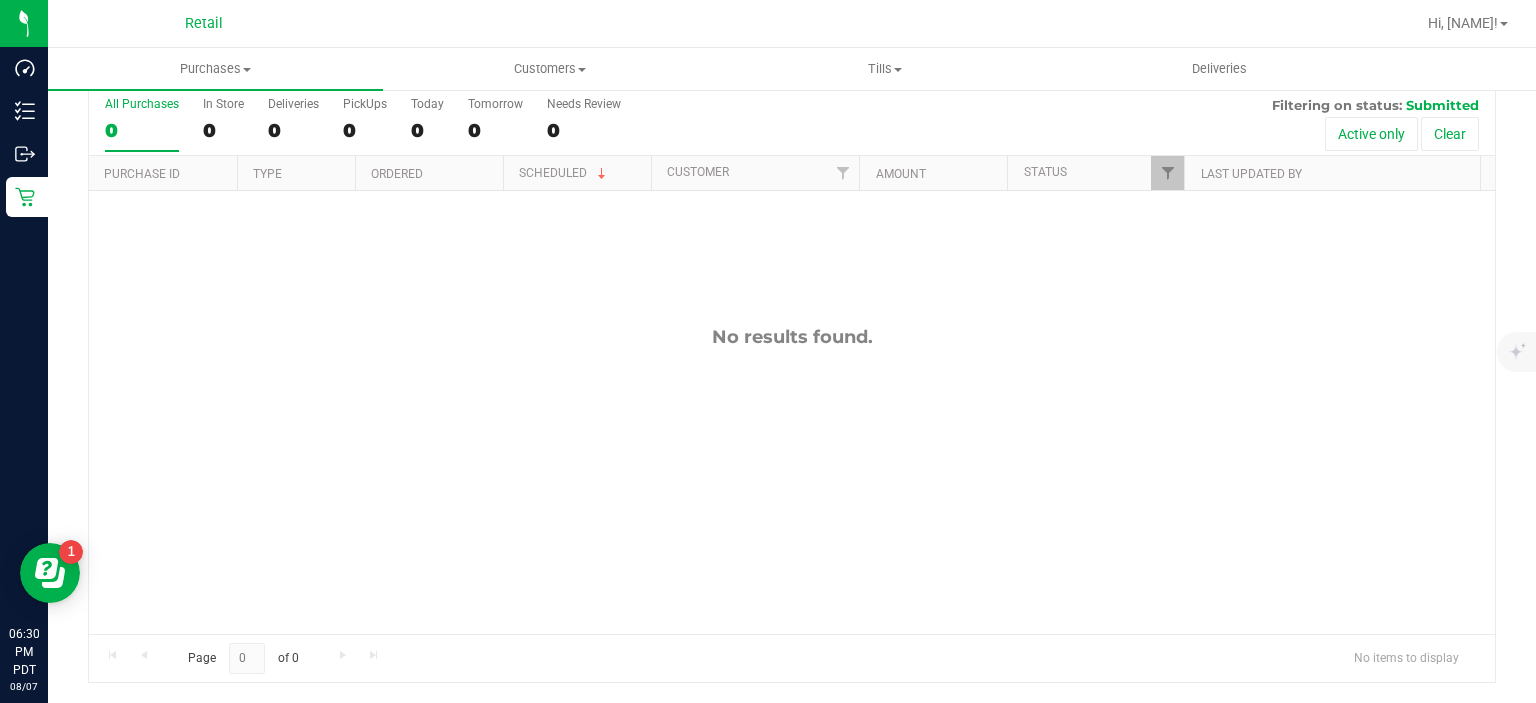 scroll, scrollTop: 0, scrollLeft: 0, axis: both 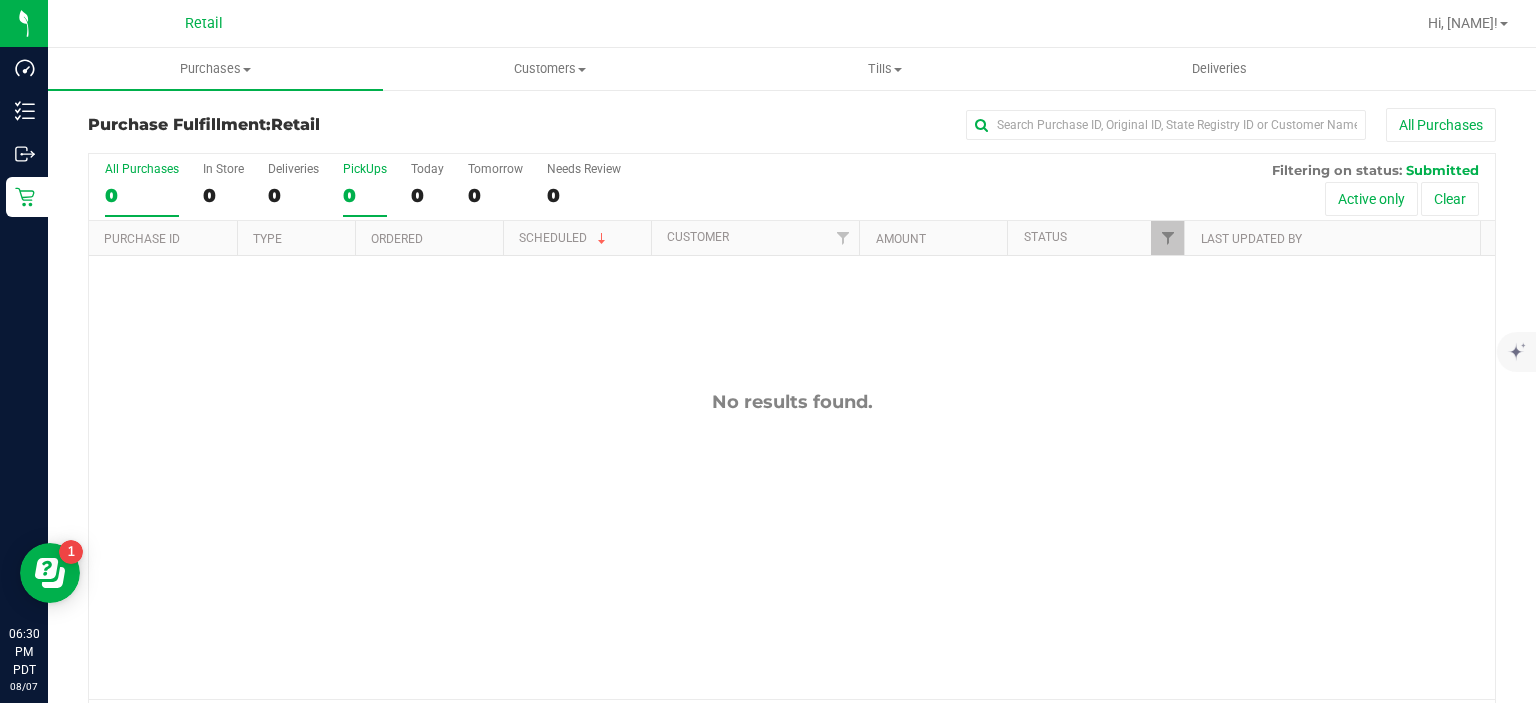 click on "PickUps" at bounding box center [365, 169] 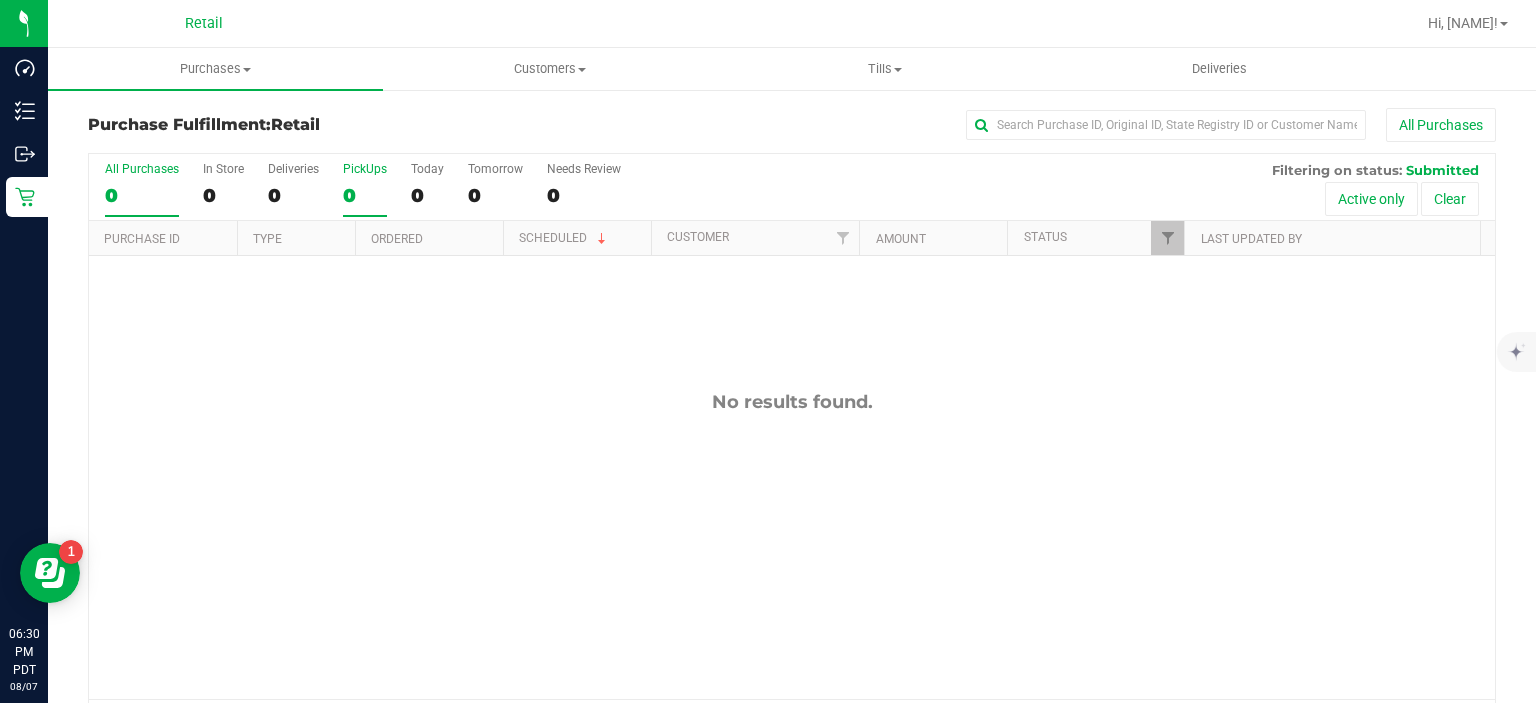 click on "PickUps
0" at bounding box center [0, 0] 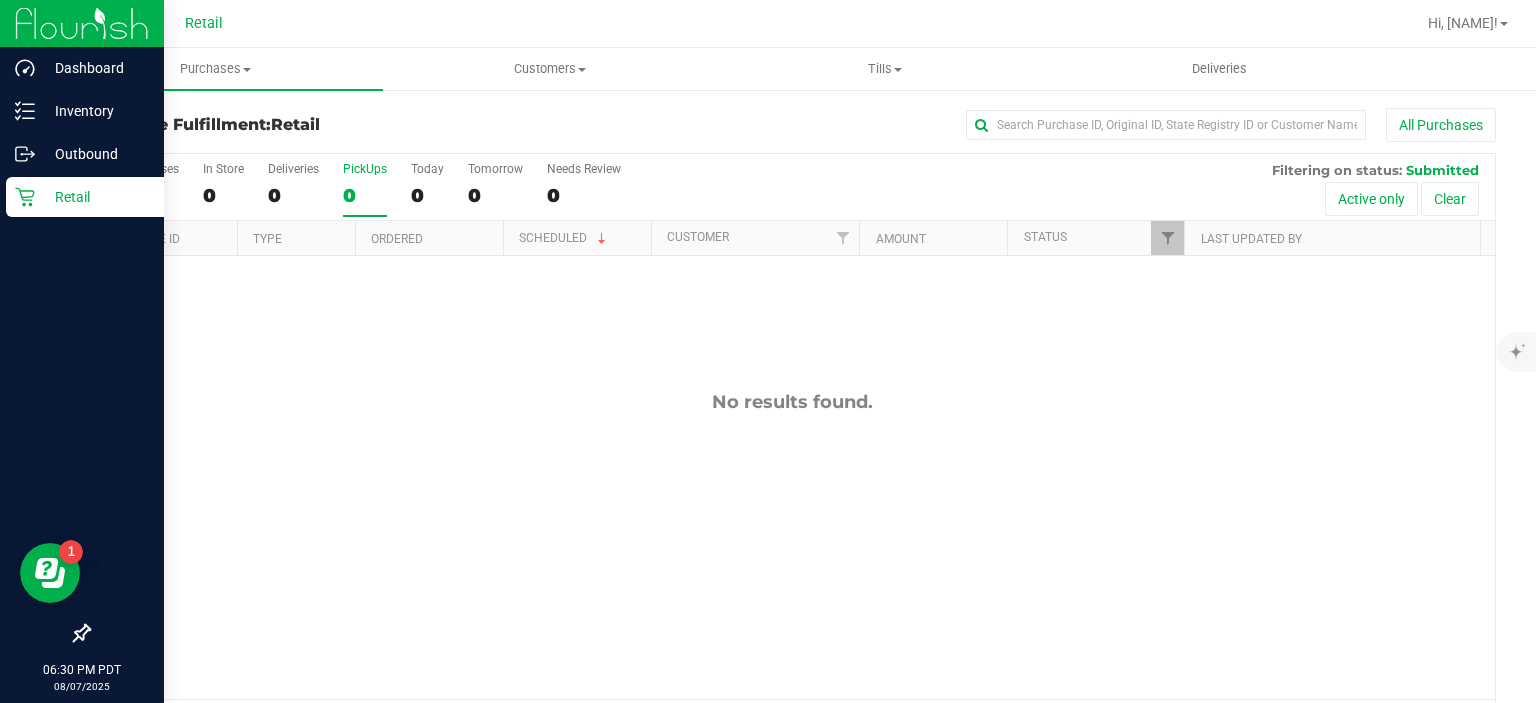 click on "Retail" at bounding box center (95, 197) 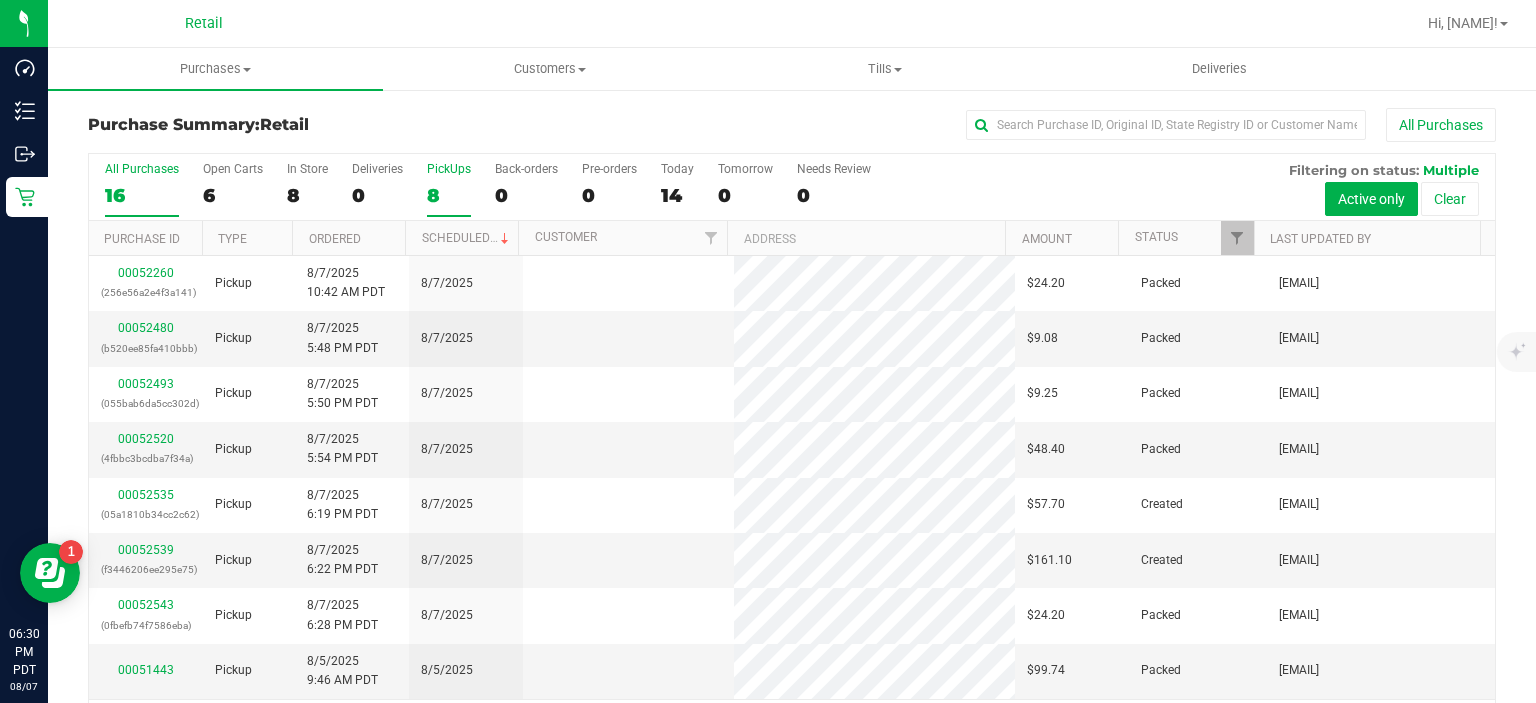 click on "PickUps
8" at bounding box center [449, 189] 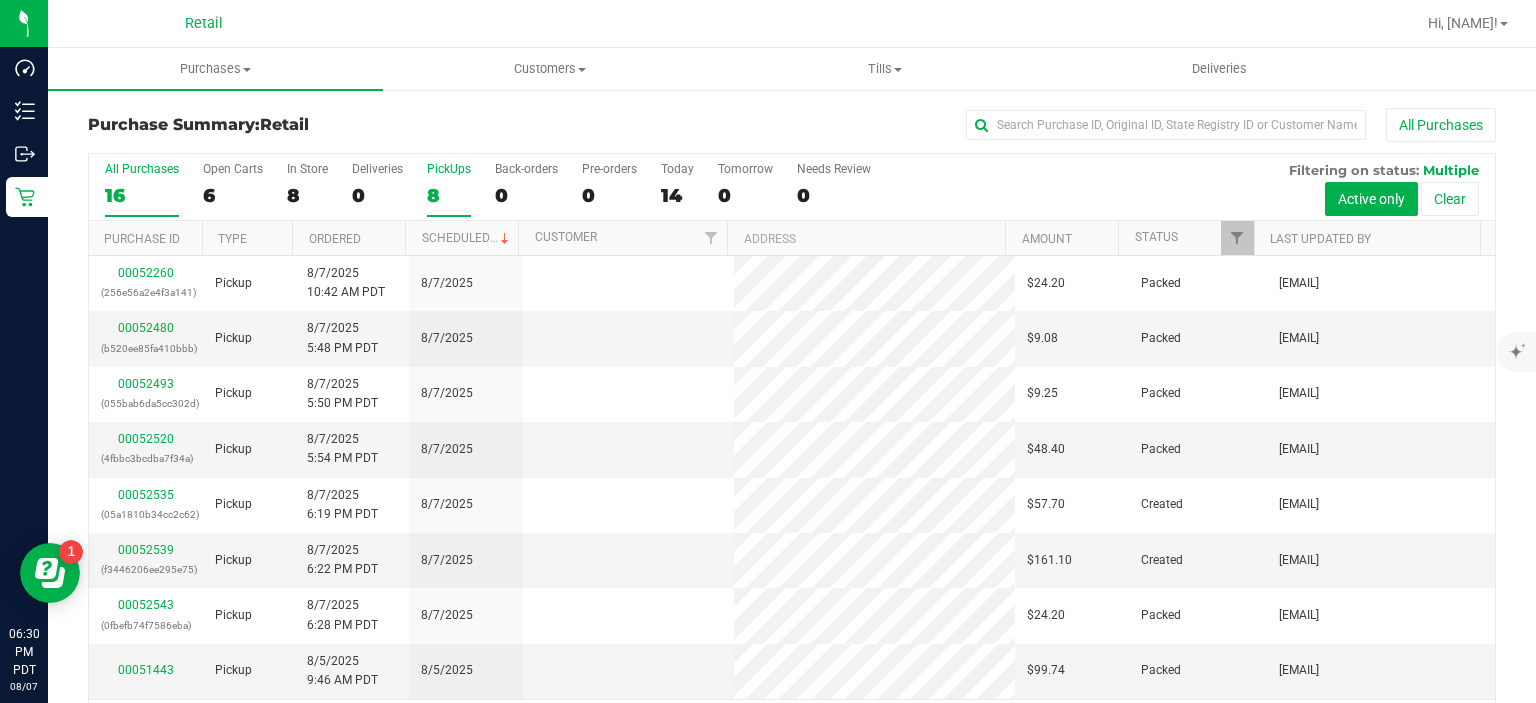 click on "PickUps
8" at bounding box center [0, 0] 